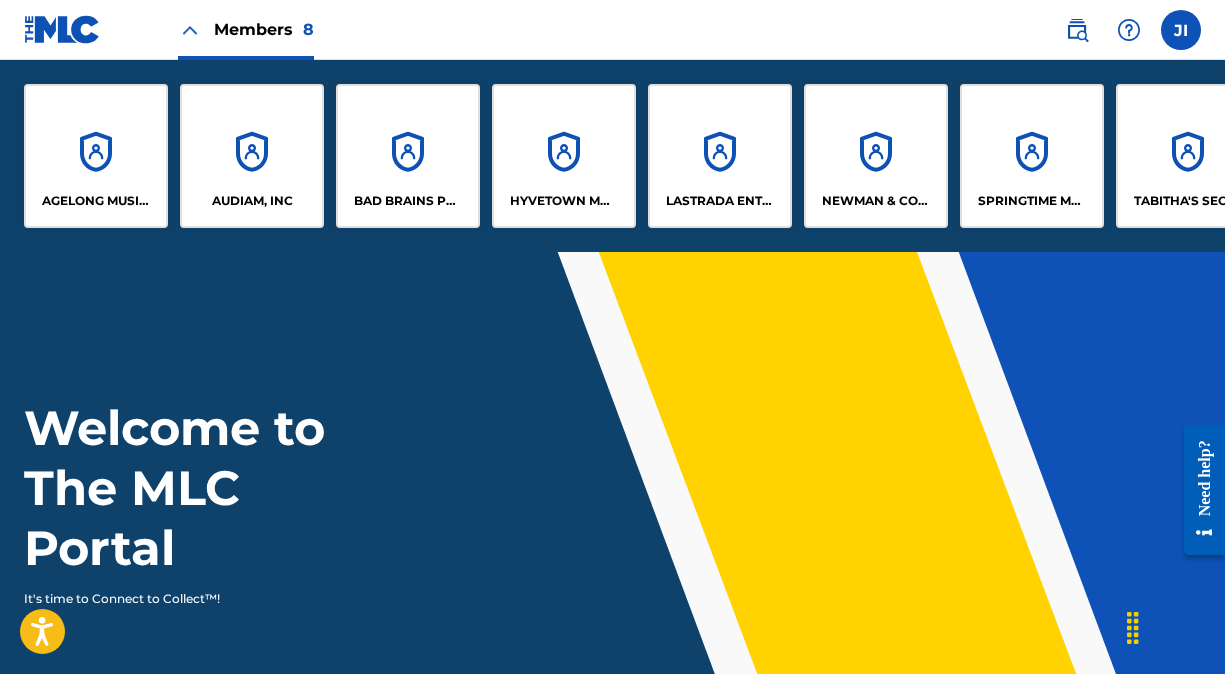 scroll, scrollTop: 0, scrollLeft: 0, axis: both 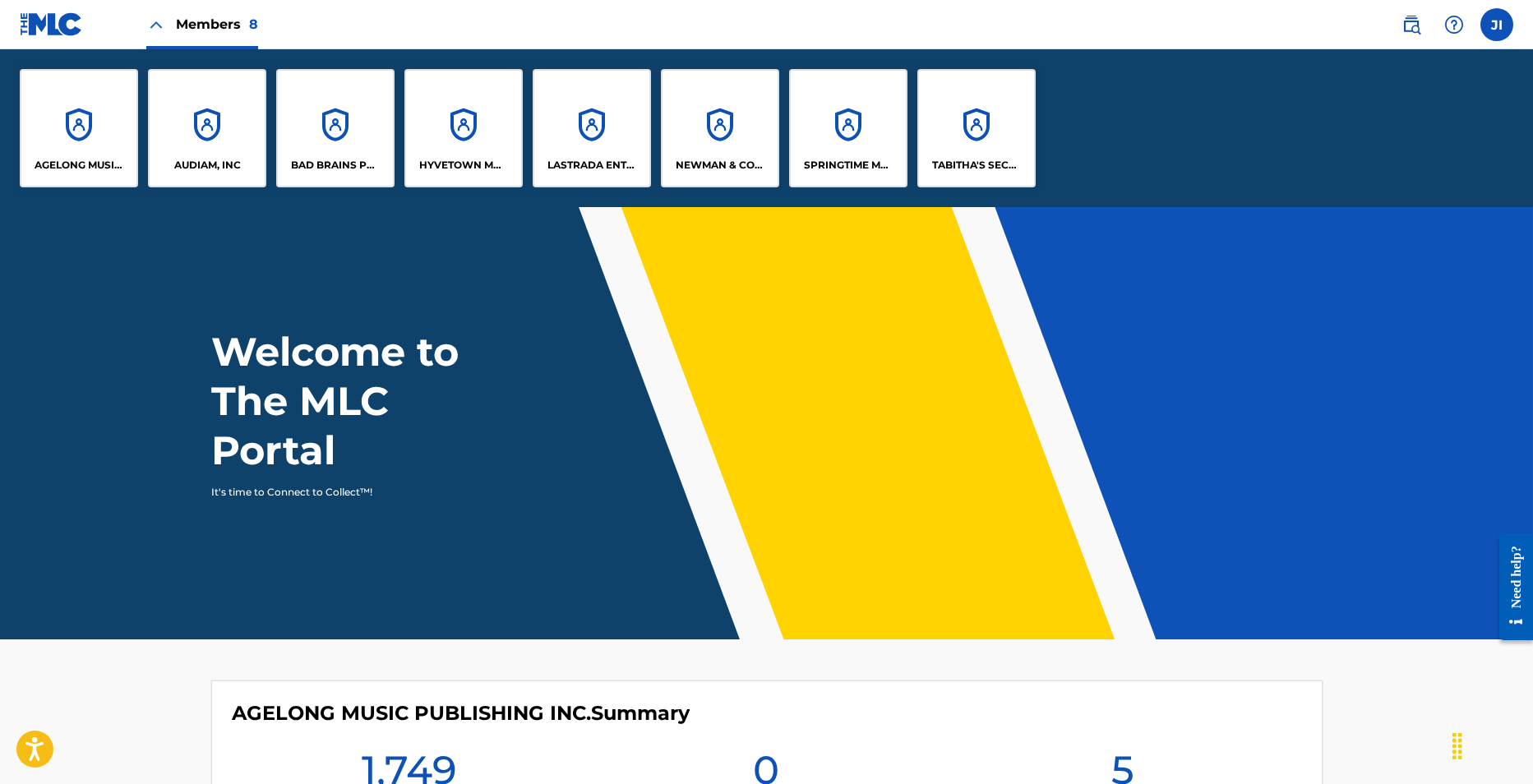 click on "AUDIAM, INC" at bounding box center (207, 128) 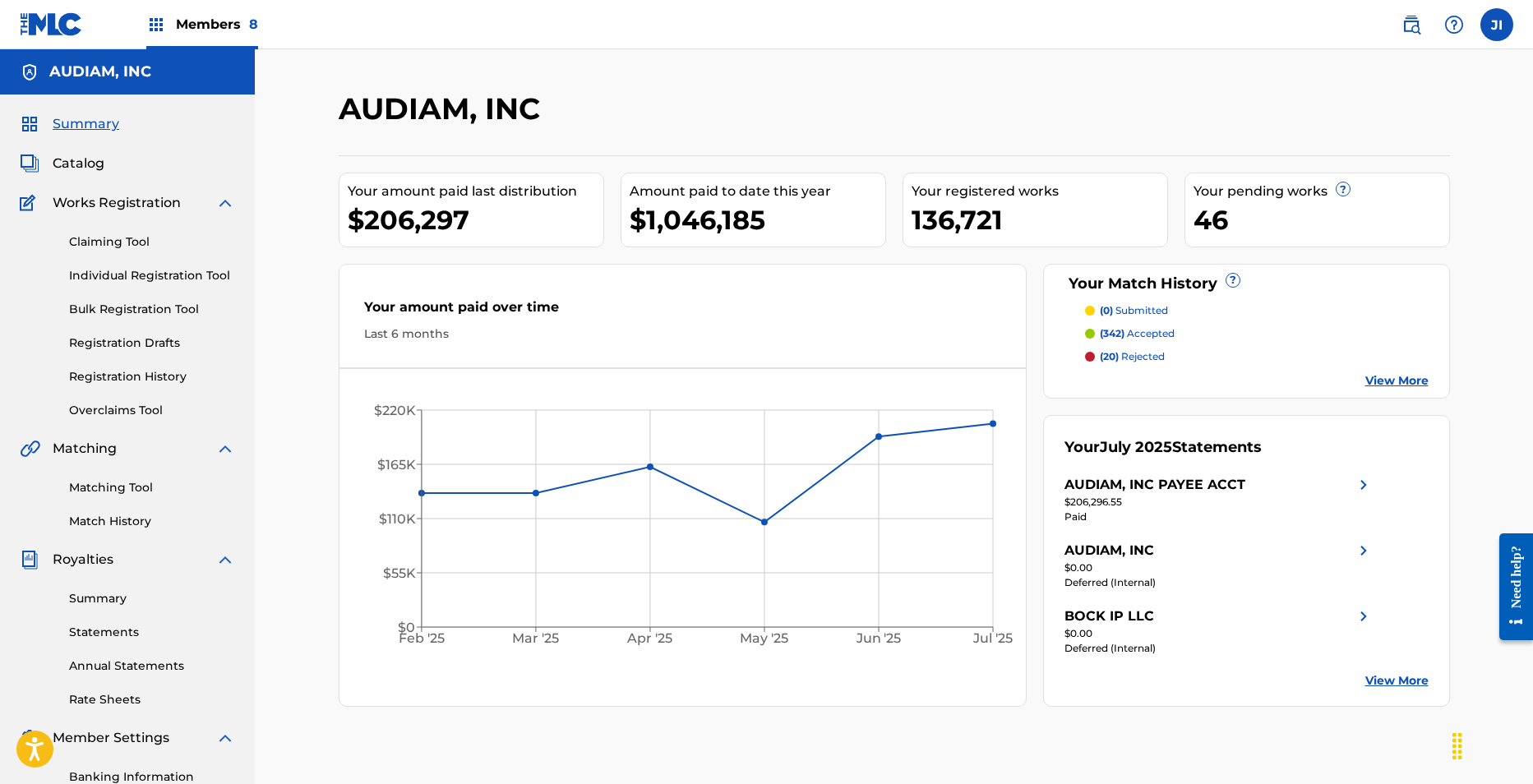 click on "Individual Registration Tool" at bounding box center (152, 275) 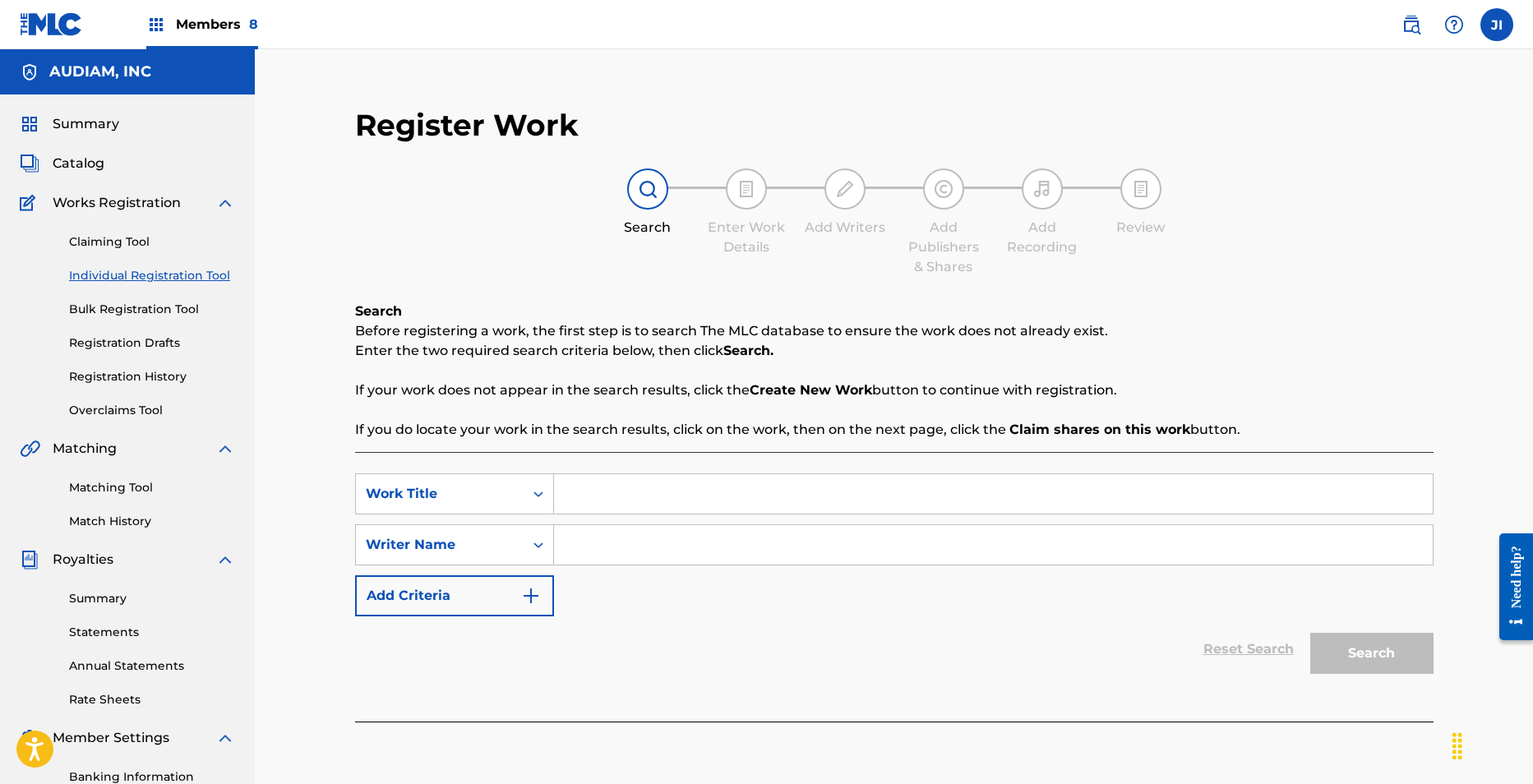 click at bounding box center (993, 494) 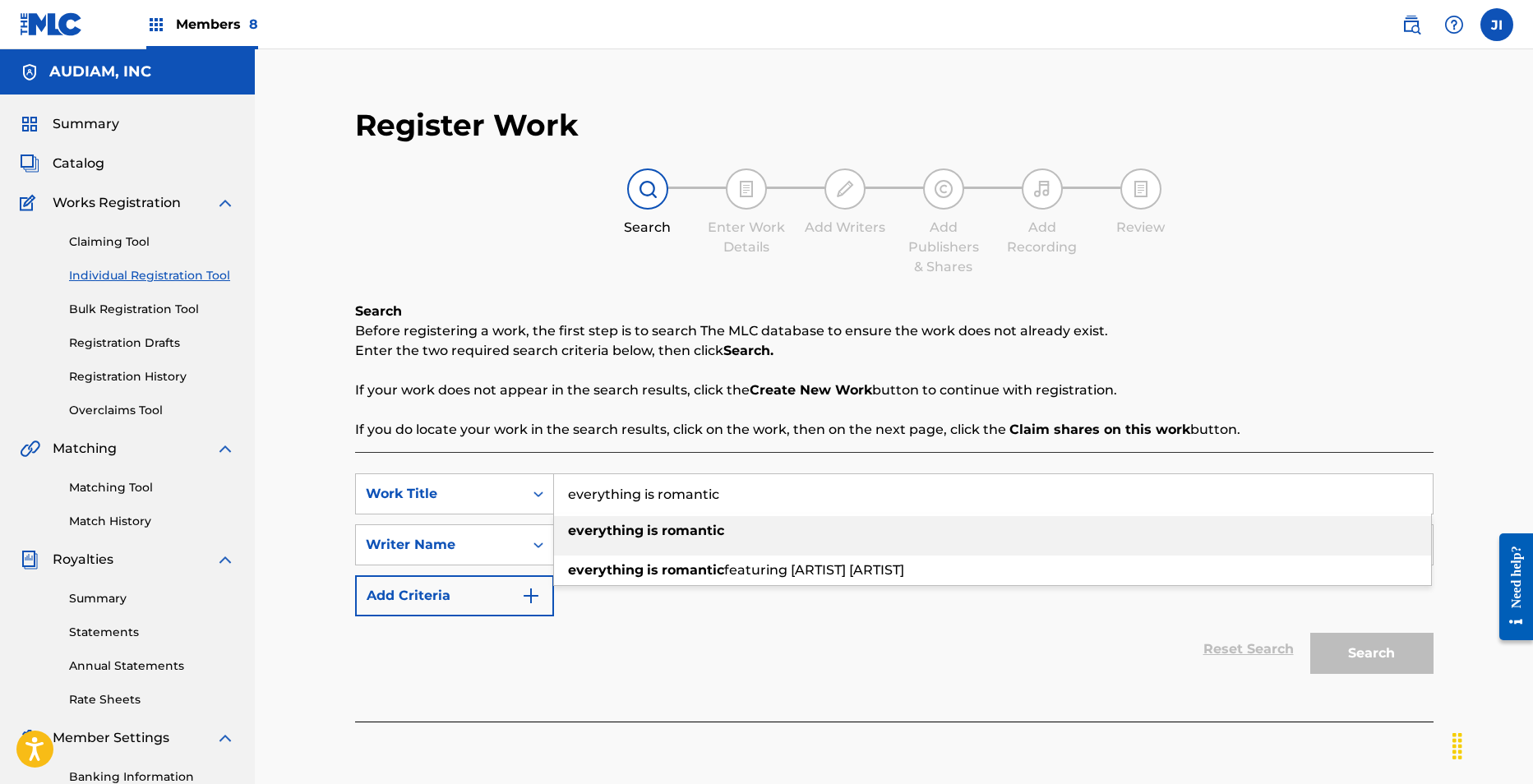 type on "everything is romantic" 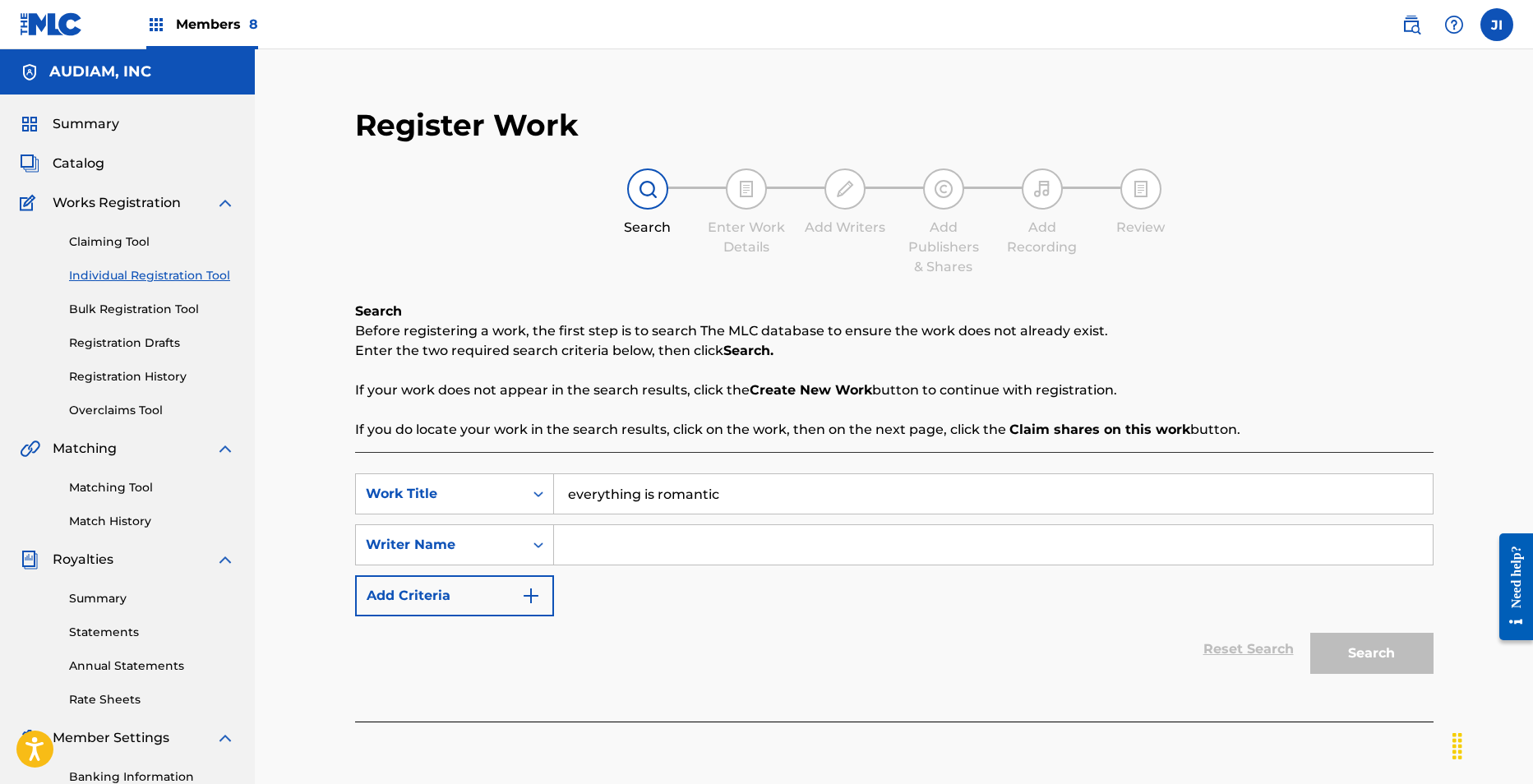 click at bounding box center [993, 545] 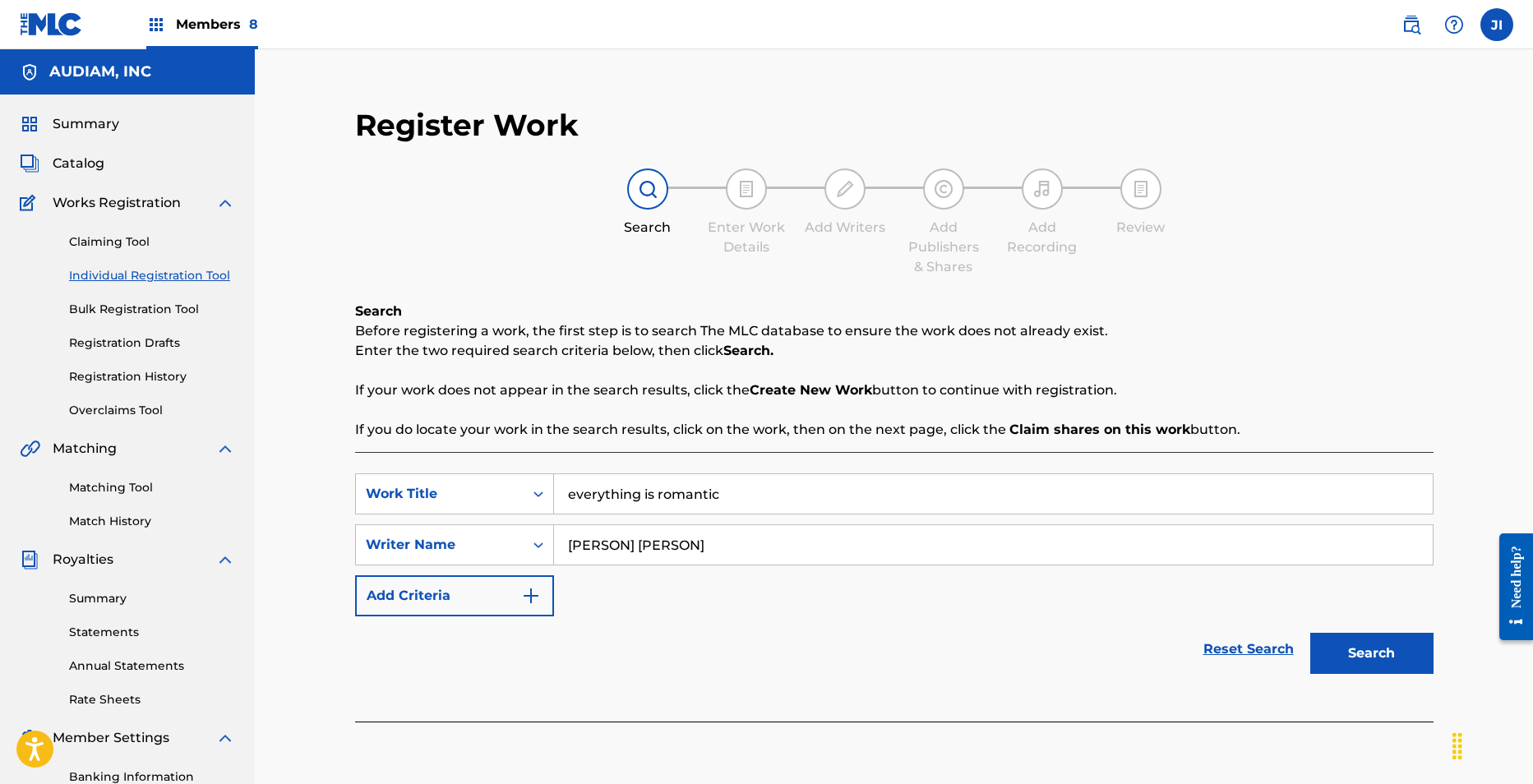 type on "[PERSON] [PERSON]" 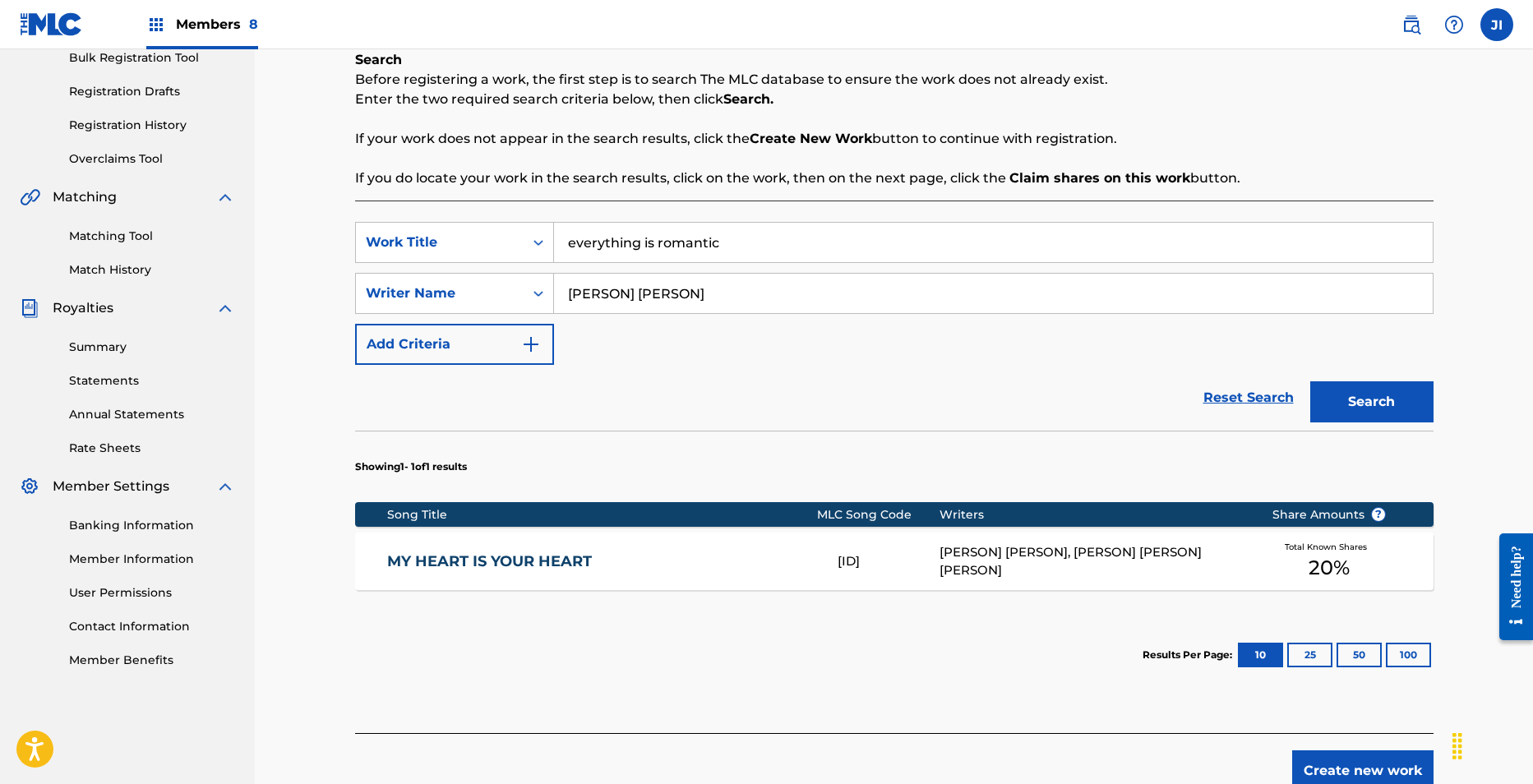 scroll, scrollTop: 248, scrollLeft: 0, axis: vertical 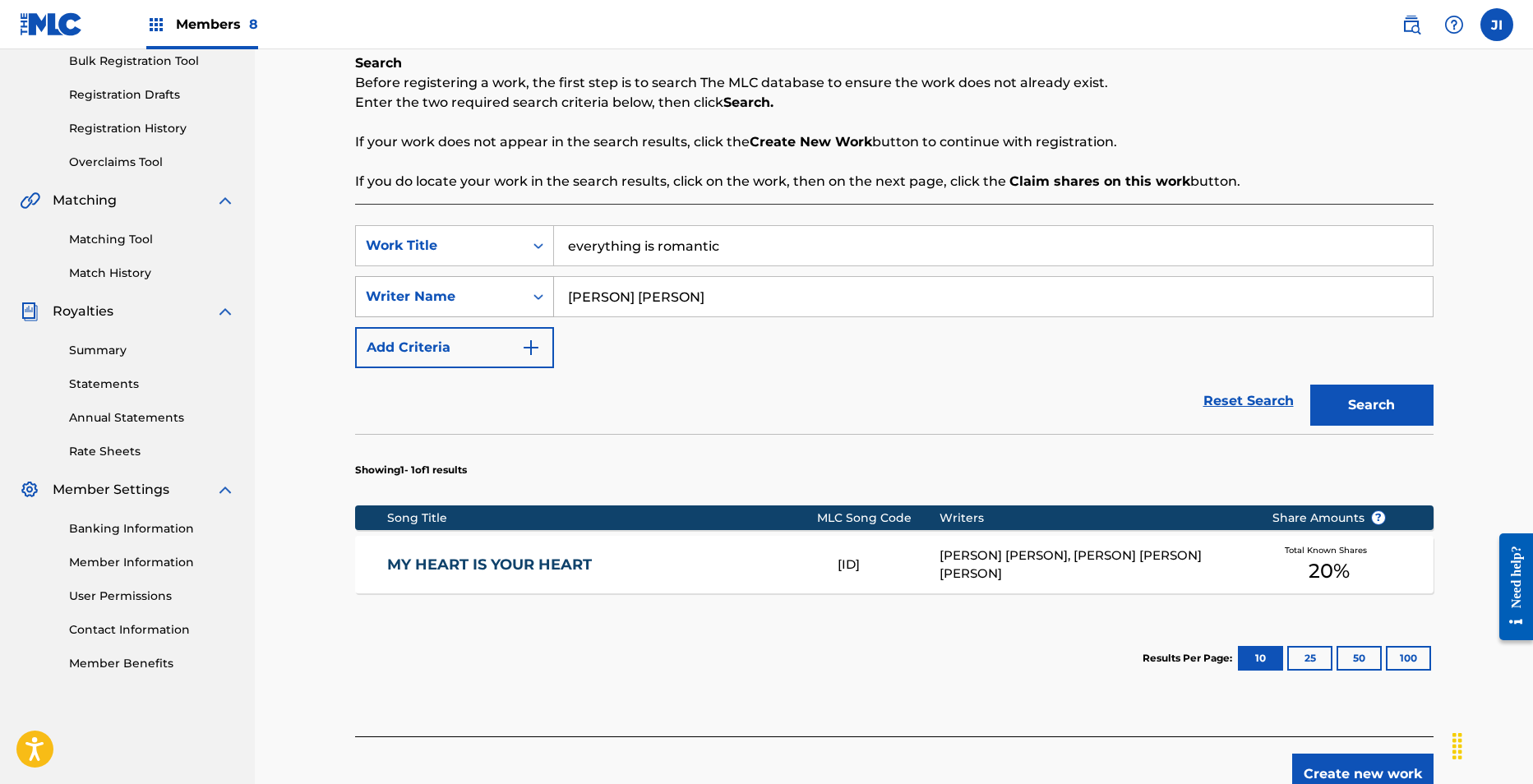 drag, startPoint x: 649, startPoint y: 300, endPoint x: 541, endPoint y: 283, distance: 109.32978 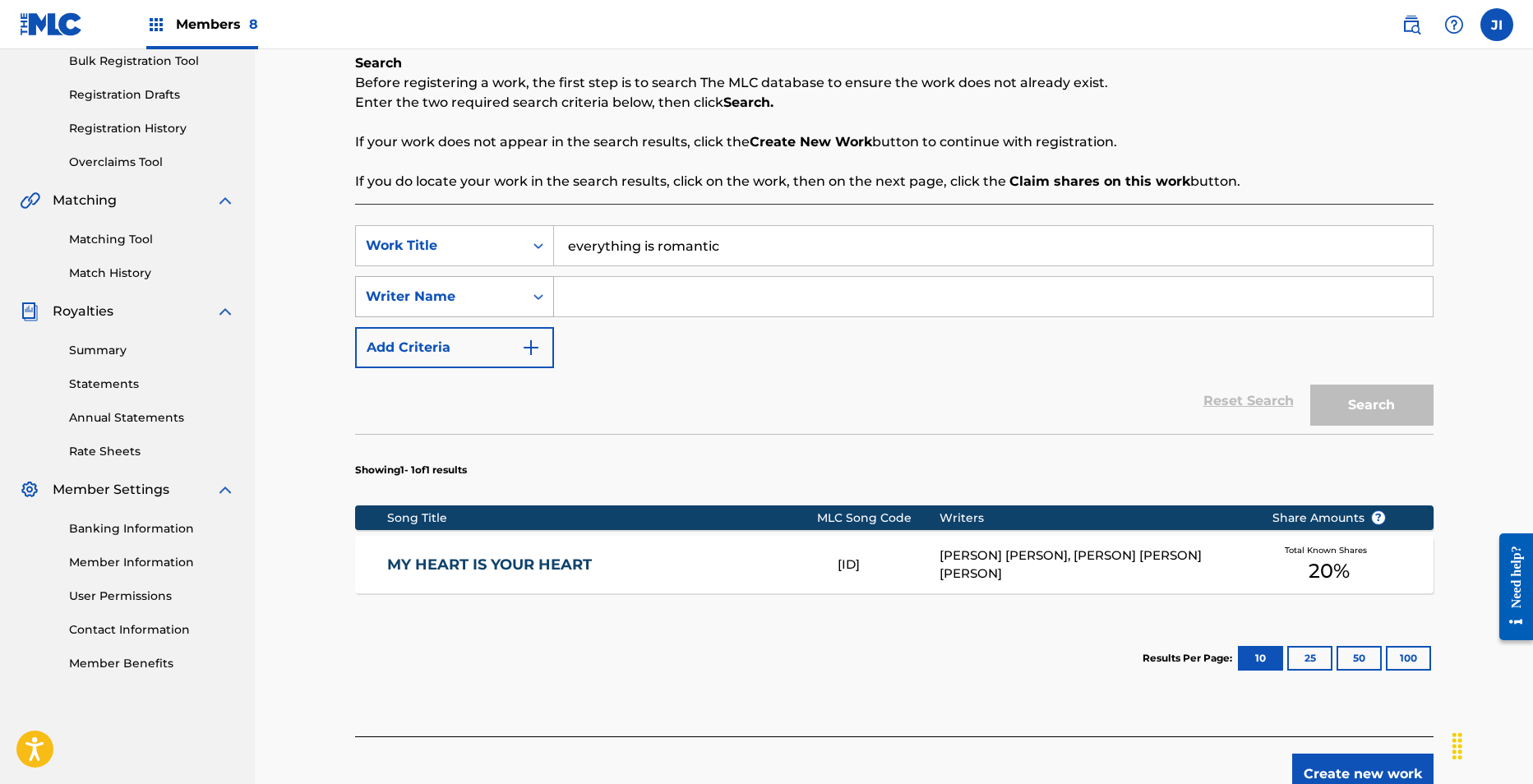 type 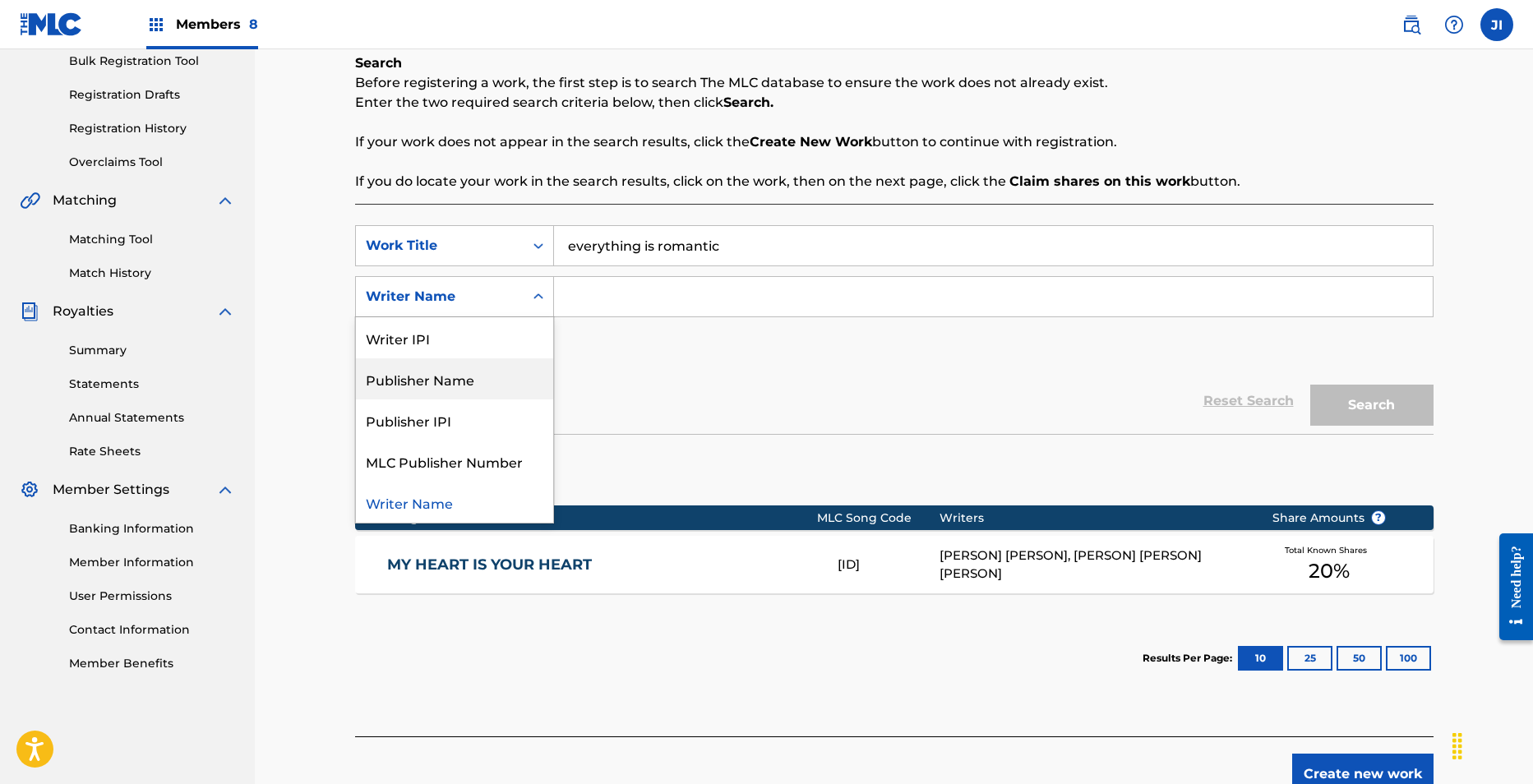 click on "Publisher Name" at bounding box center (455, 379) 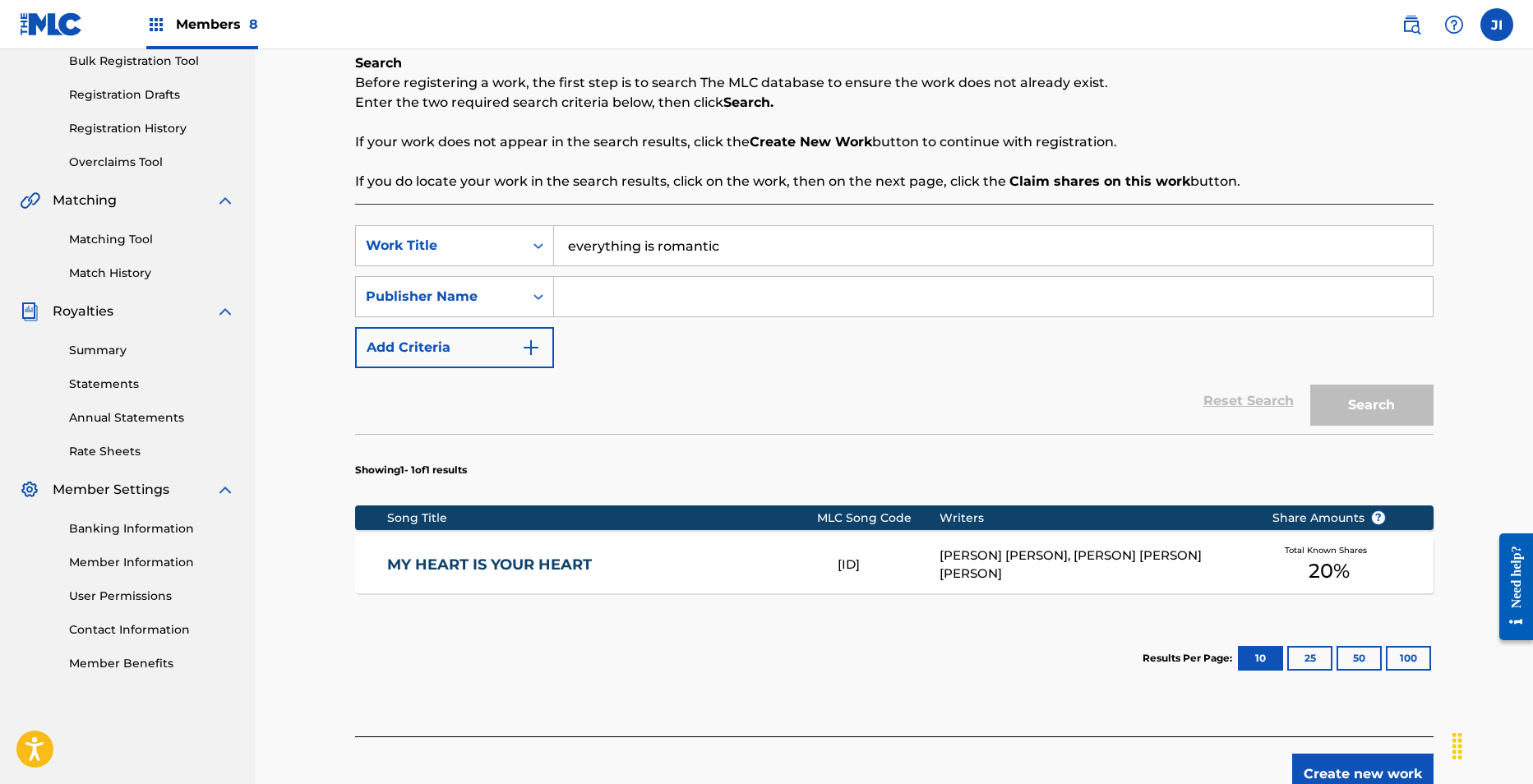 click at bounding box center (993, 297) 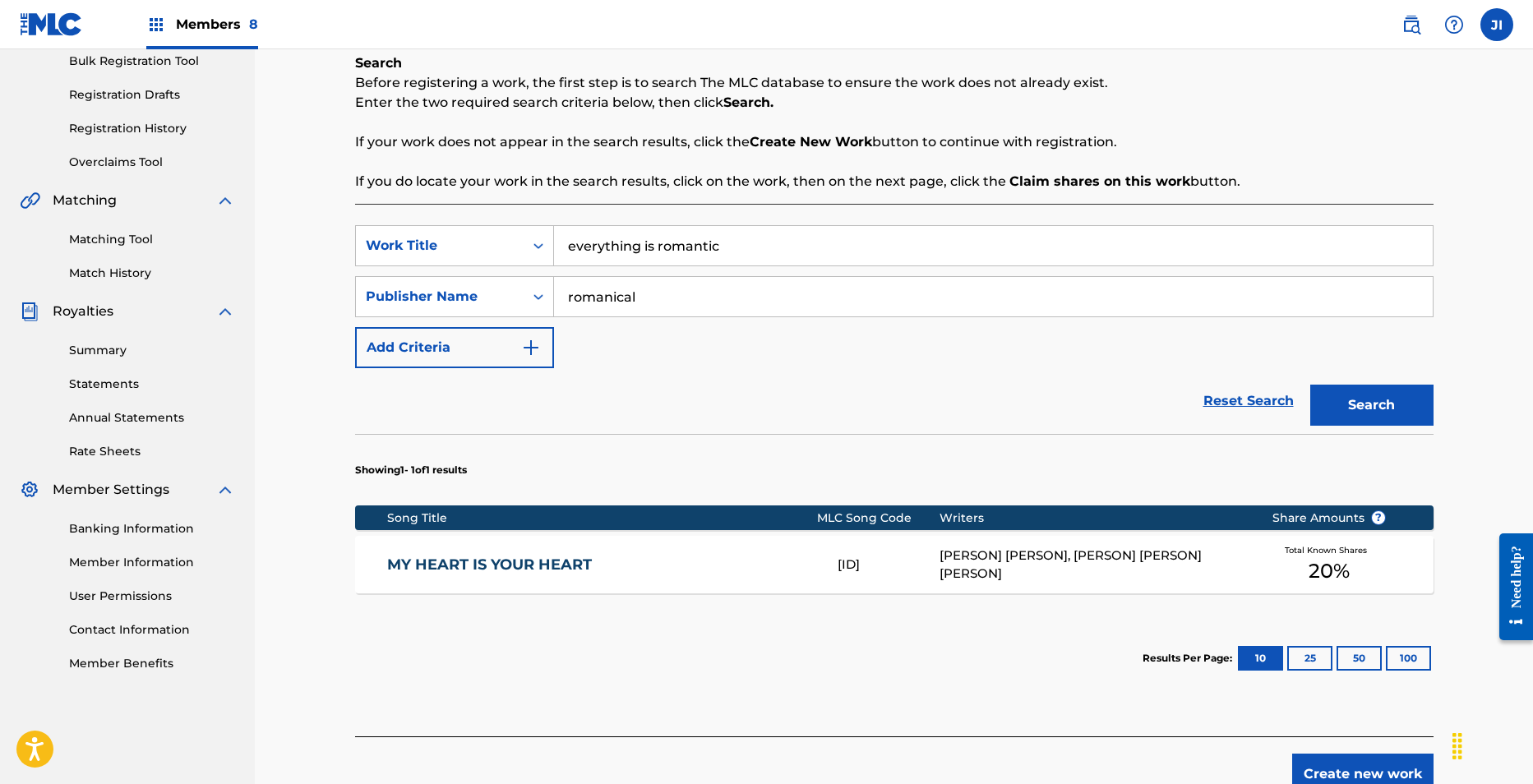 type on "romanical" 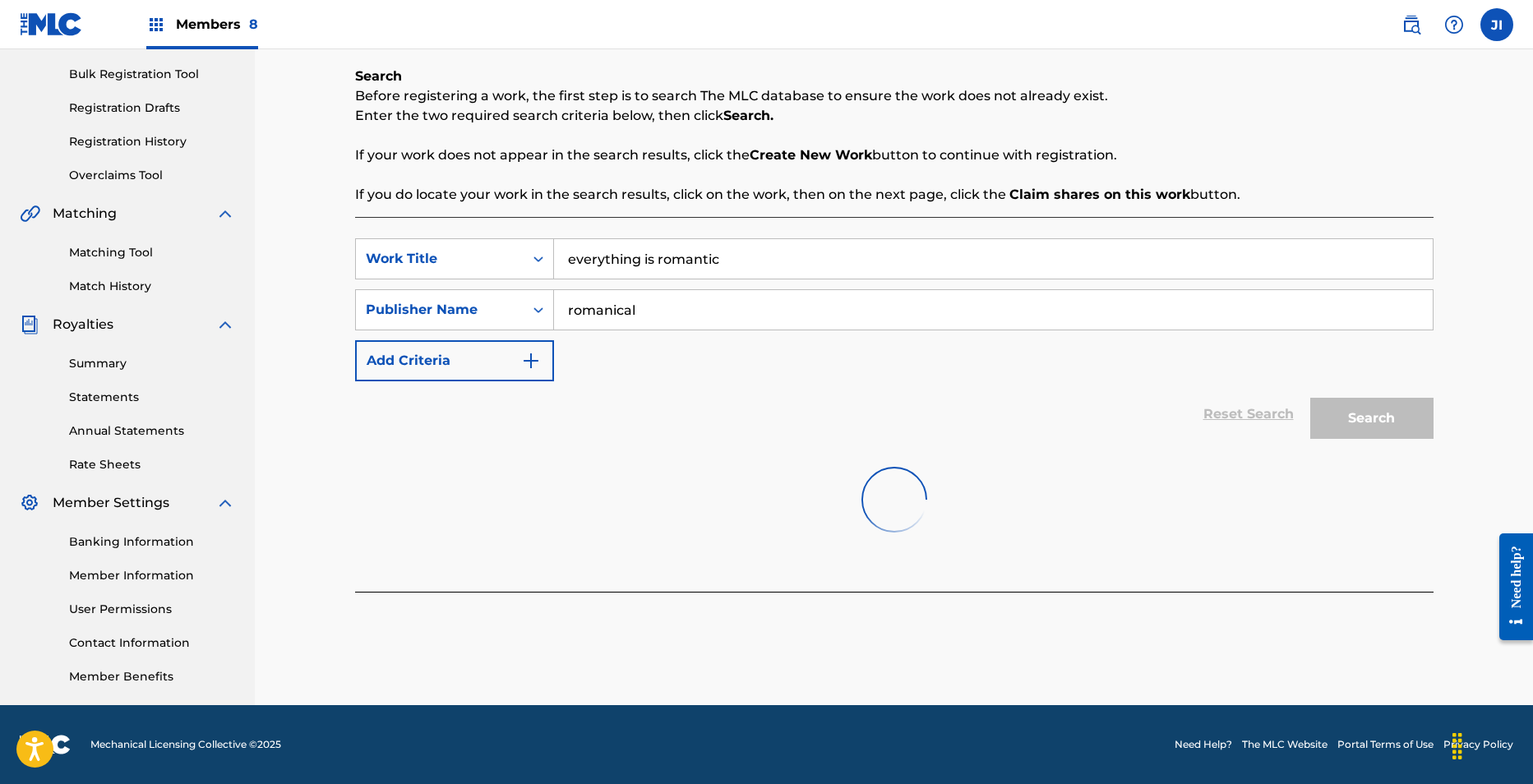 scroll, scrollTop: 248, scrollLeft: 0, axis: vertical 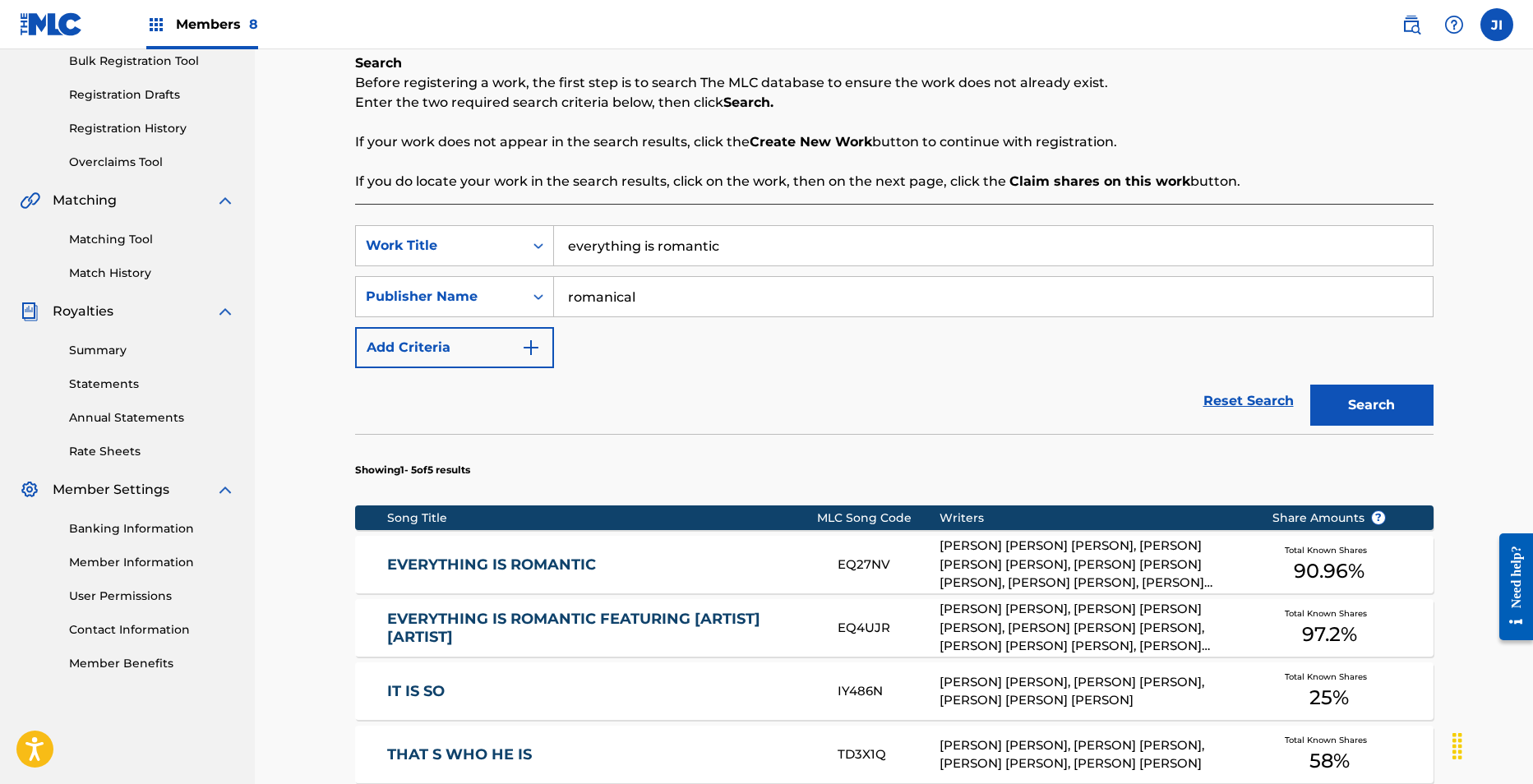 click on "EVERYTHING IS ROMANTIC FEATURING [ARTIST] [ARTIST]" at bounding box center (601, 628) 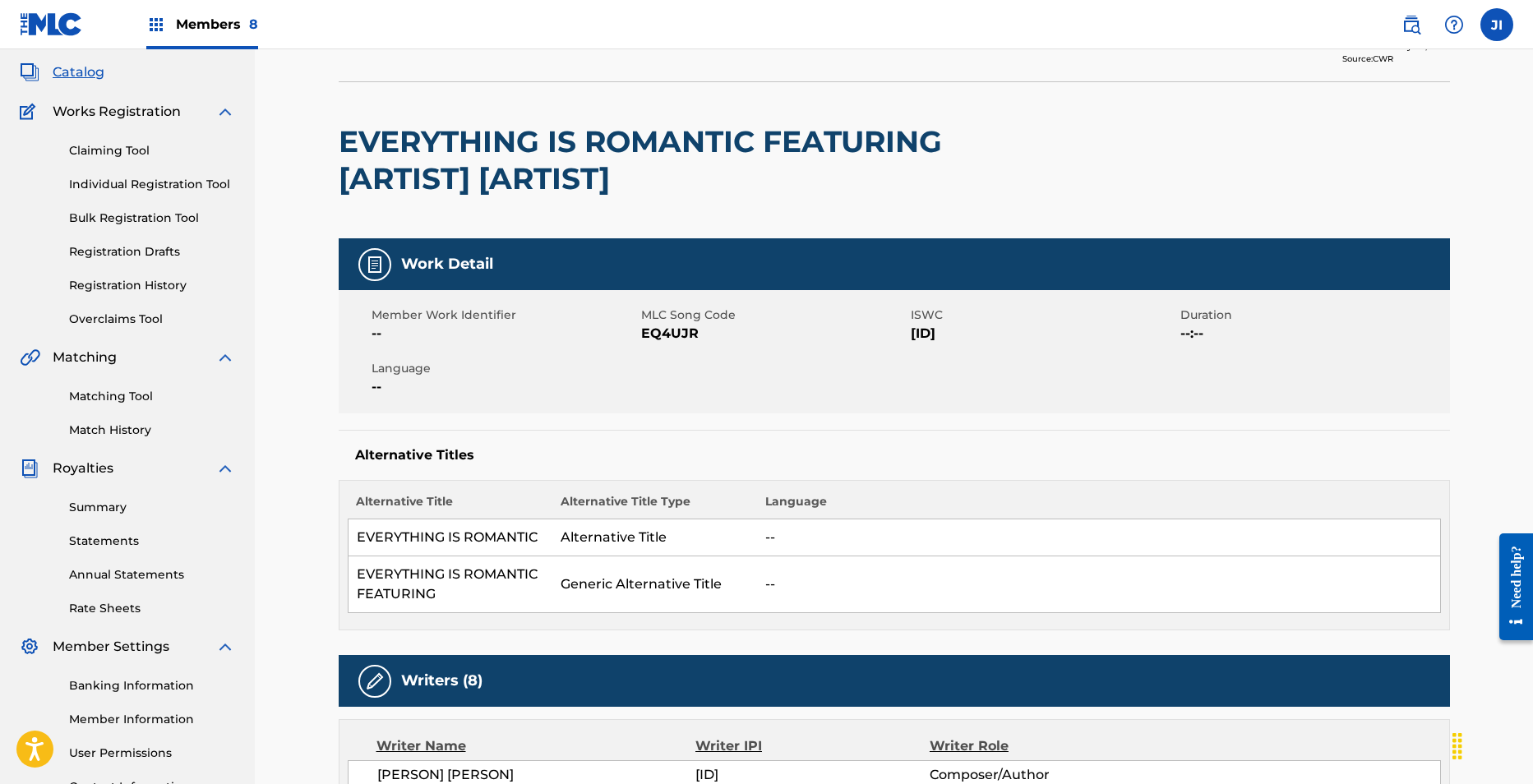 scroll, scrollTop: 0, scrollLeft: 0, axis: both 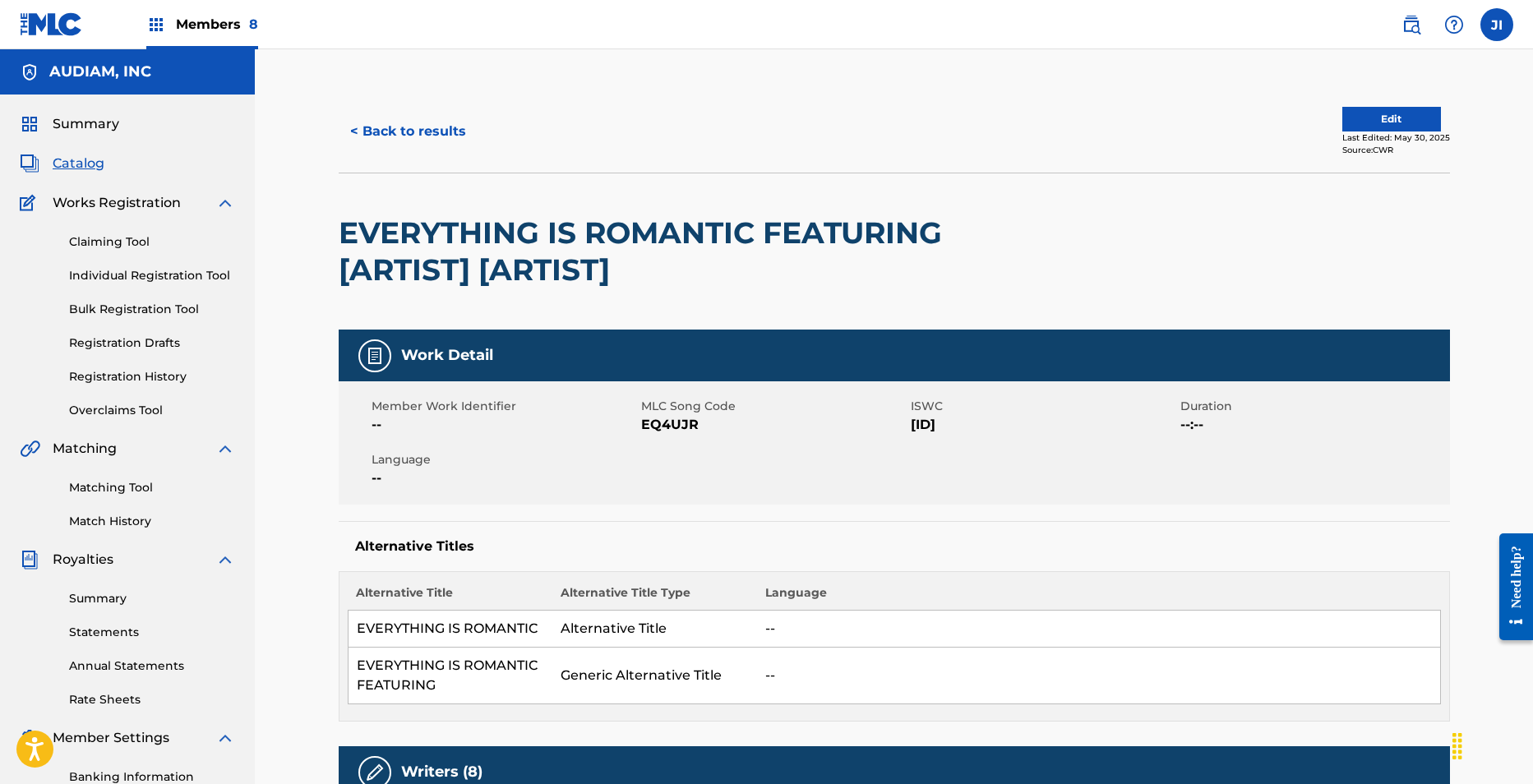 click on "Edit" at bounding box center [1392, 119] 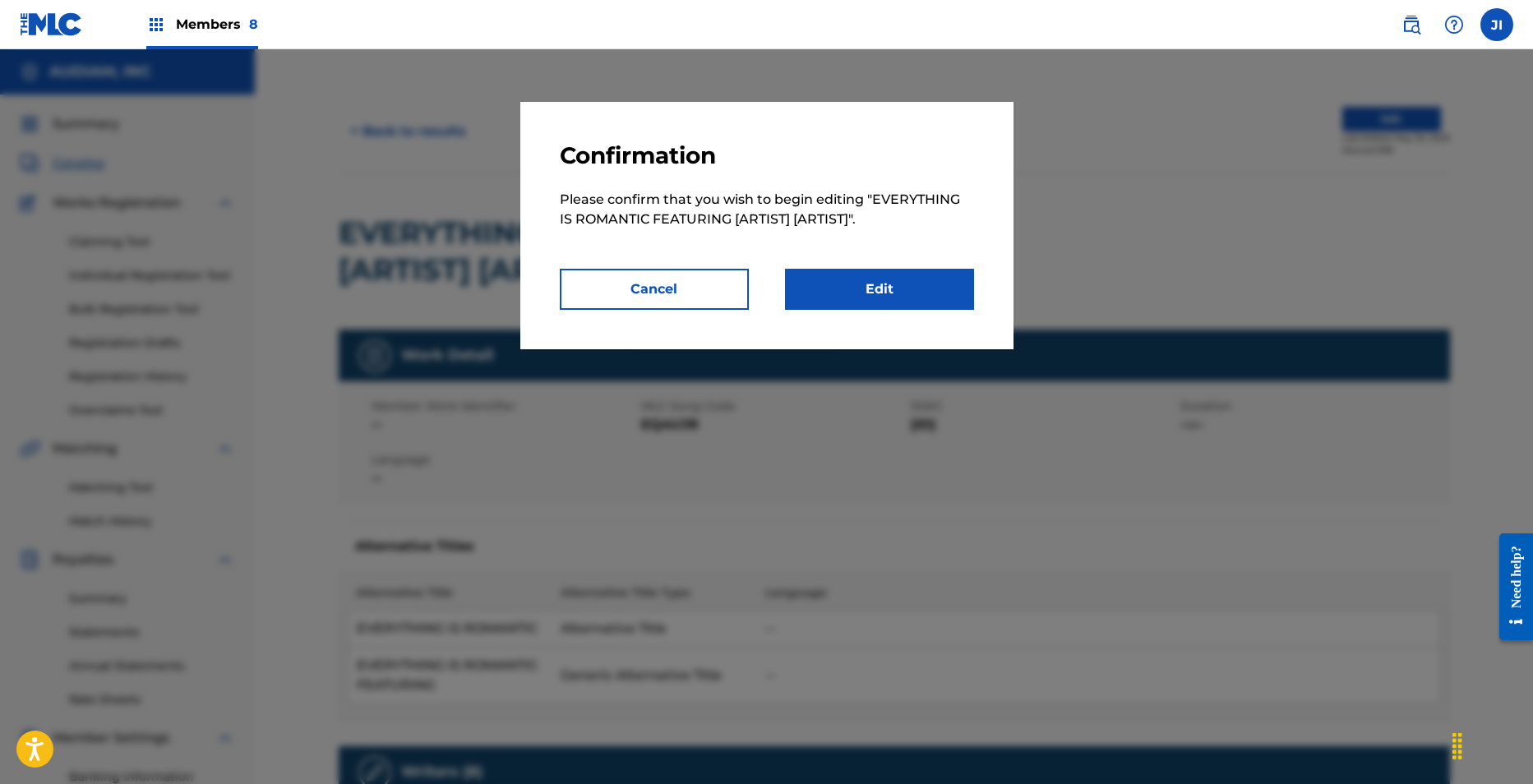 click on "Edit" at bounding box center [880, 289] 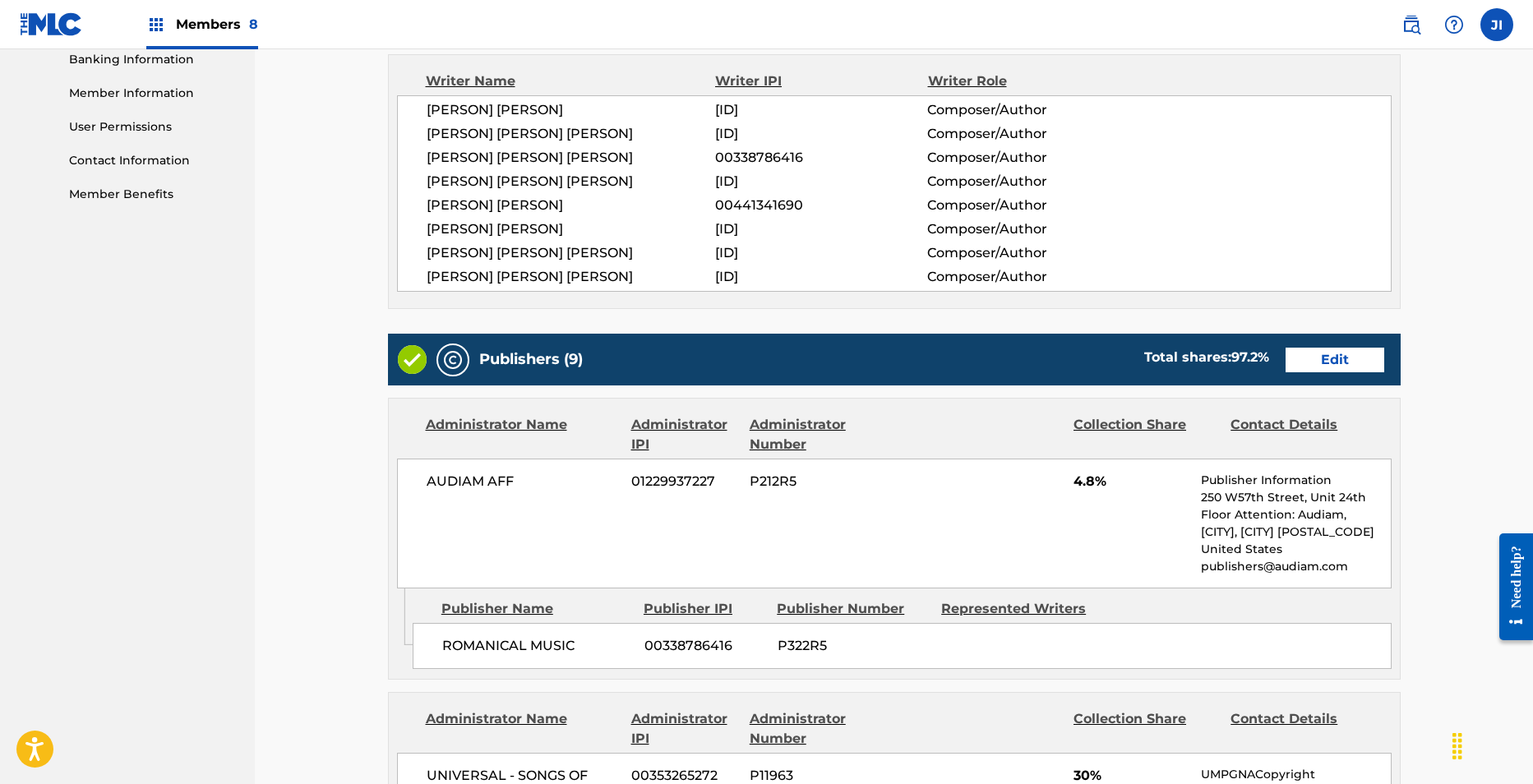 scroll, scrollTop: 733, scrollLeft: 0, axis: vertical 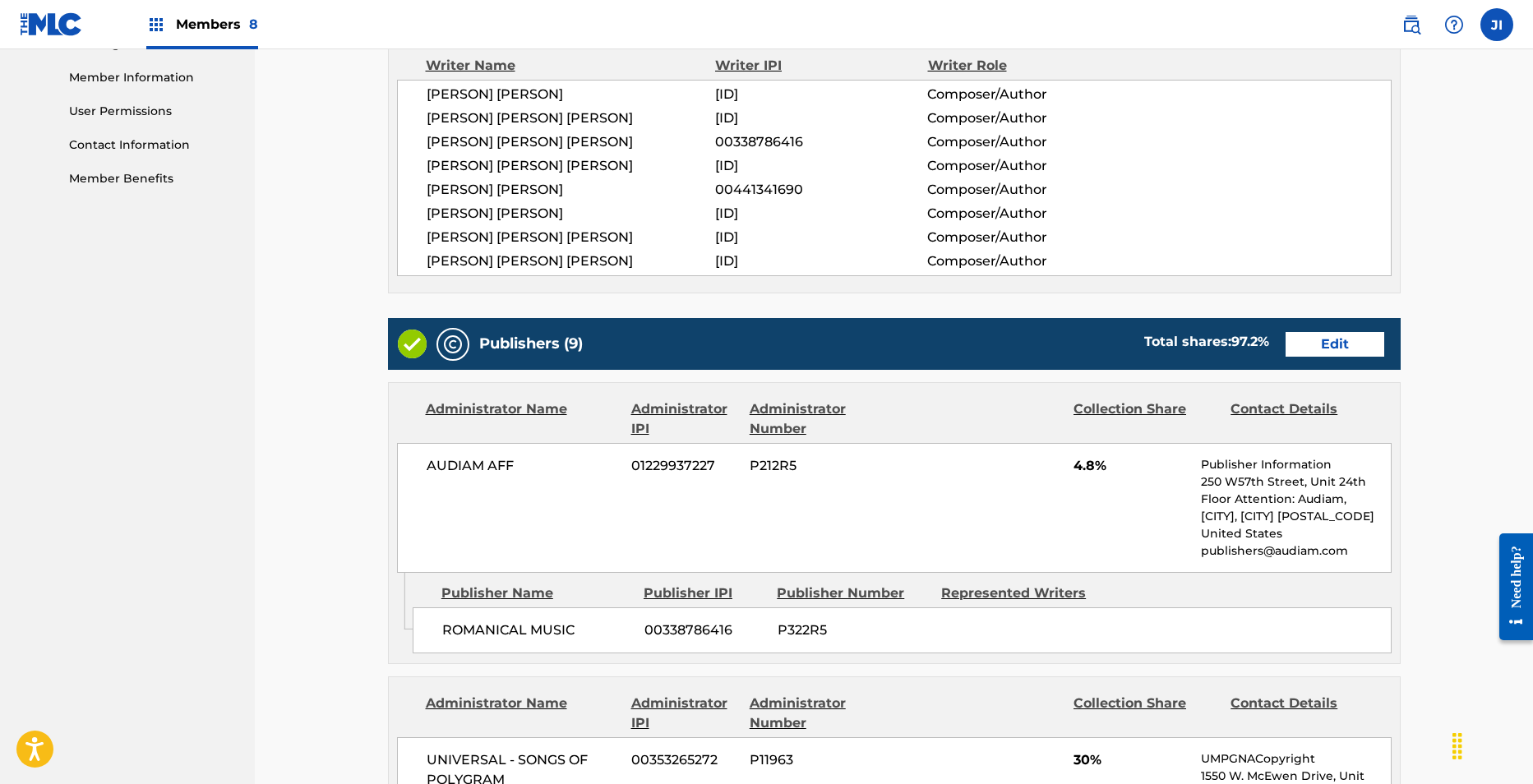 click on "Edit" at bounding box center (1335, 344) 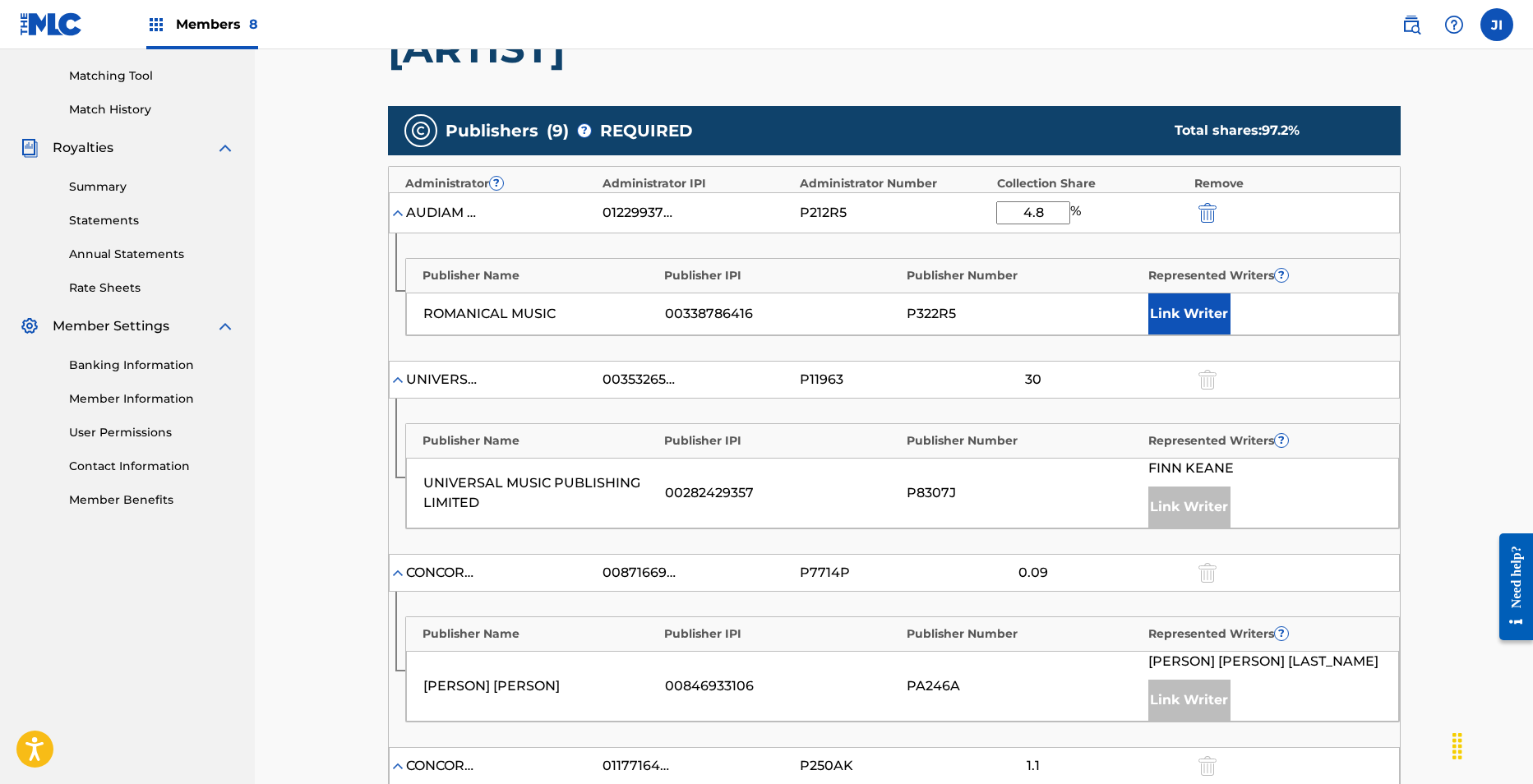 scroll, scrollTop: 411, scrollLeft: 0, axis: vertical 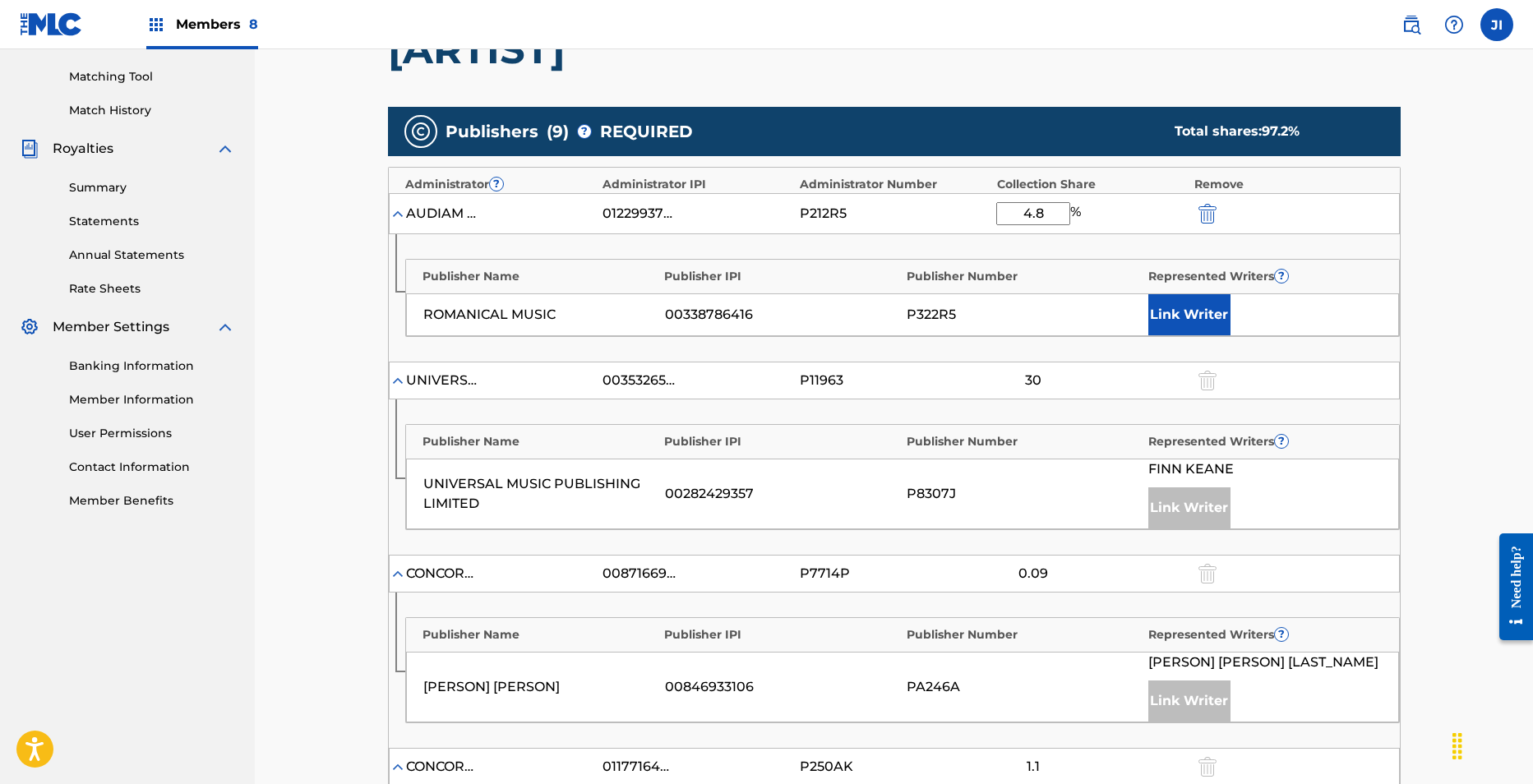 click on "Link Writer" at bounding box center (1189, 315) 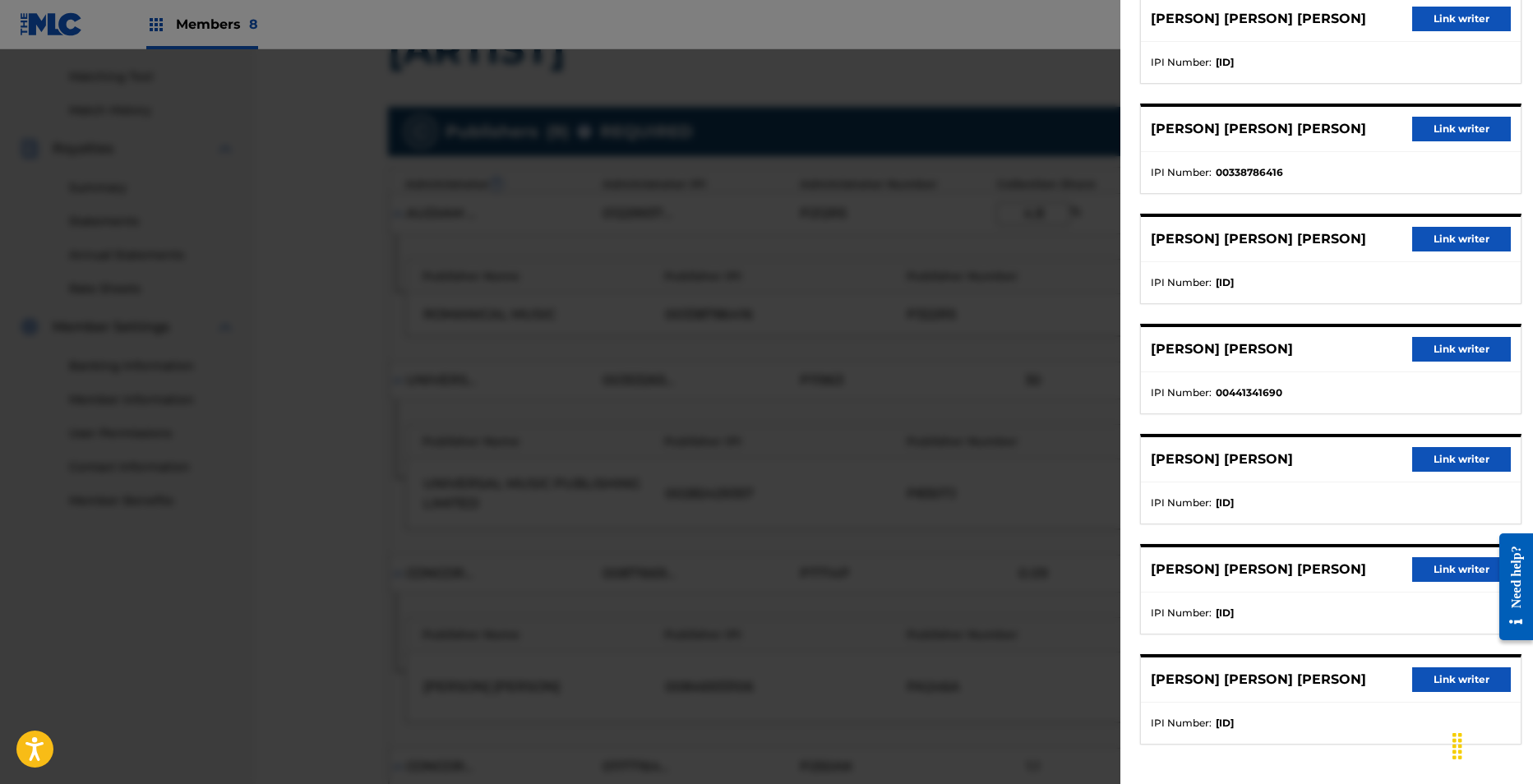 scroll, scrollTop: 0, scrollLeft: 0, axis: both 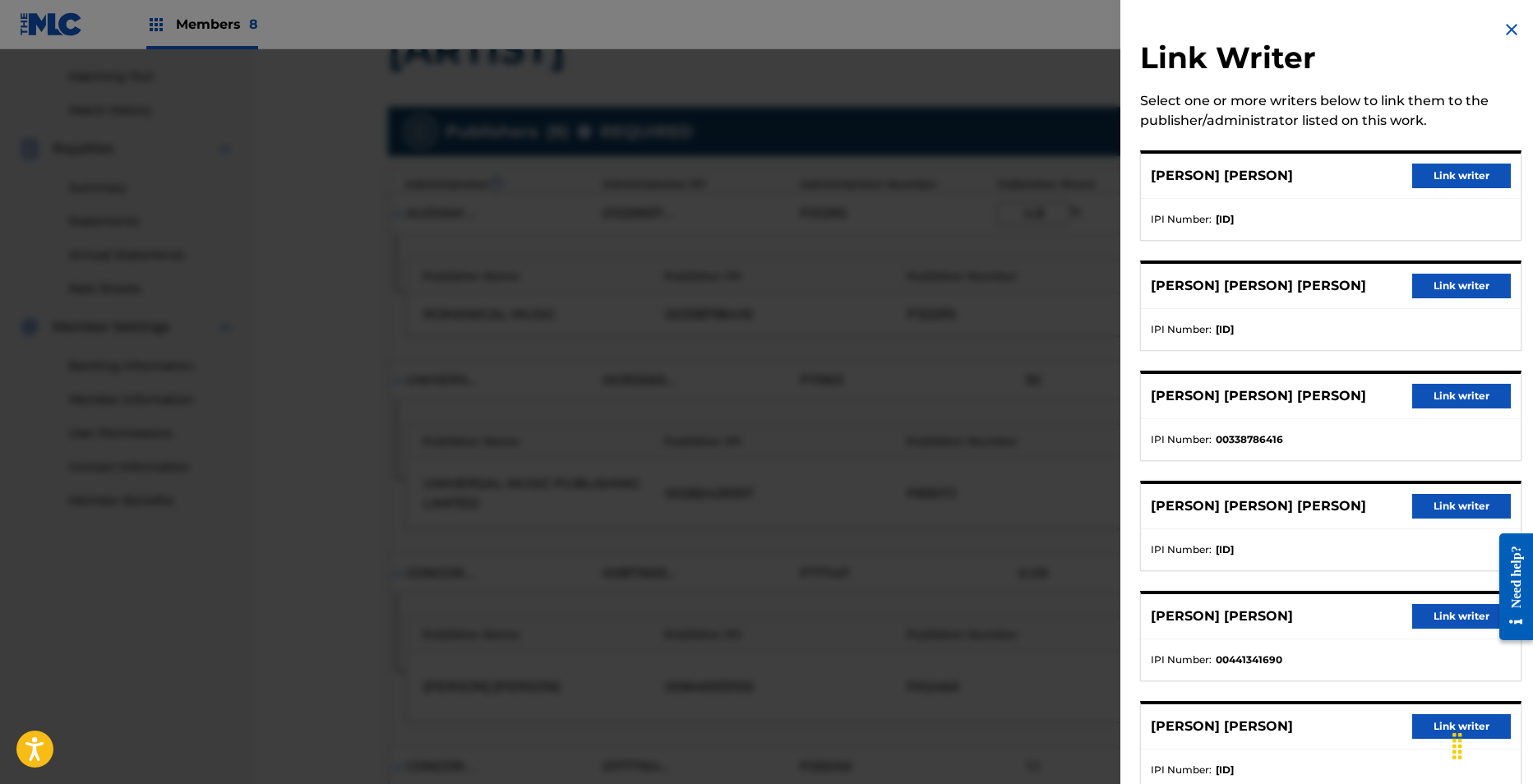 click on "Link writer" at bounding box center [1461, 396] 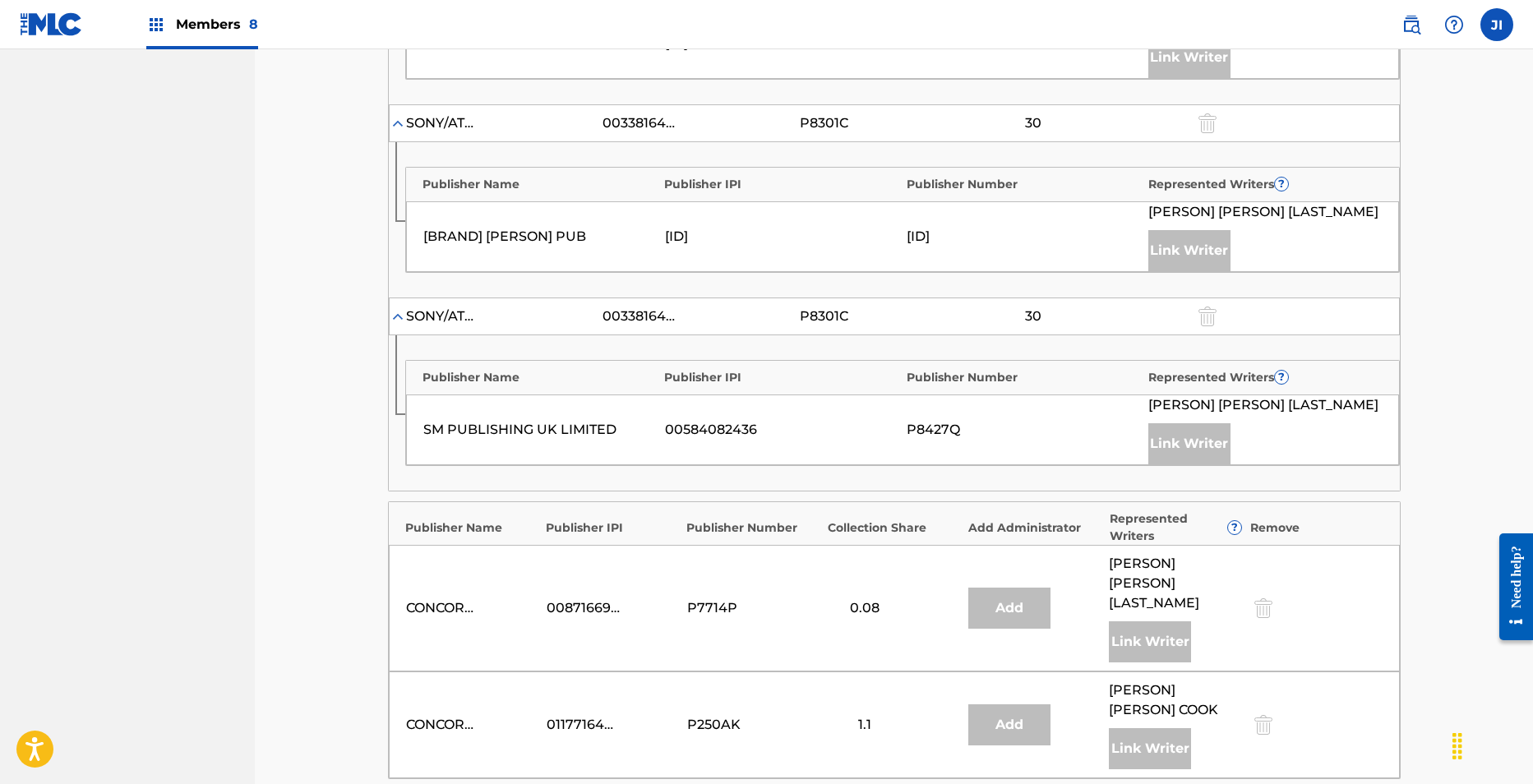 scroll, scrollTop: 1865, scrollLeft: 0, axis: vertical 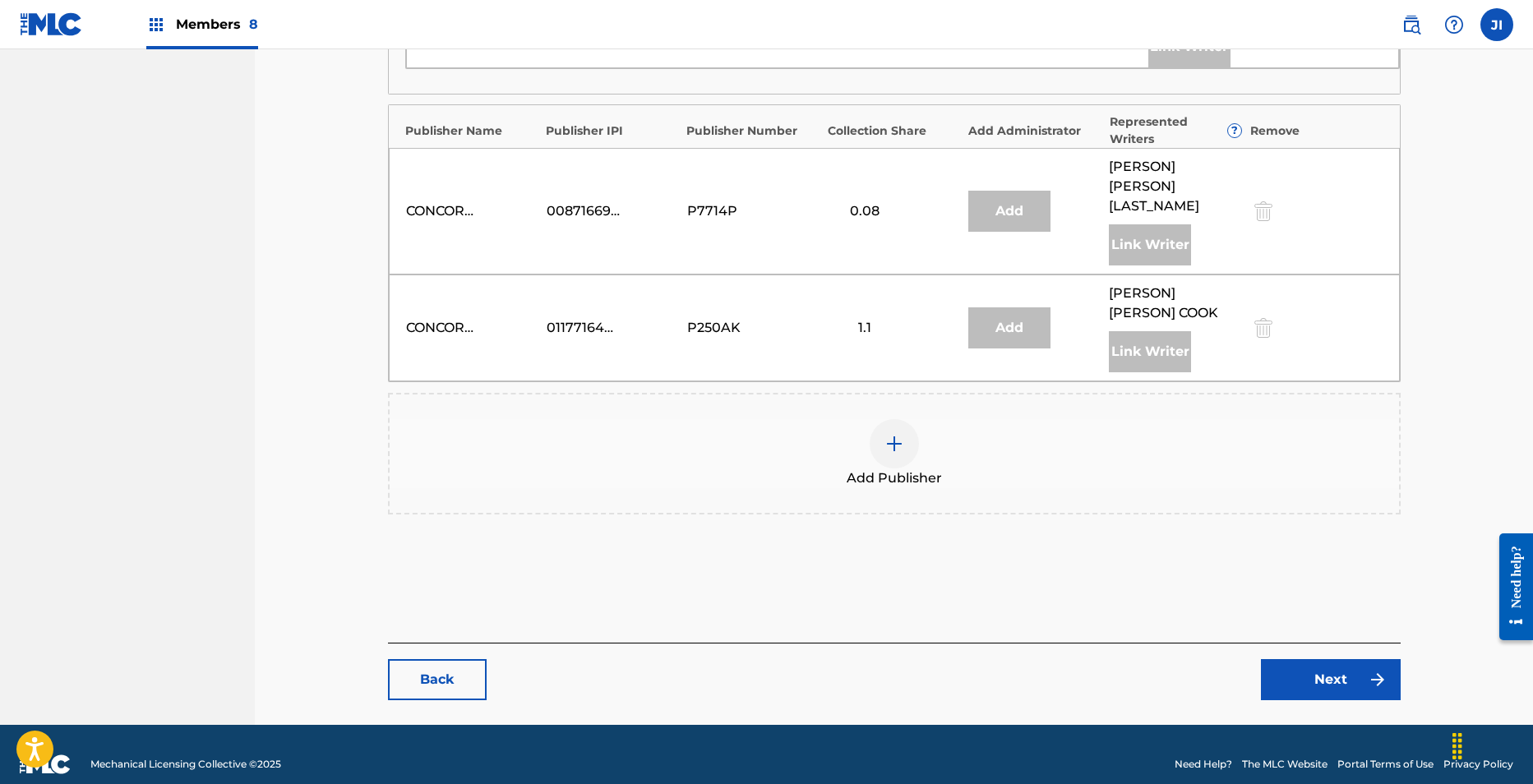 click on "Next" at bounding box center [1331, 680] 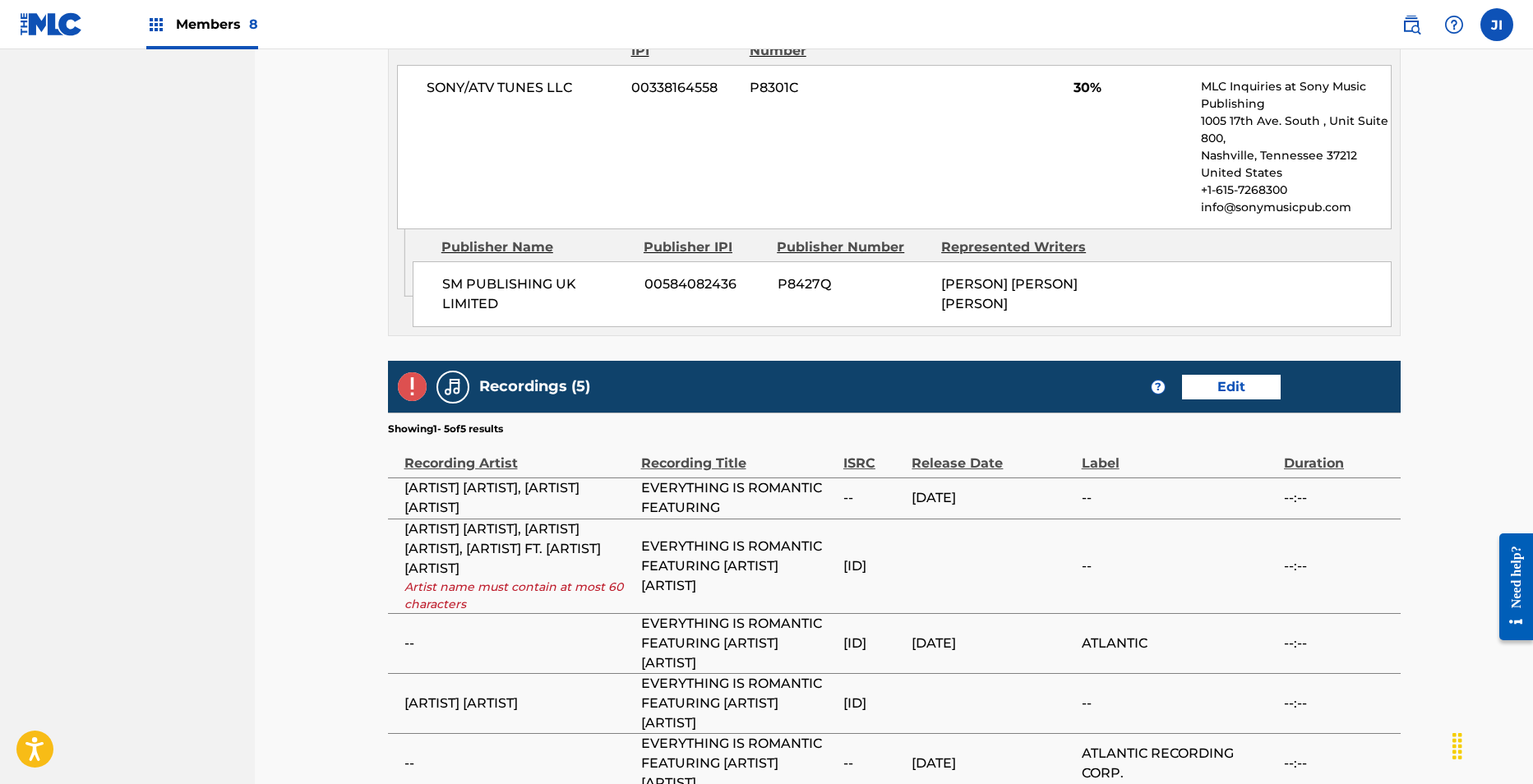 scroll, scrollTop: 3466, scrollLeft: 0, axis: vertical 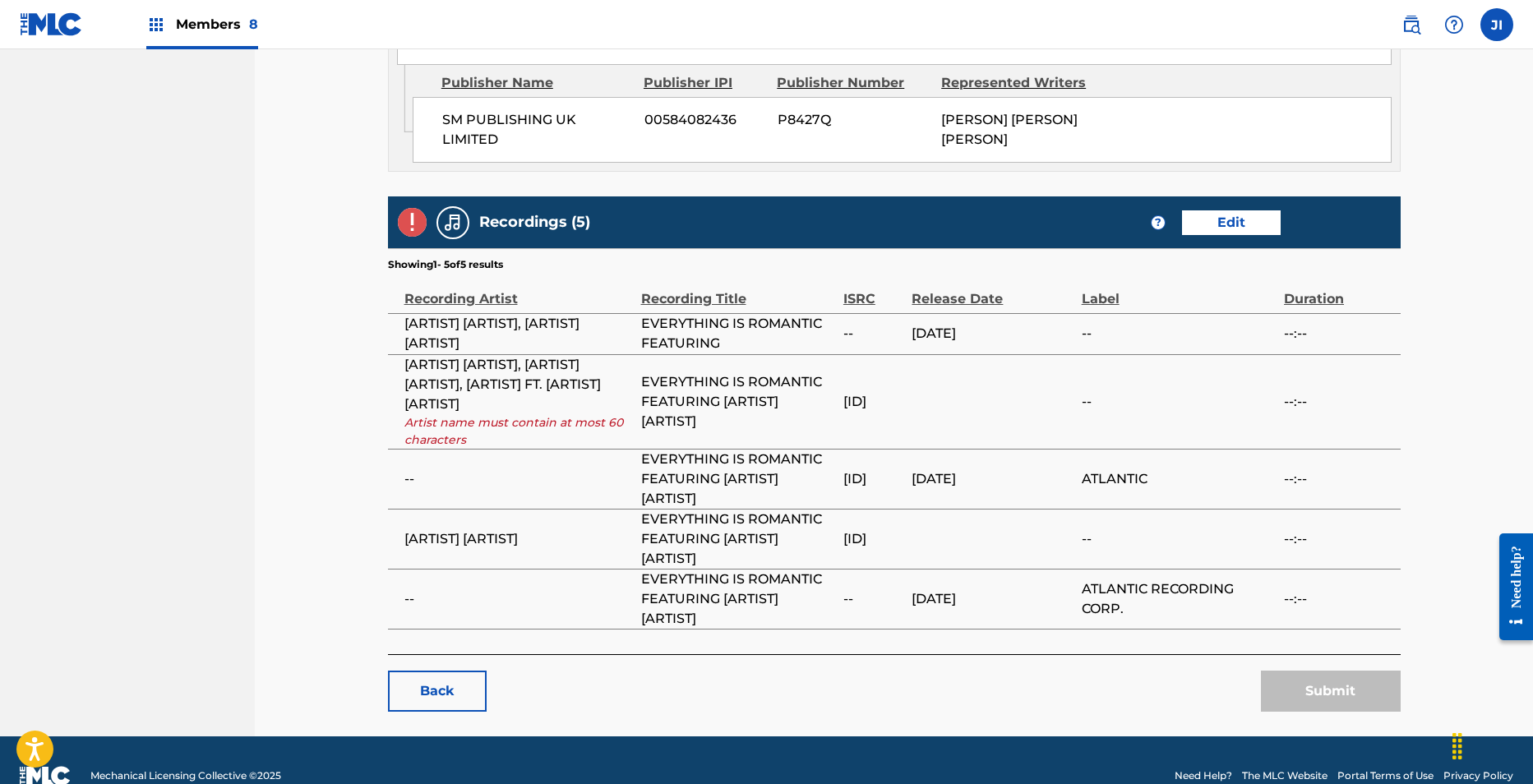 click on "[ARTIST] [ARTIST], [ARTIST] [ARTIST], [ARTIST] FT. [ARTIST] [ARTIST]" at bounding box center (519, 385) 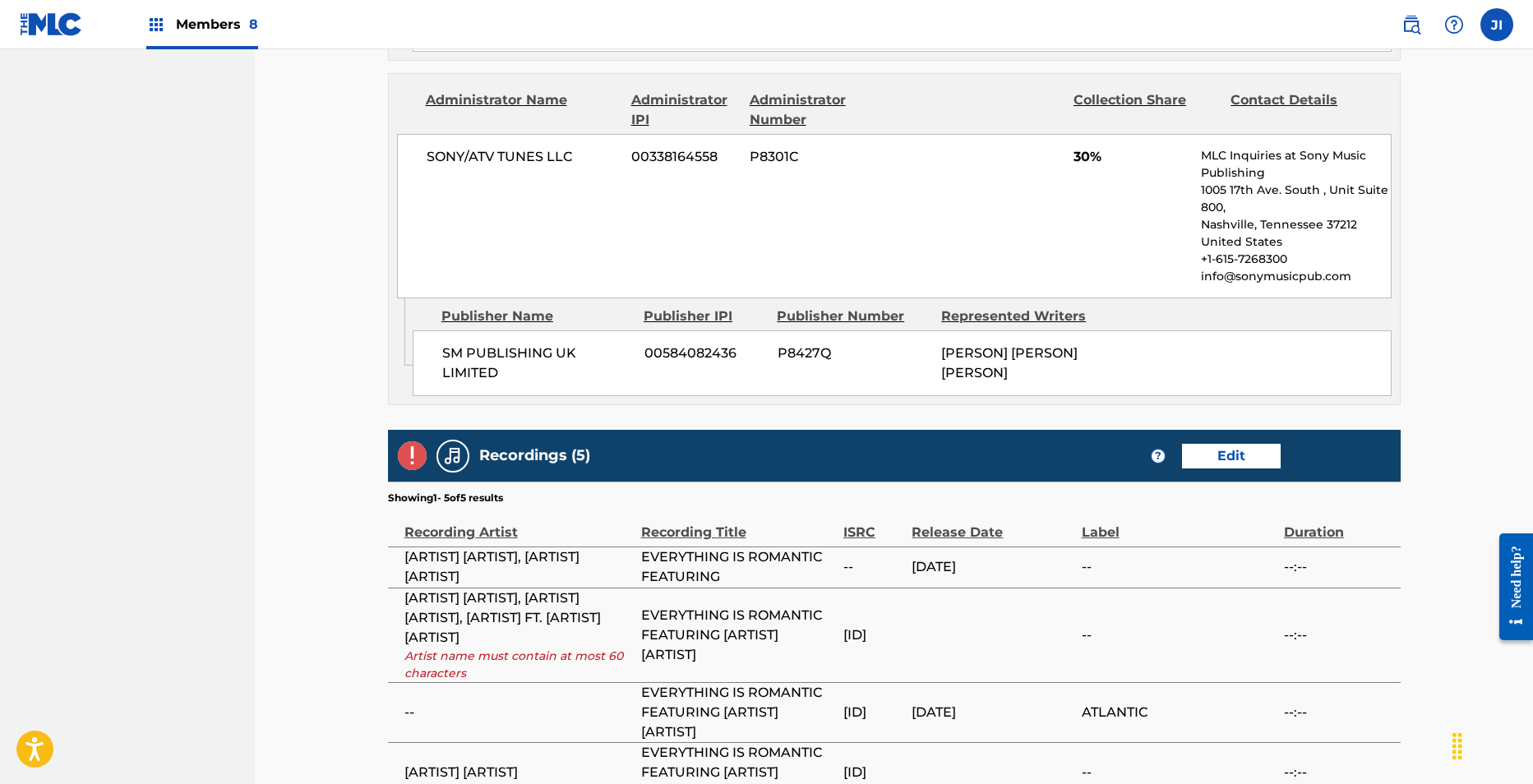 scroll, scrollTop: 3466, scrollLeft: 0, axis: vertical 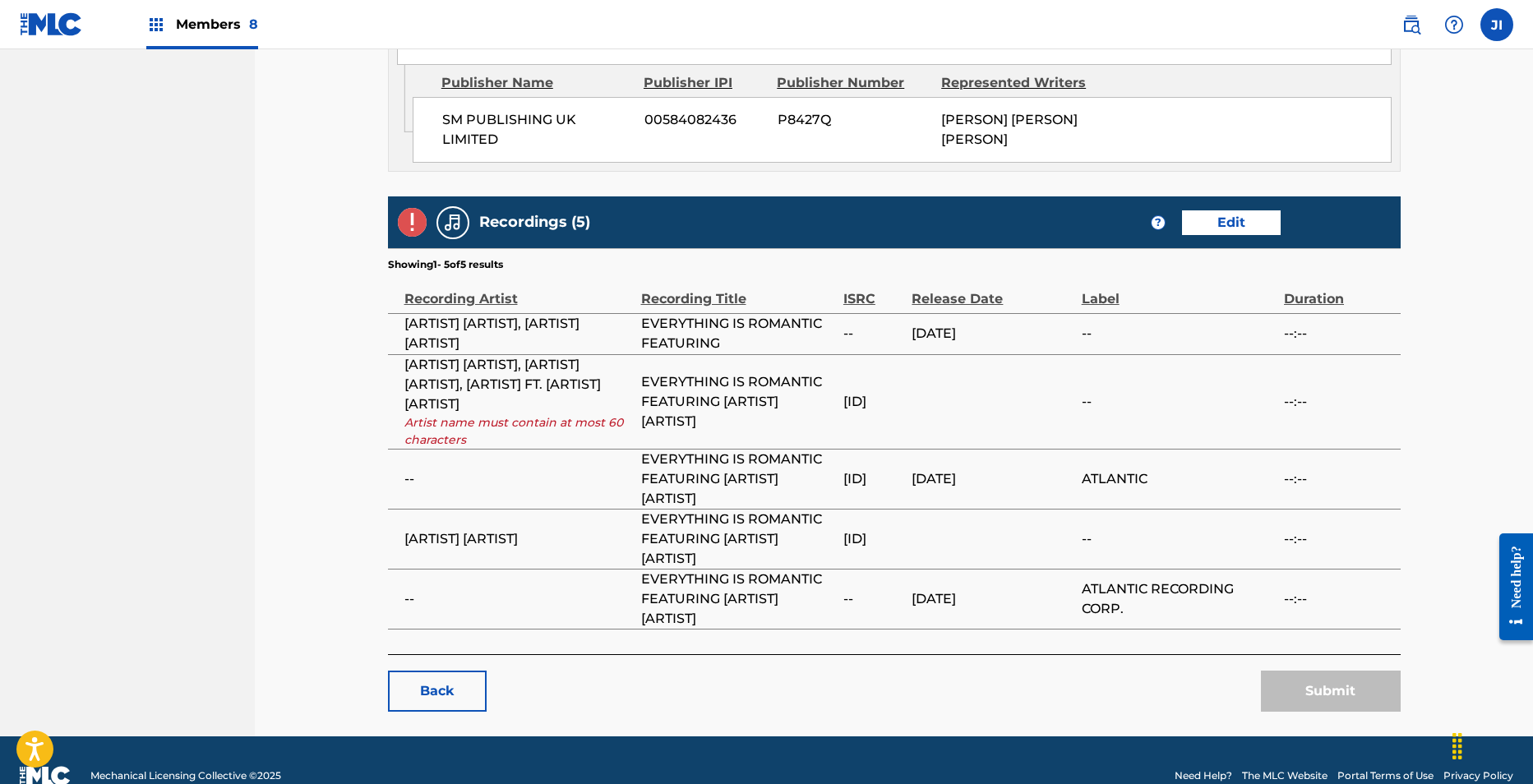 click on "Edit" at bounding box center [1231, 223] 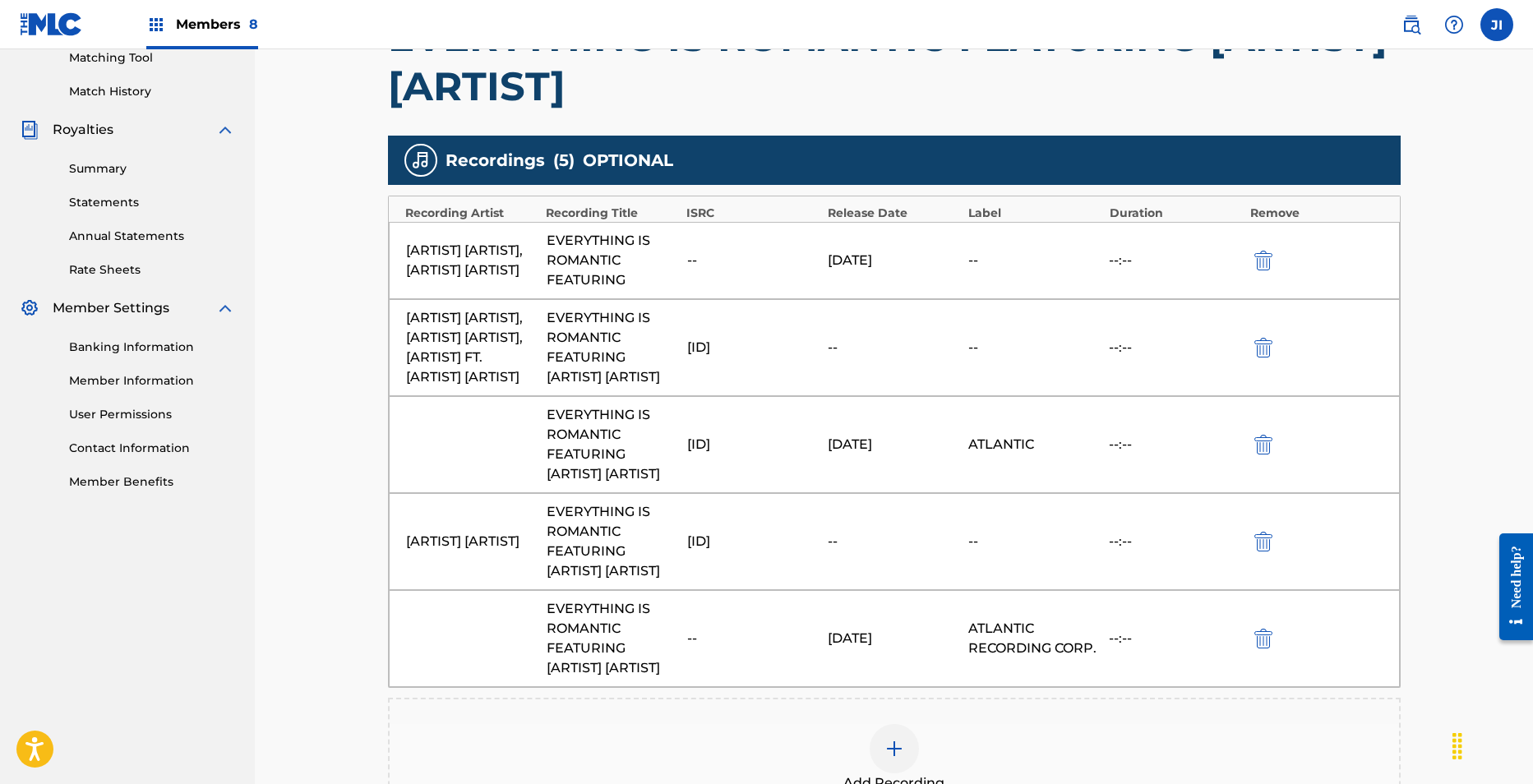 scroll, scrollTop: 431, scrollLeft: 0, axis: vertical 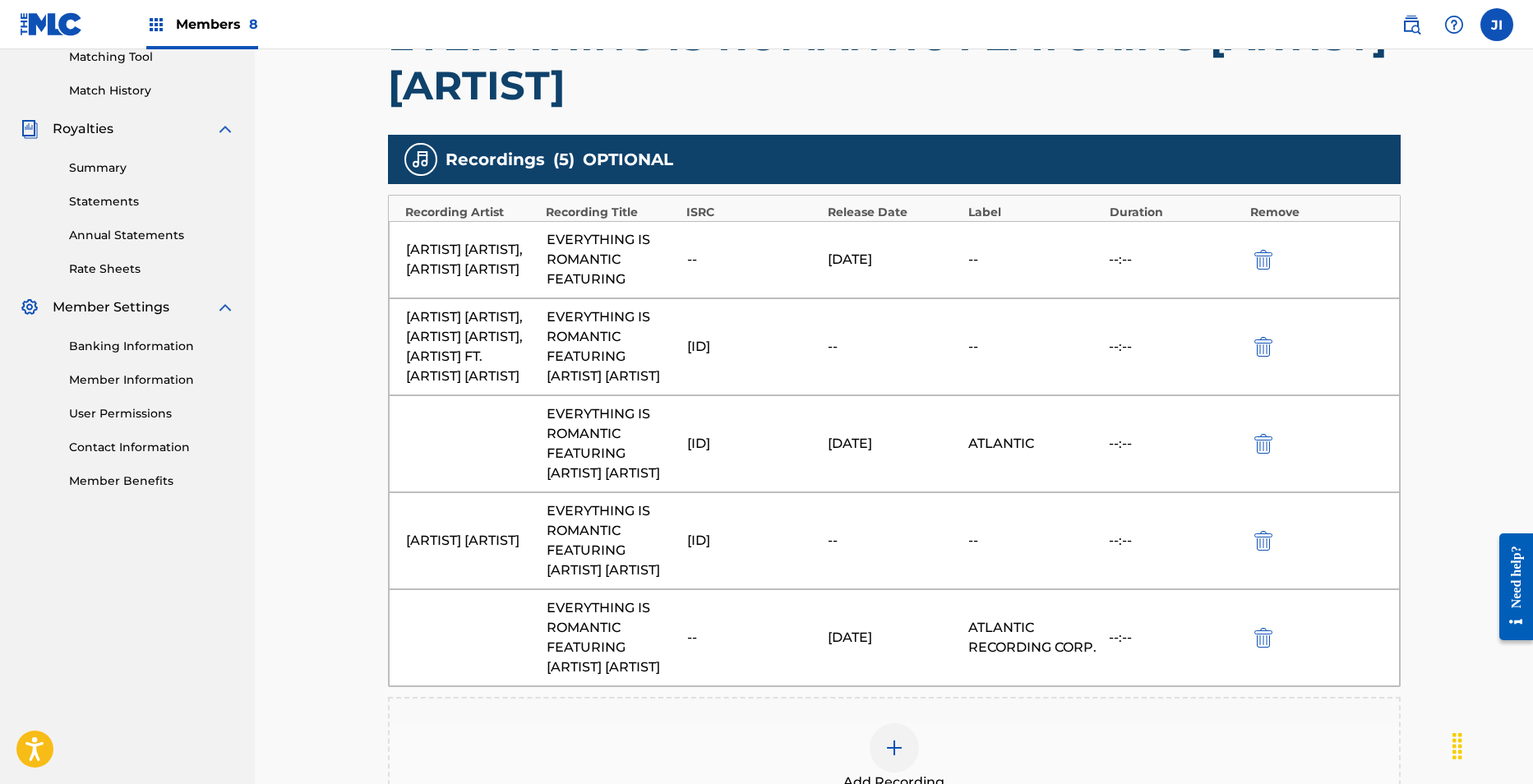 click on "[ARTIST] [ARTIST], [ARTIST] [ARTIST], [ARTIST] FT. [ARTIST] [ARTIST]" at bounding box center [472, 347] 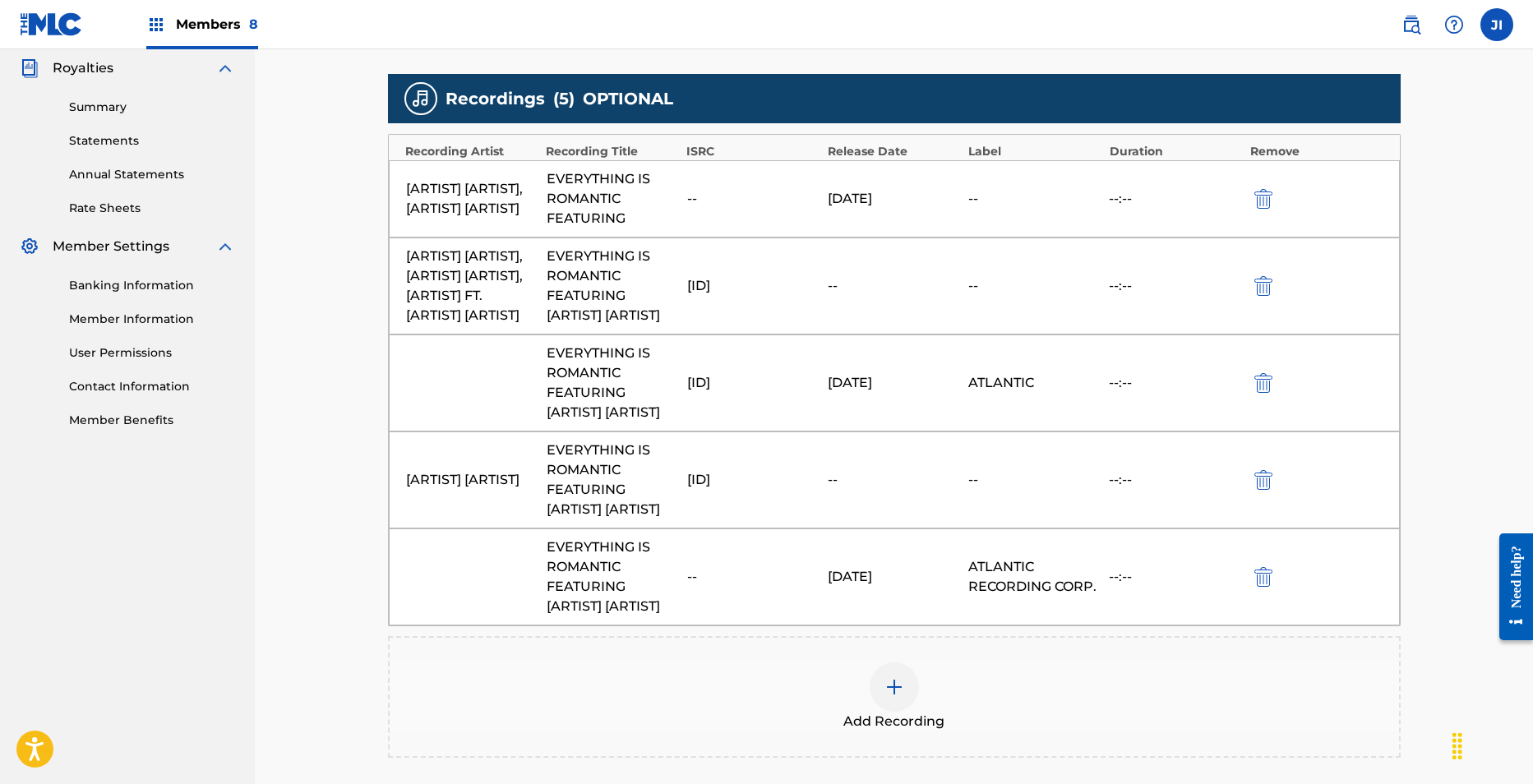 scroll, scrollTop: 758, scrollLeft: 0, axis: vertical 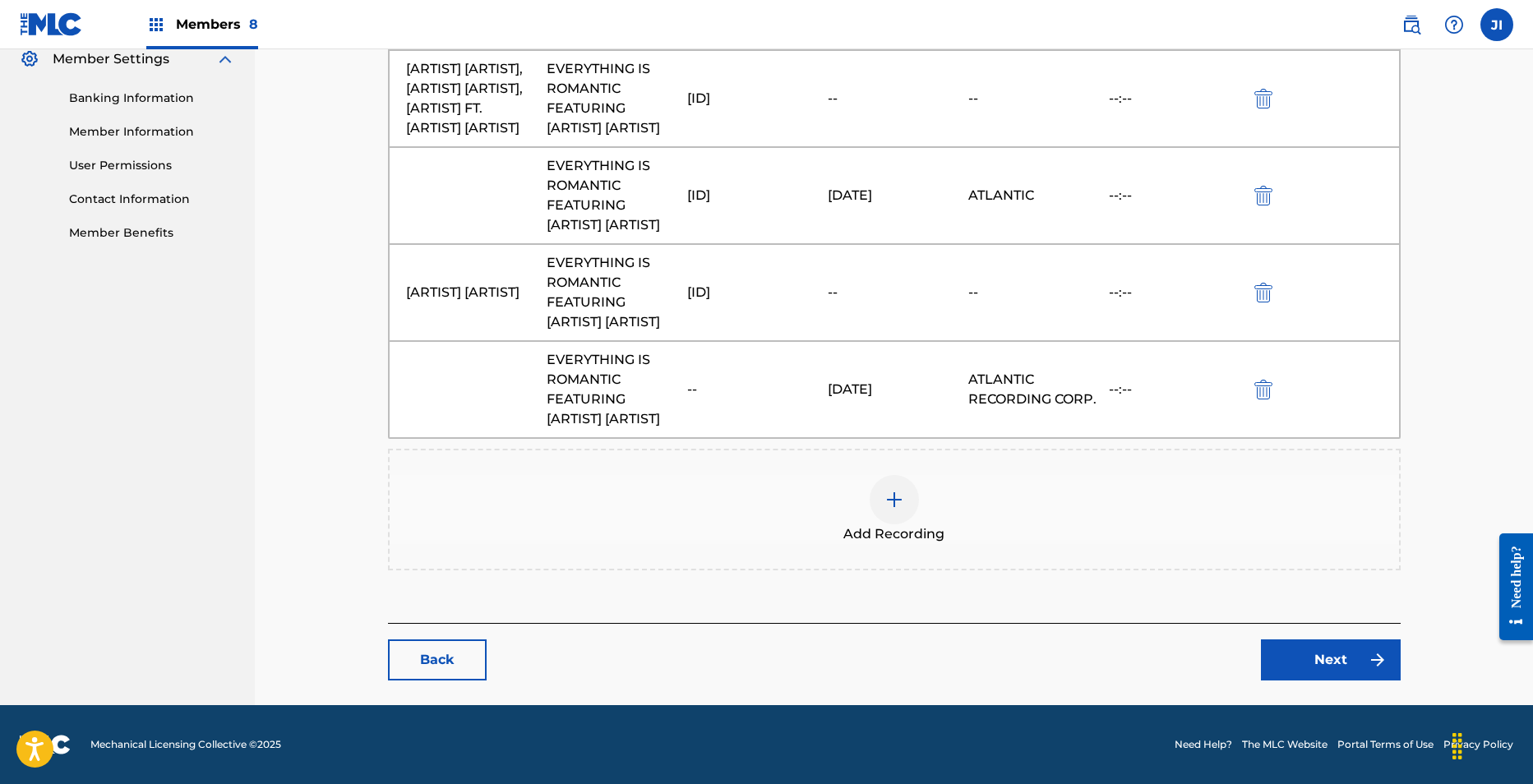 click at bounding box center (1378, 660) 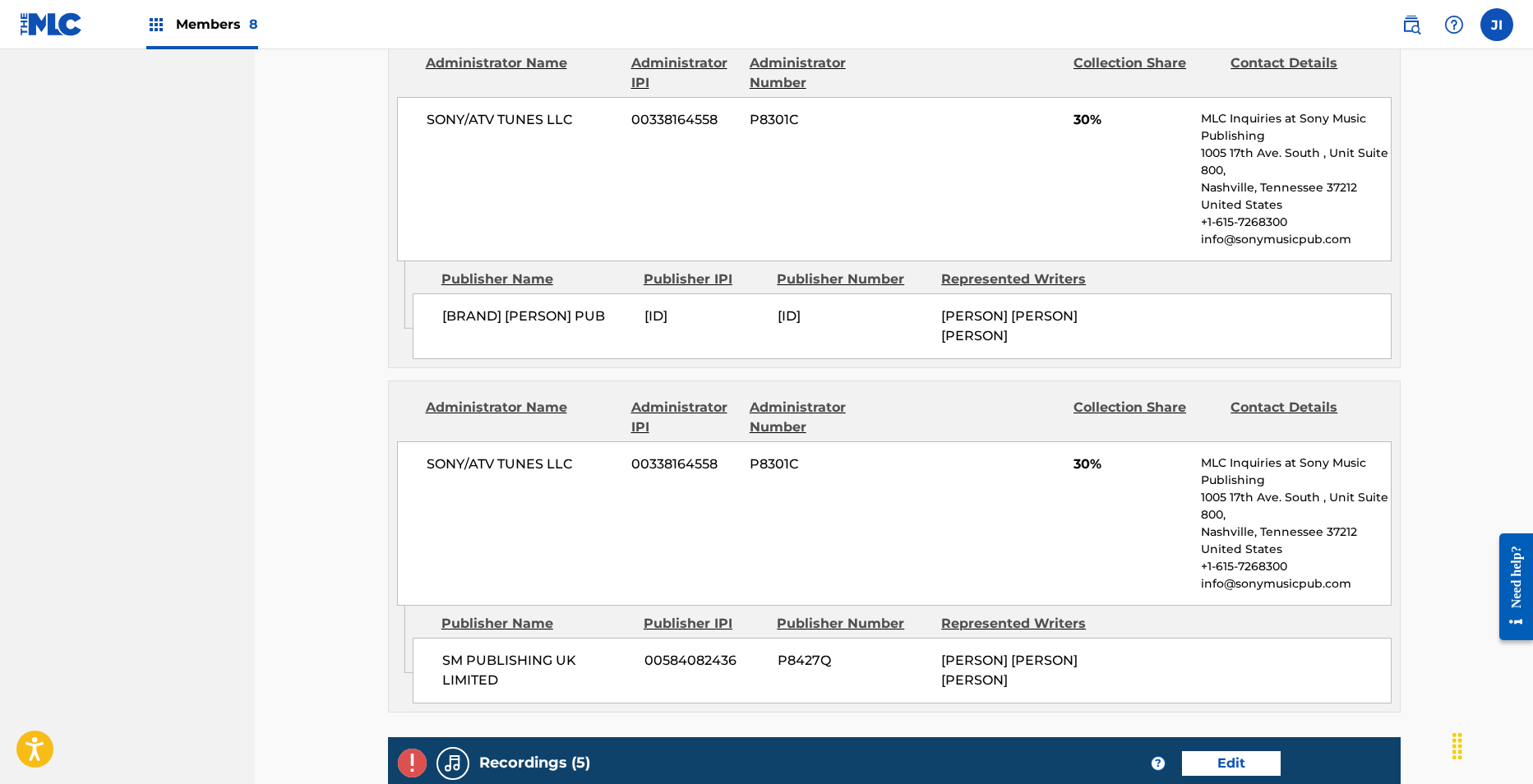 scroll, scrollTop: 3466, scrollLeft: 0, axis: vertical 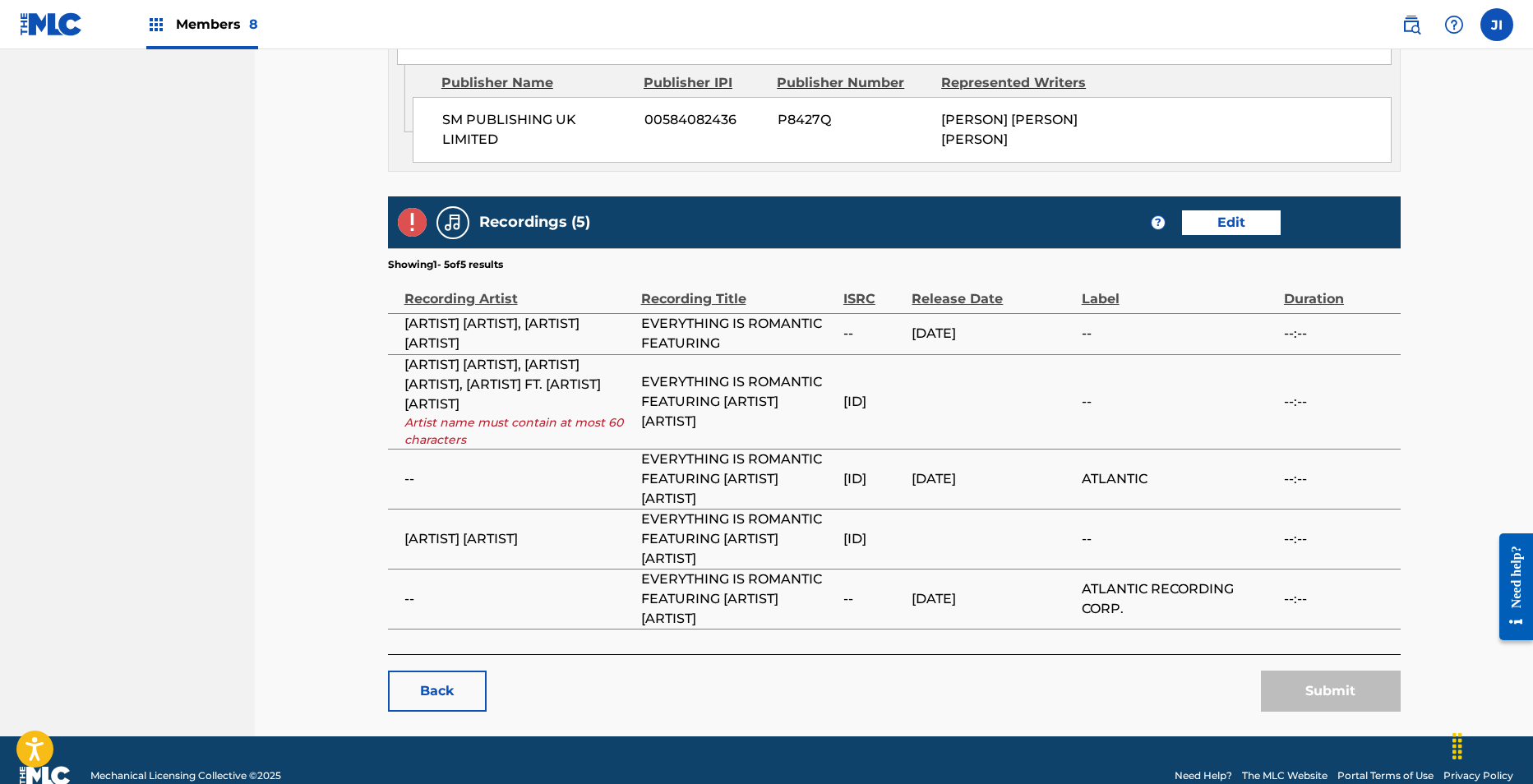 click on "Artist name must contain at most 60 characters" at bounding box center [519, 431] 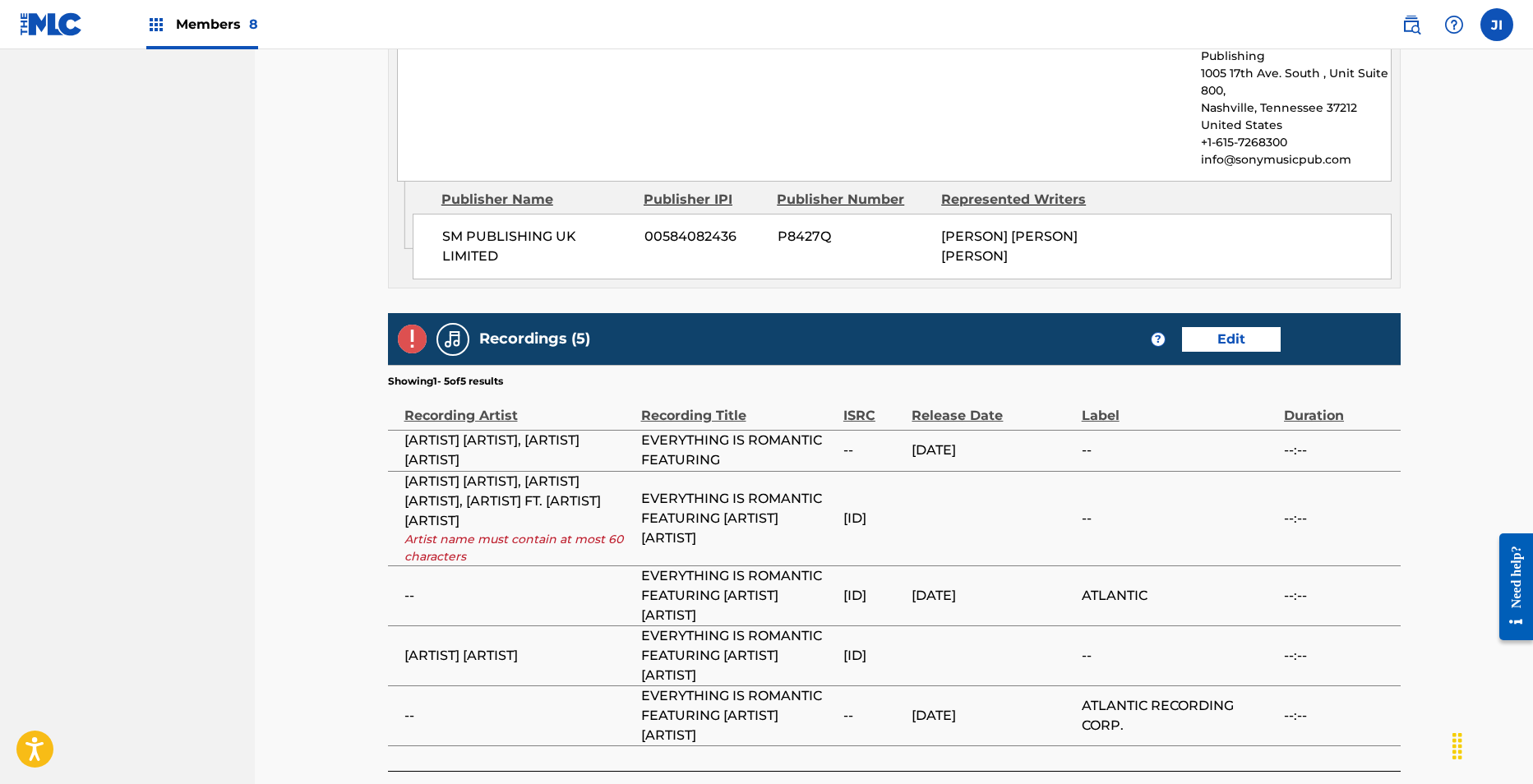 scroll, scrollTop: 3466, scrollLeft: 0, axis: vertical 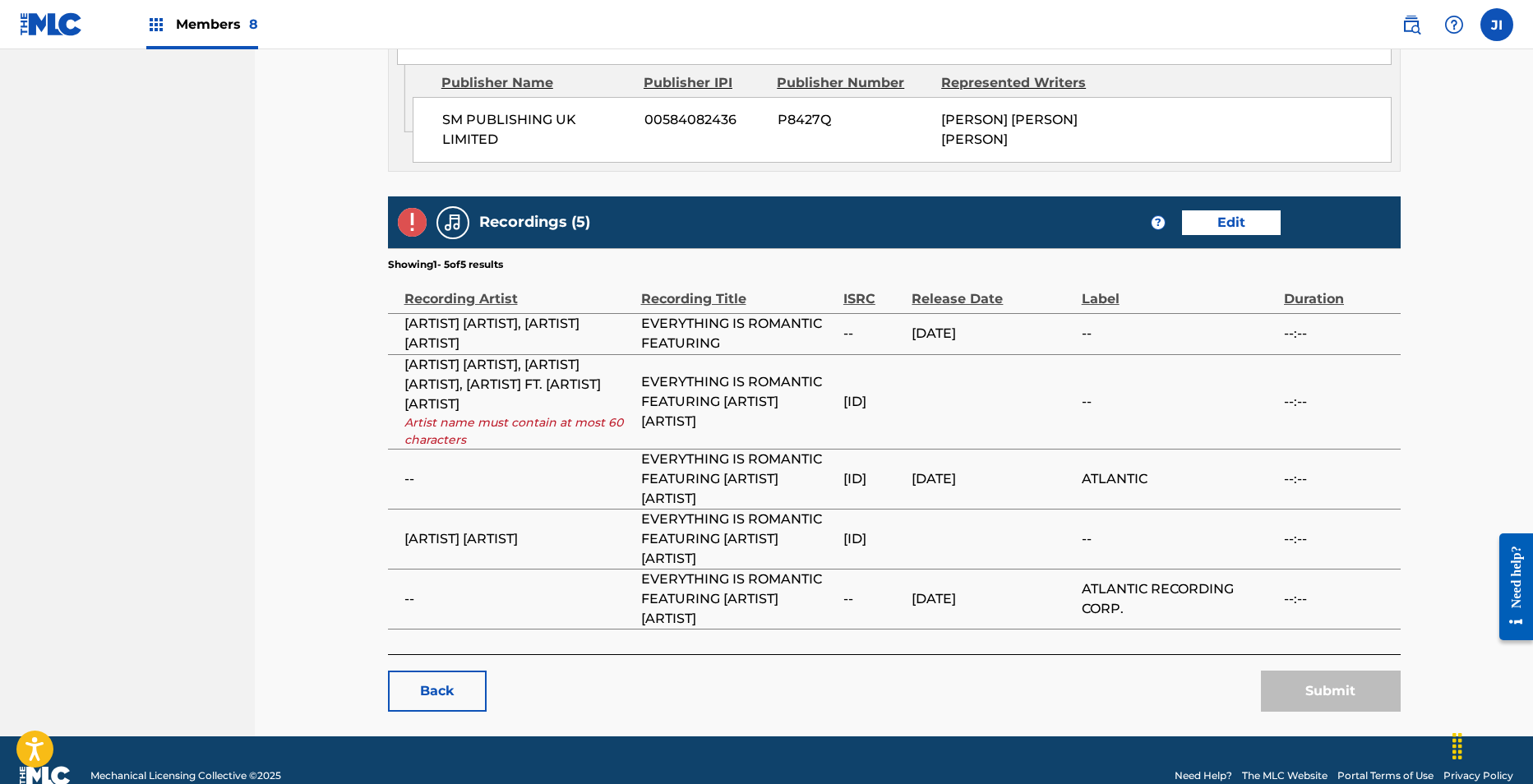 click on "Edit" at bounding box center [1231, 223] 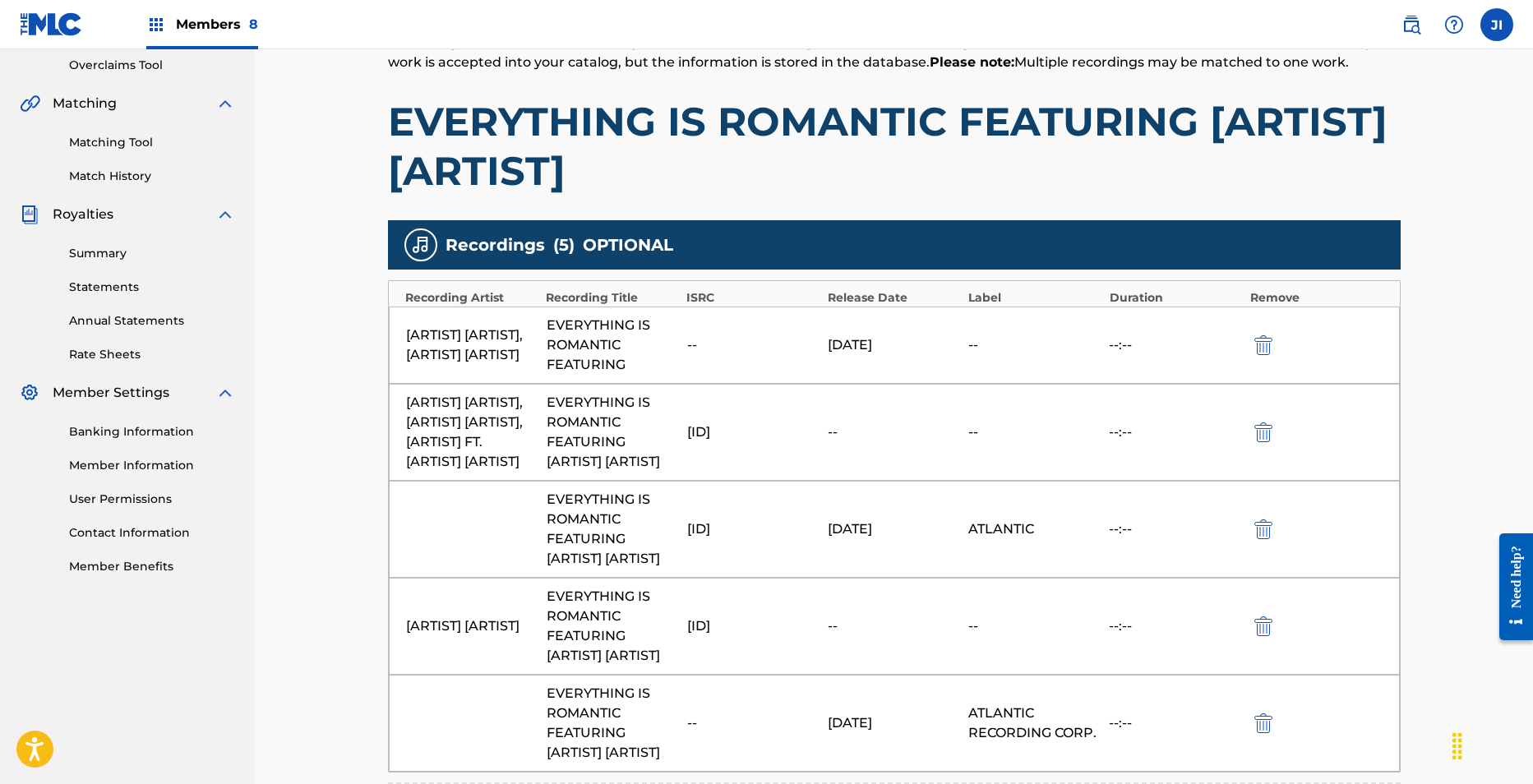 scroll, scrollTop: 346, scrollLeft: 0, axis: vertical 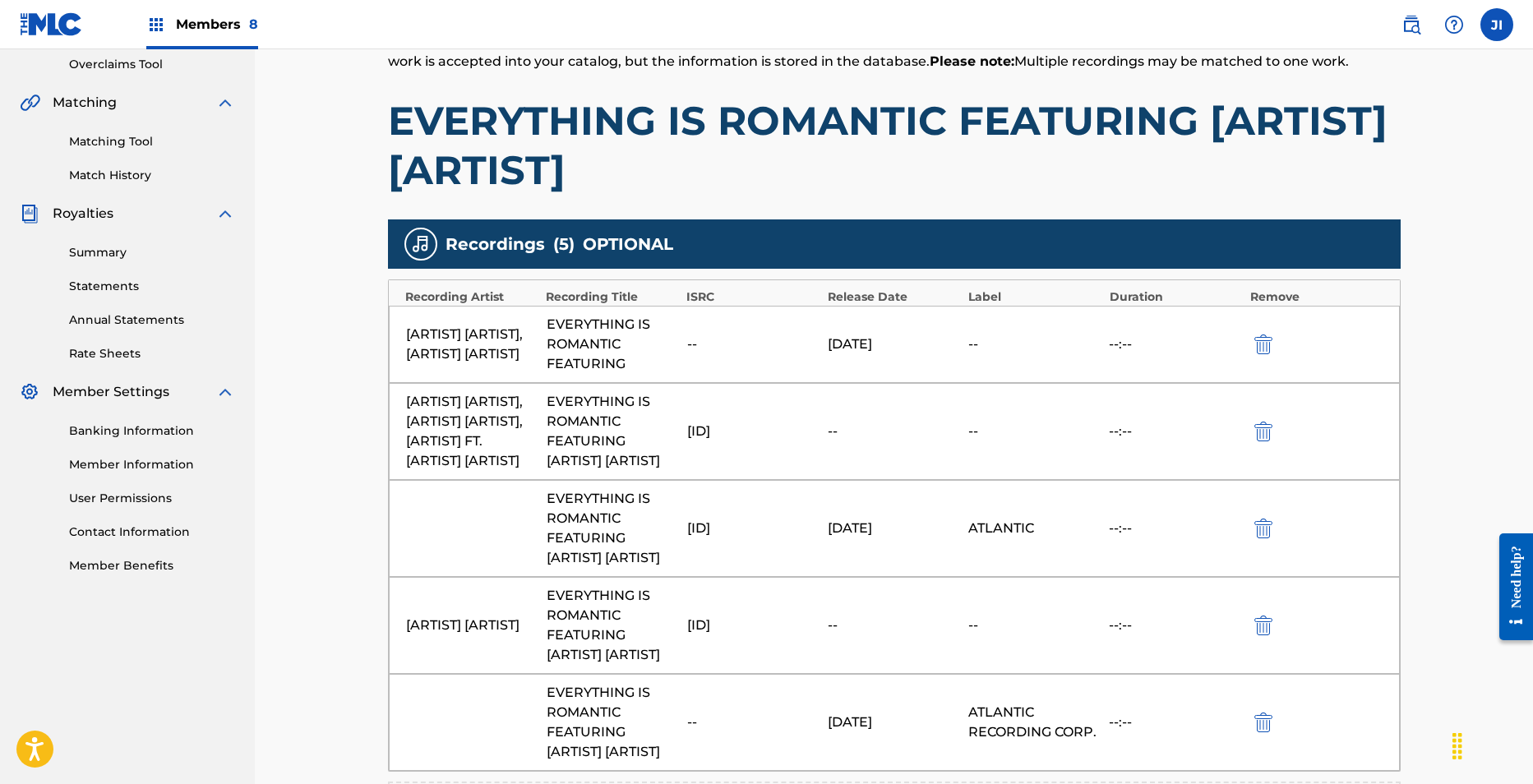 click on "[ARTIST] [ARTIST], [ARTIST] [ARTIST], [ARTIST] FT. [ARTIST] [ARTIST]" at bounding box center (472, 431) 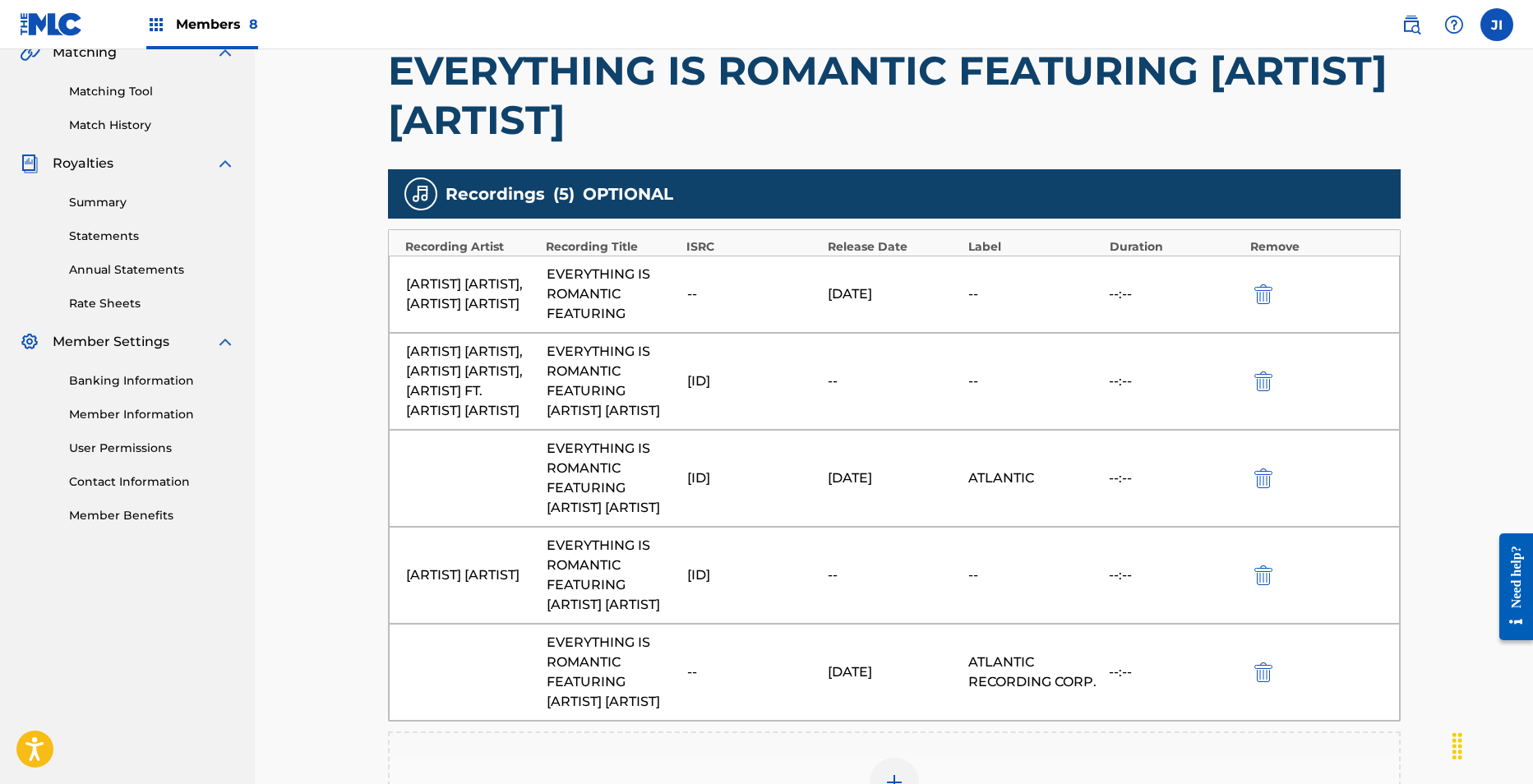 scroll, scrollTop: 0, scrollLeft: 0, axis: both 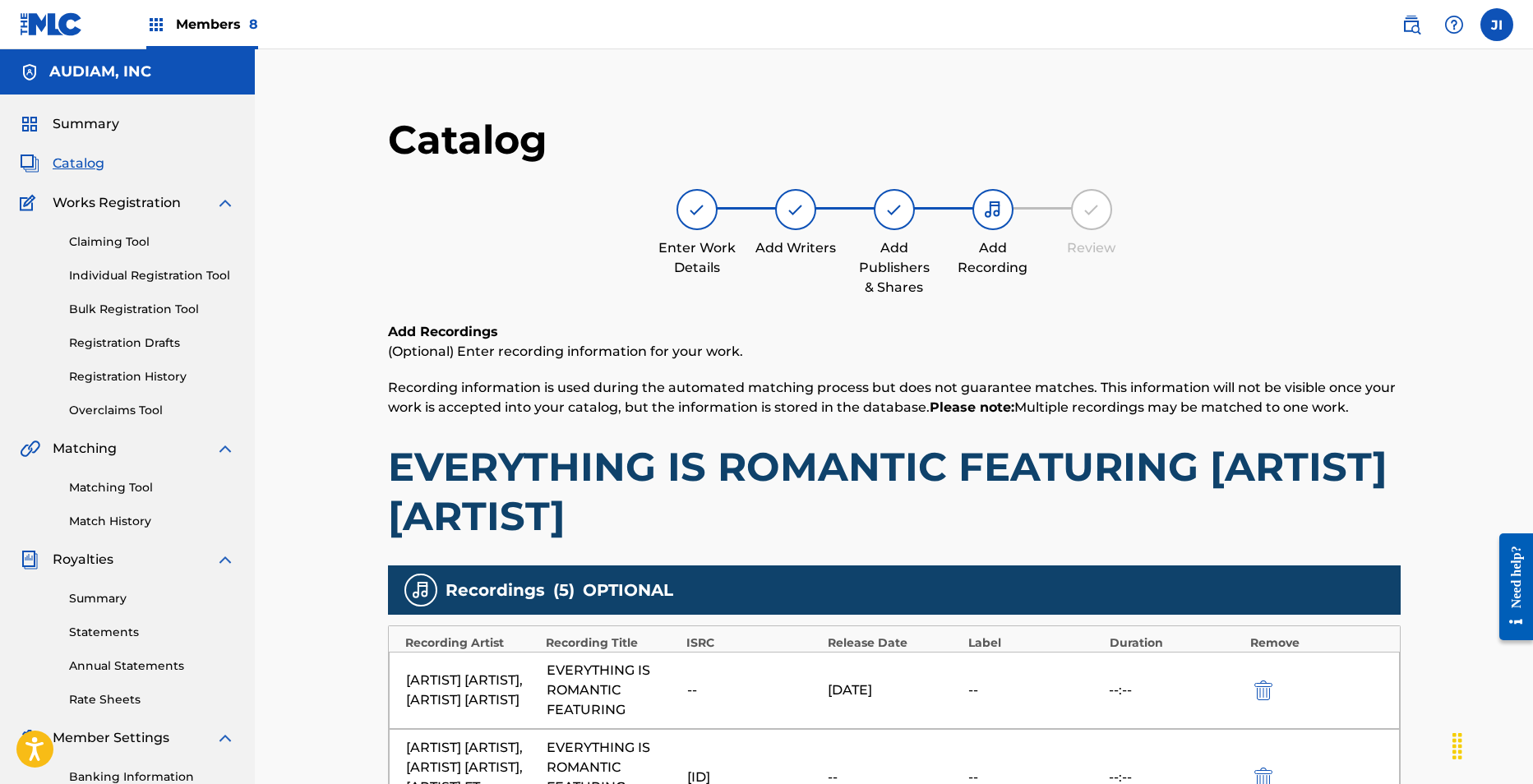 click on "Individual Registration Tool" at bounding box center (152, 275) 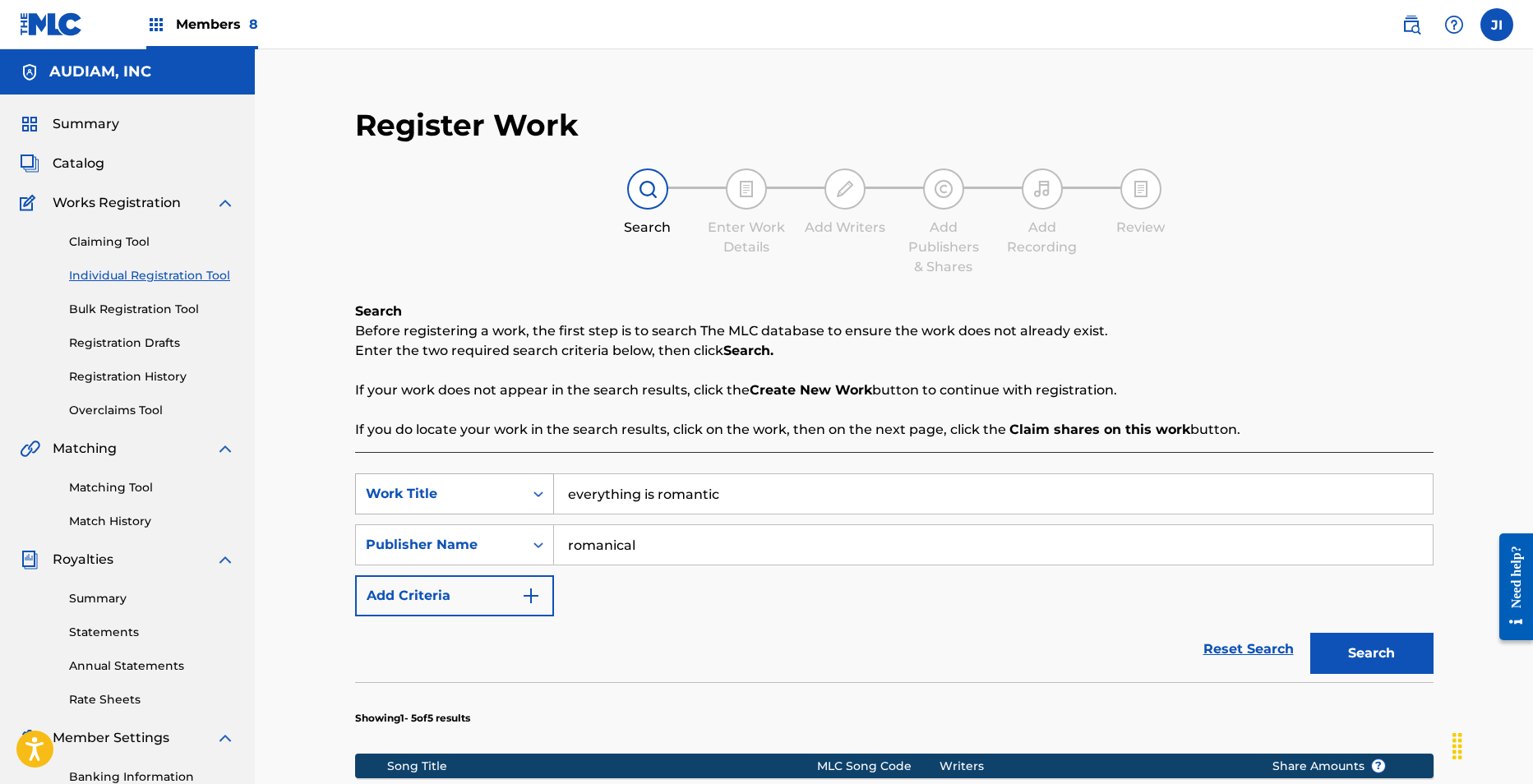 drag, startPoint x: 757, startPoint y: 493, endPoint x: 441, endPoint y: 475, distance: 316.51224 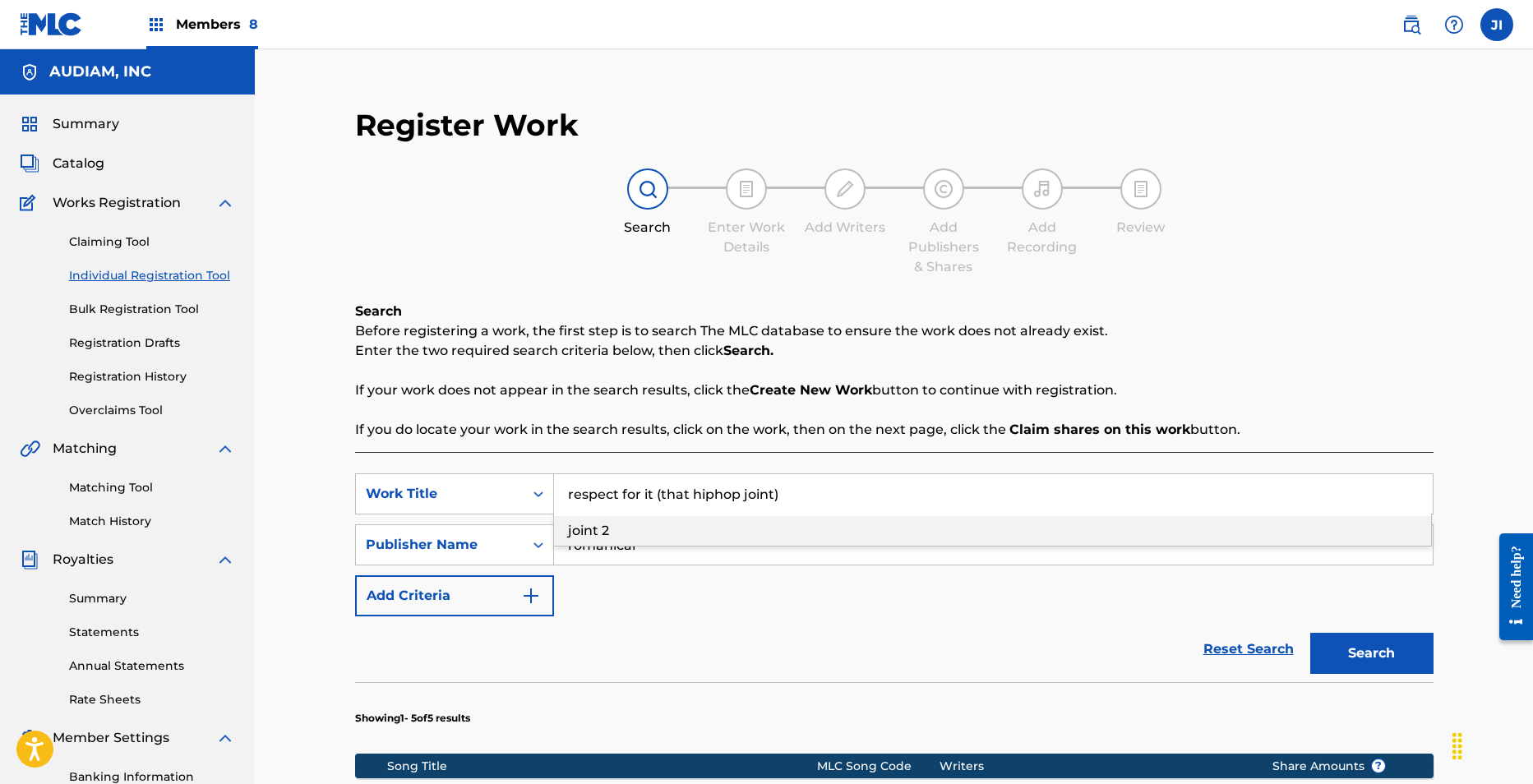 click on "joint 2" at bounding box center (992, 531) 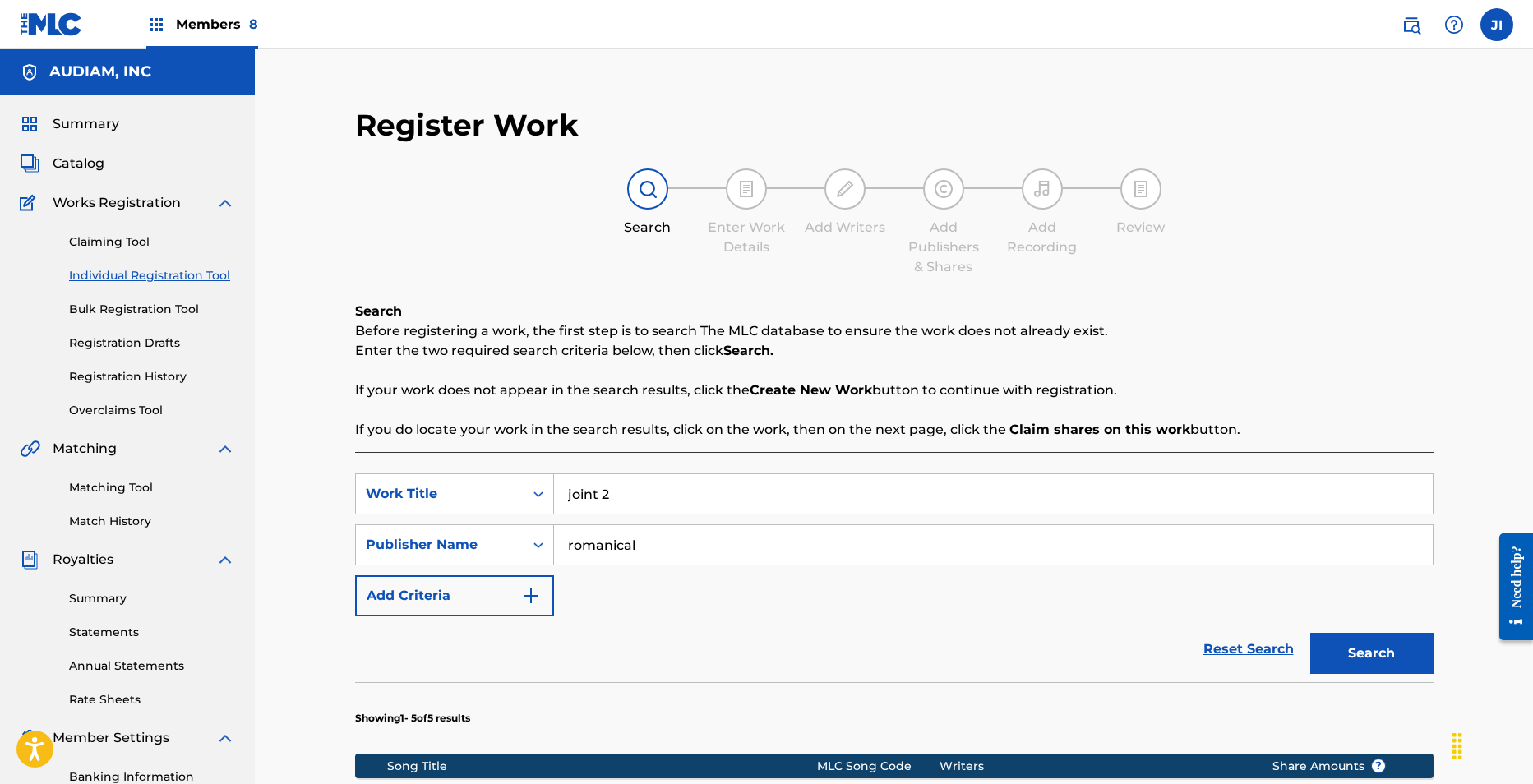click on "Search" at bounding box center (1372, 653) 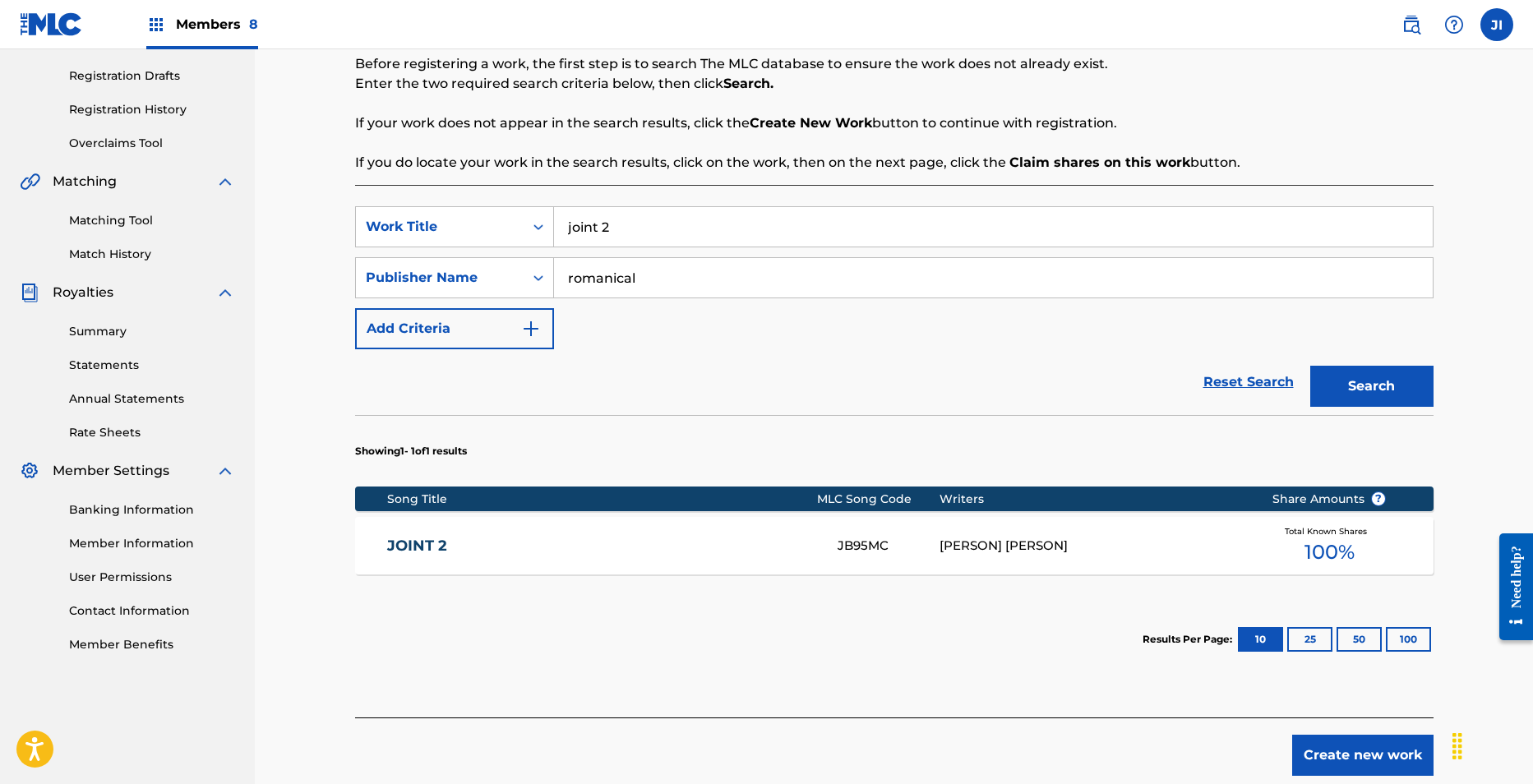 scroll, scrollTop: 272, scrollLeft: 0, axis: vertical 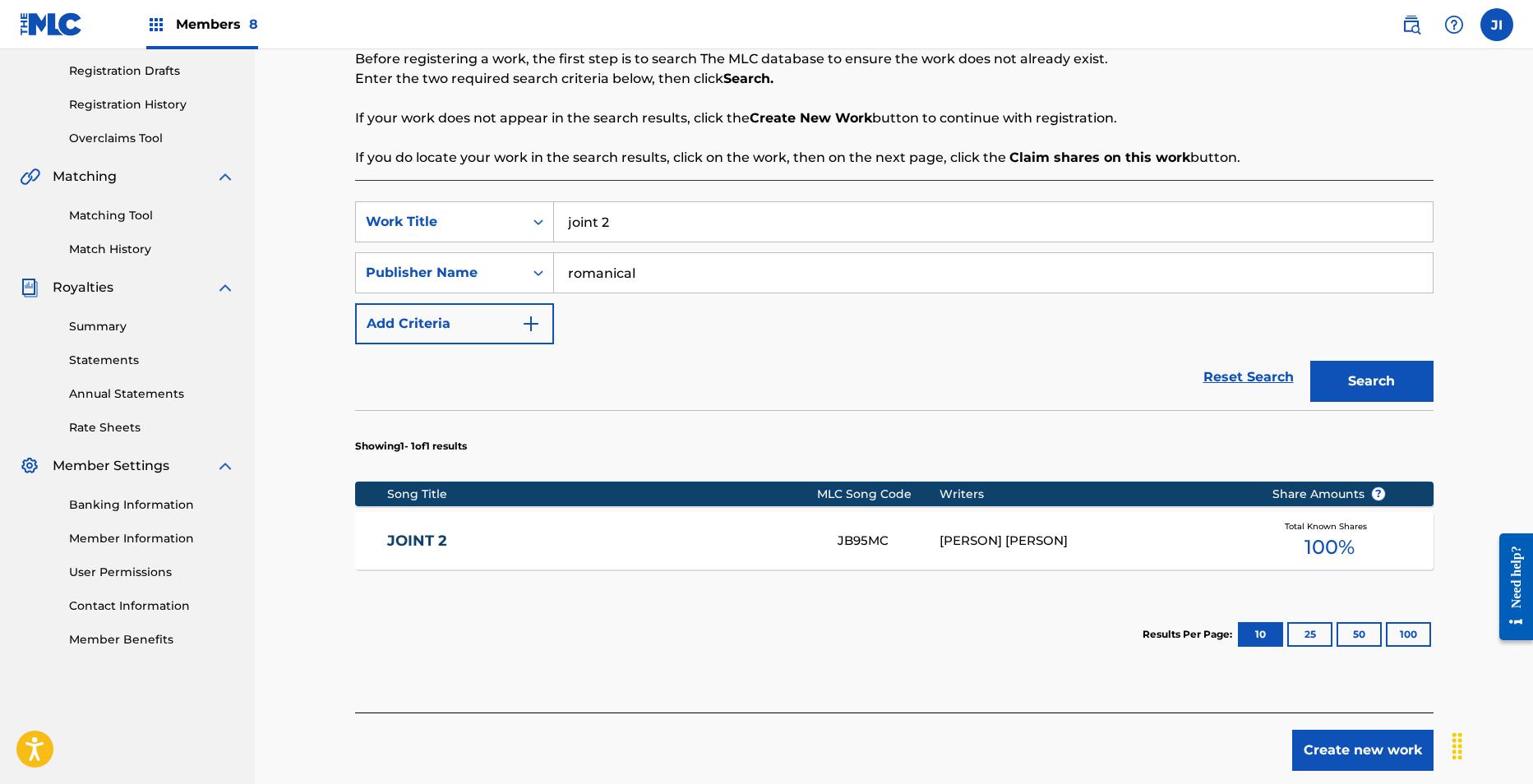 click on "JOINT 2" at bounding box center (601, 541) 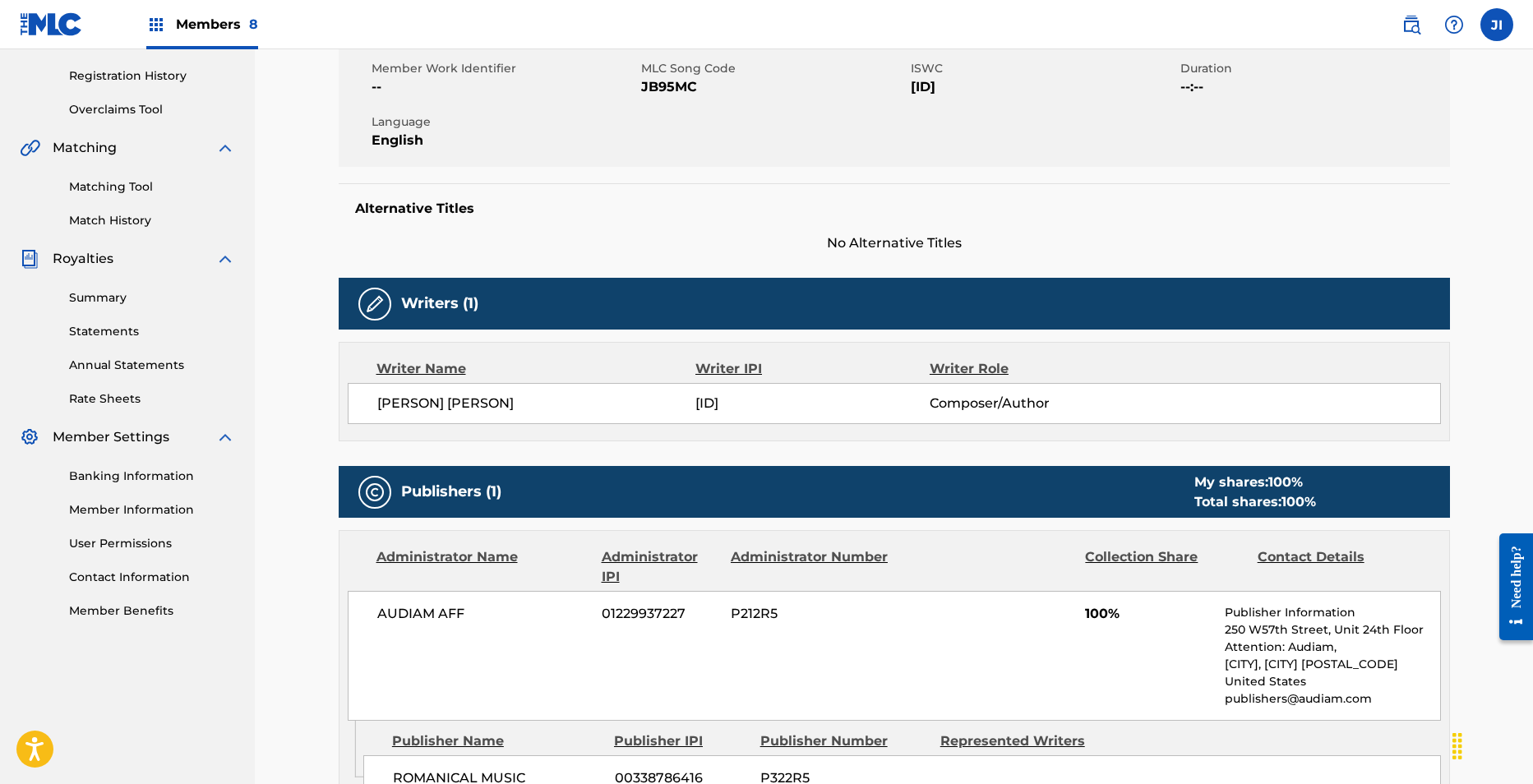 scroll, scrollTop: 0, scrollLeft: 0, axis: both 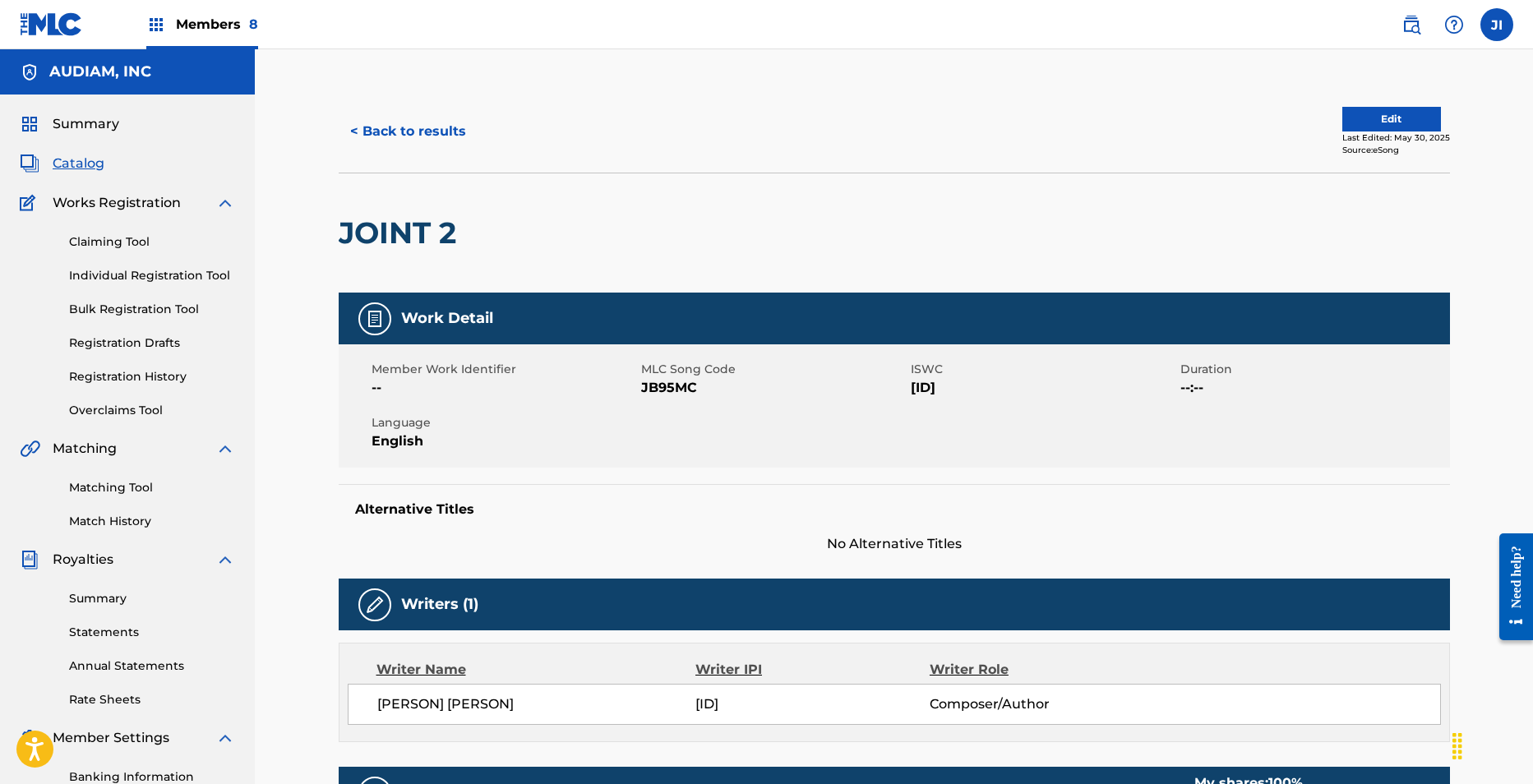 click on "Edit" at bounding box center (1392, 119) 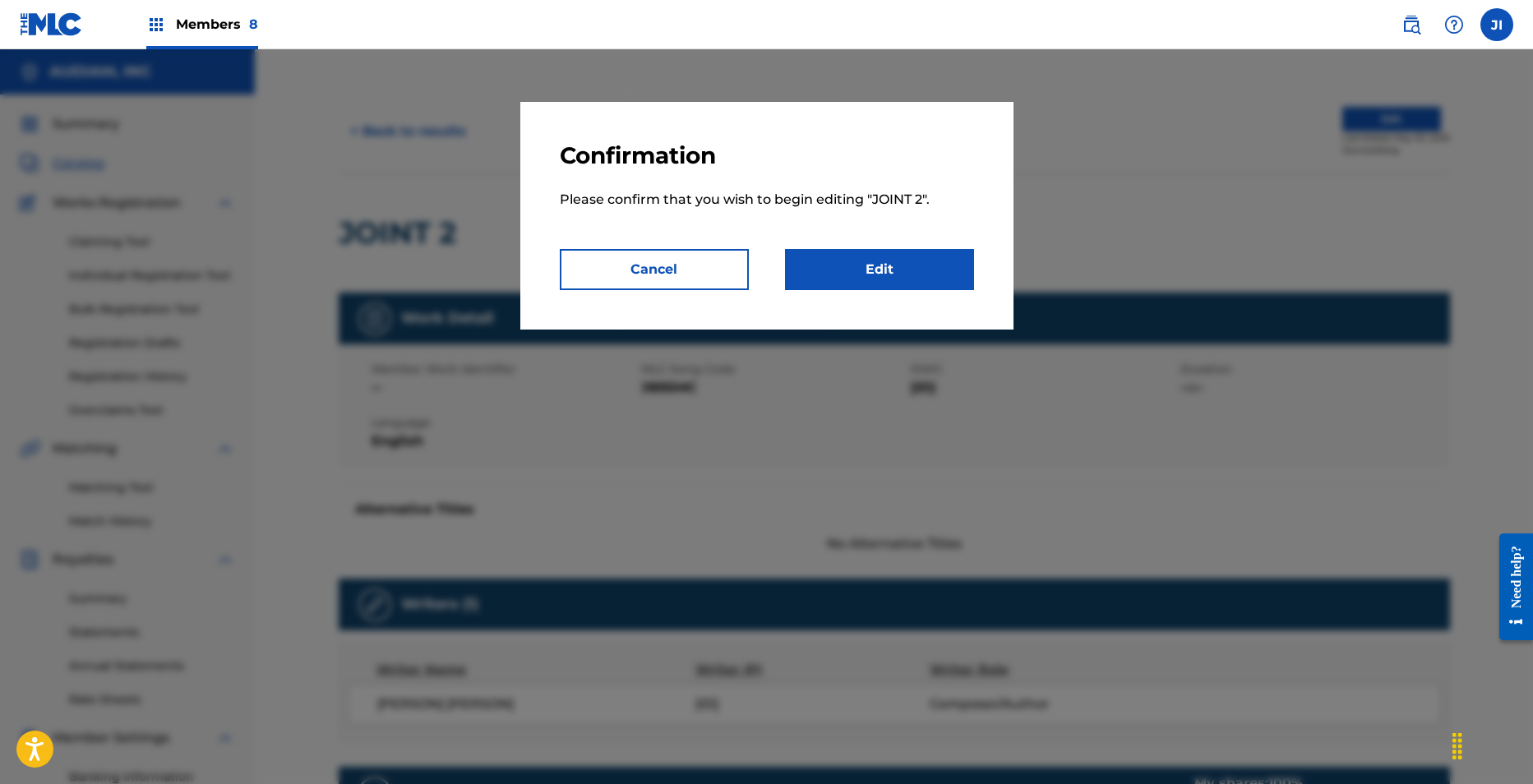 click on "Confirmation Please confirm that you wish to begin editing " JOINT 2 ". Cancel Edit" at bounding box center [767, 215] 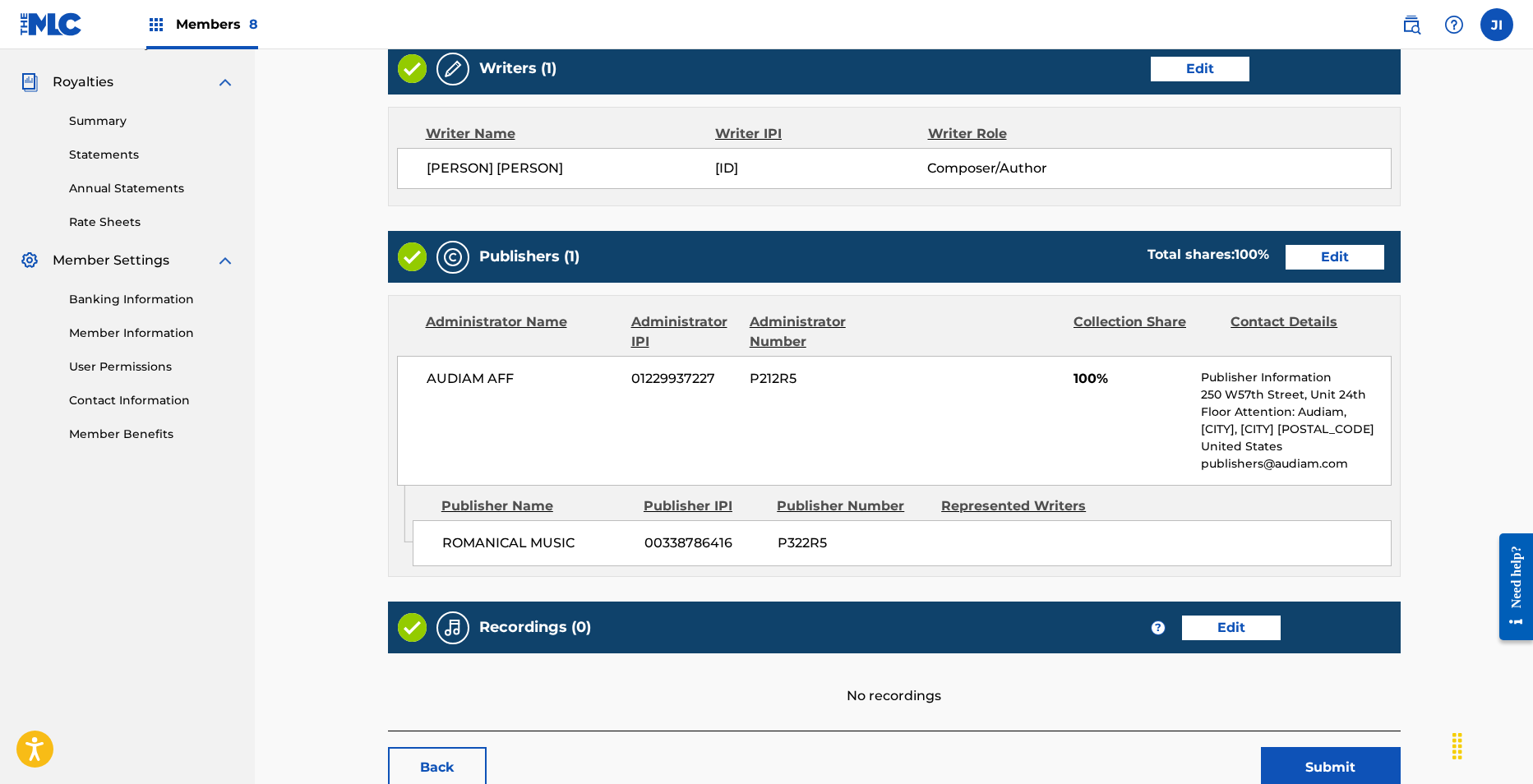 scroll, scrollTop: 478, scrollLeft: 0, axis: vertical 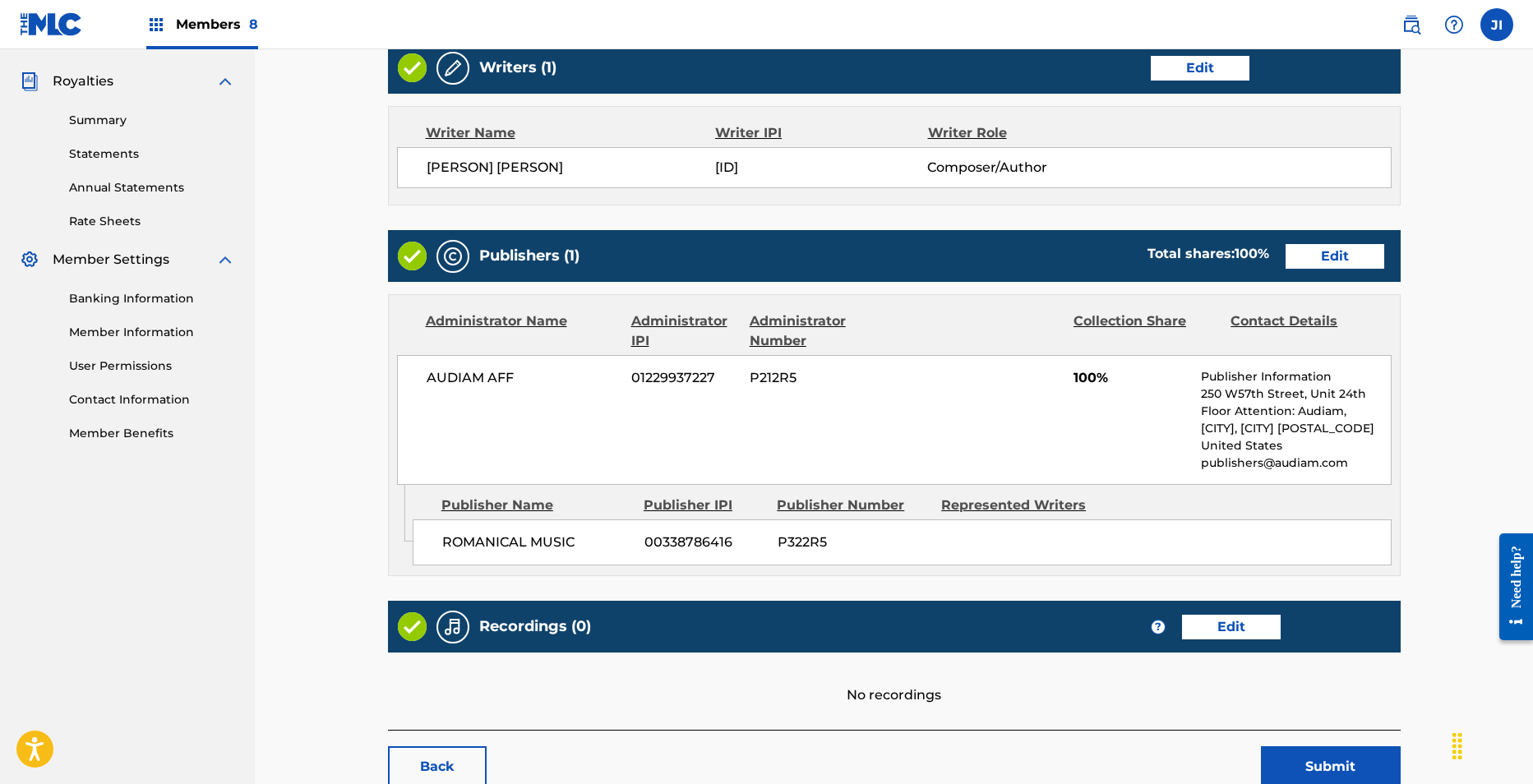 click on "Edit" at bounding box center [1335, 256] 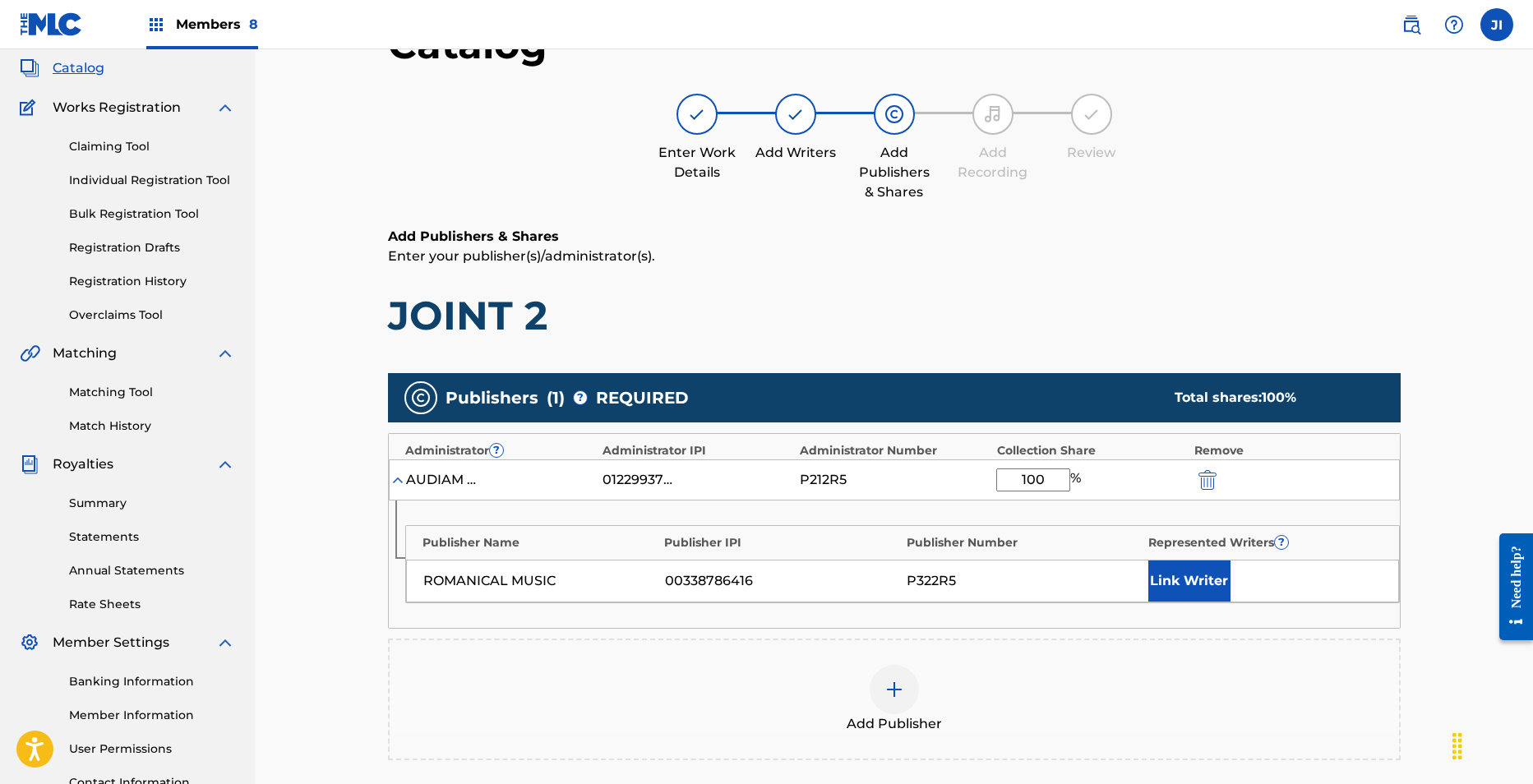 scroll, scrollTop: 103, scrollLeft: 0, axis: vertical 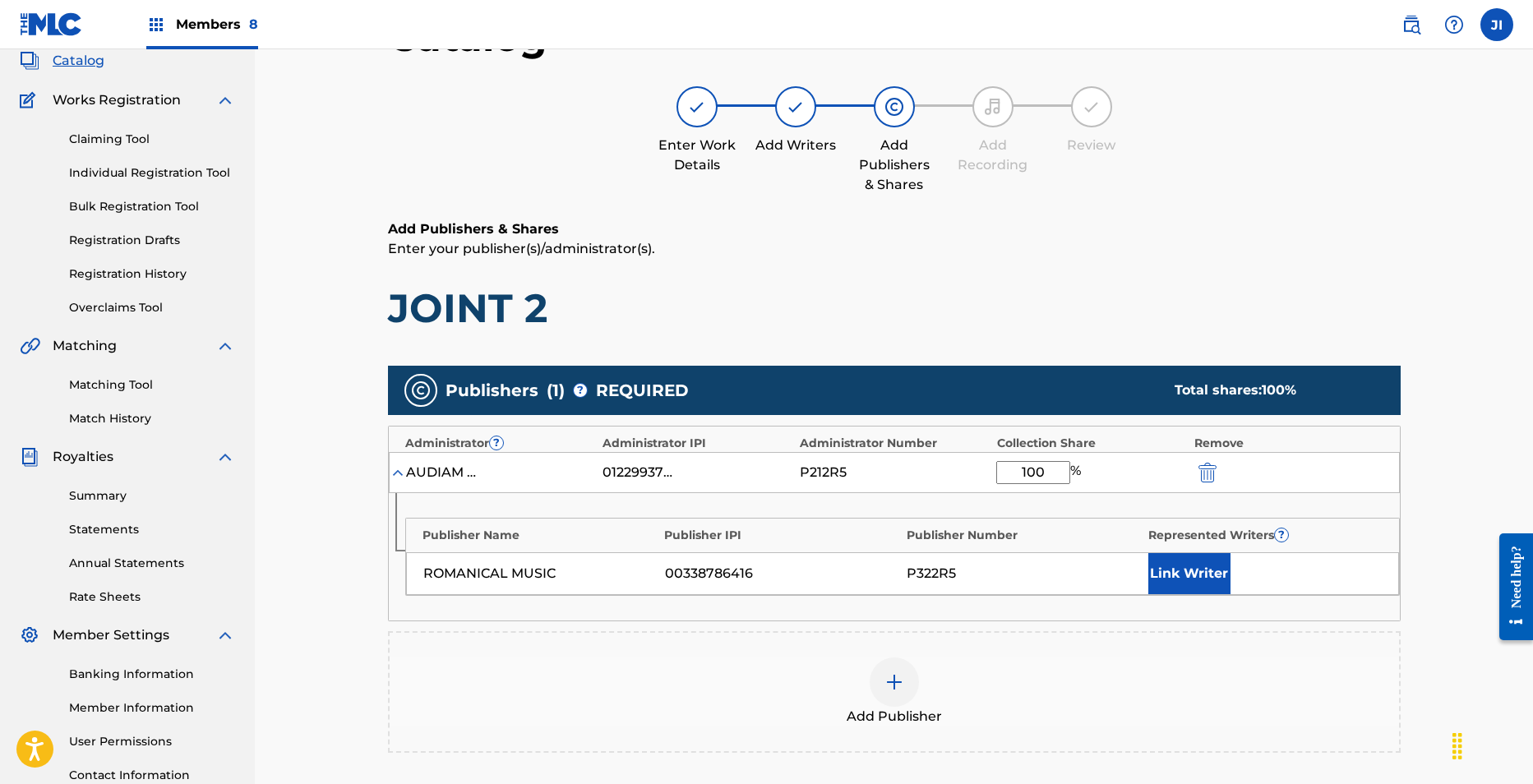 click on "Link Writer" at bounding box center [1189, 574] 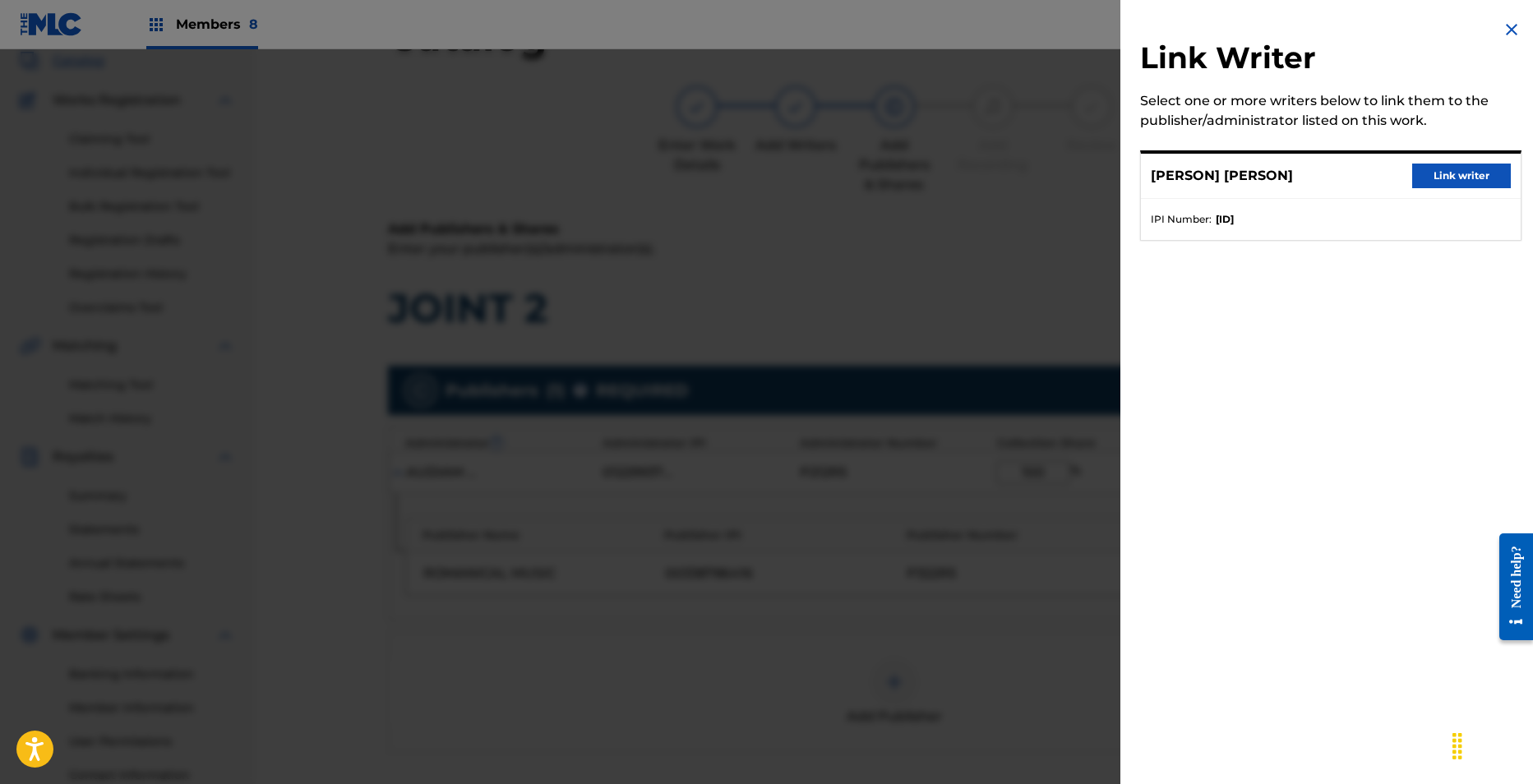 click on "Link writer" at bounding box center [1461, 176] 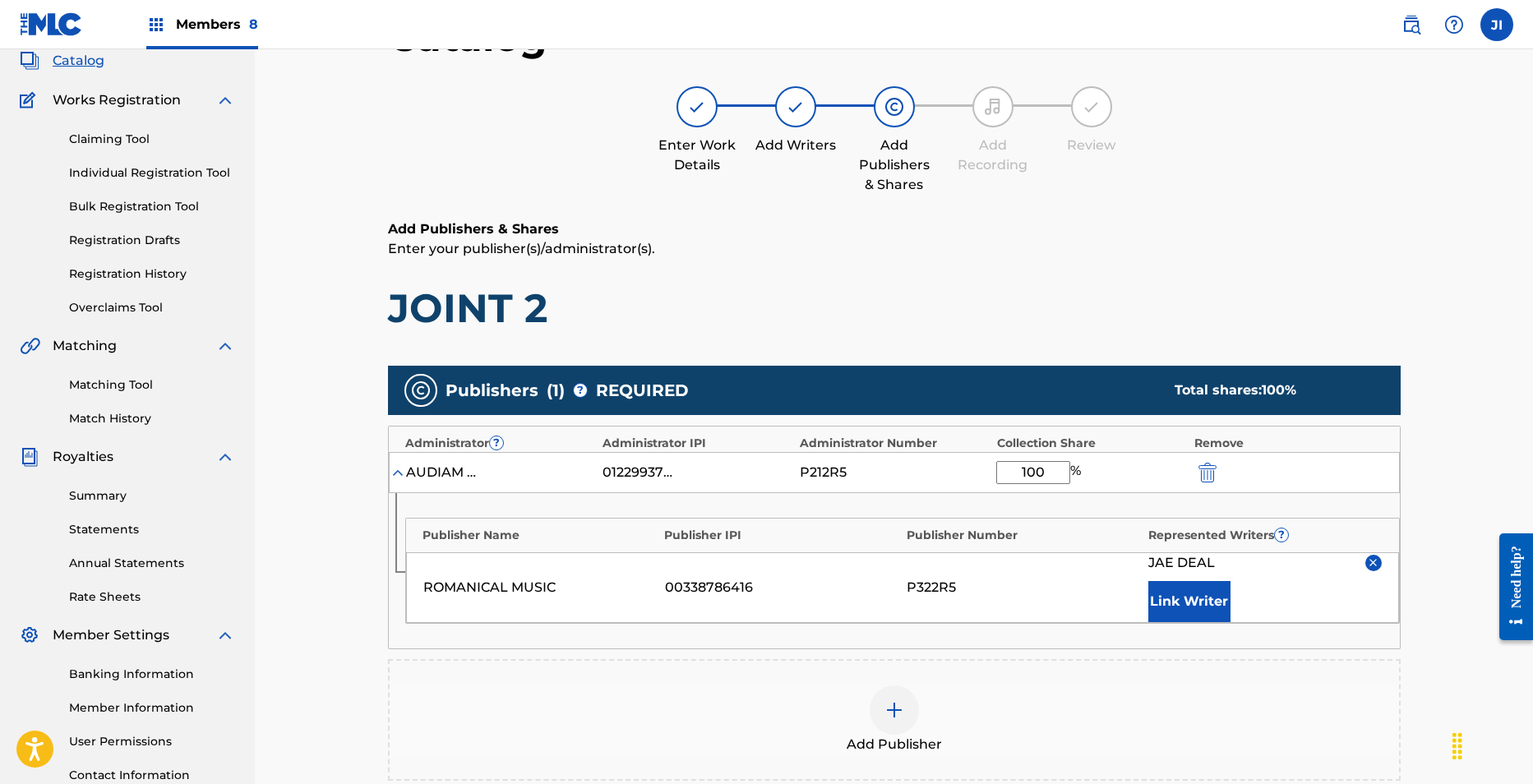 scroll, scrollTop: 389, scrollLeft: 0, axis: vertical 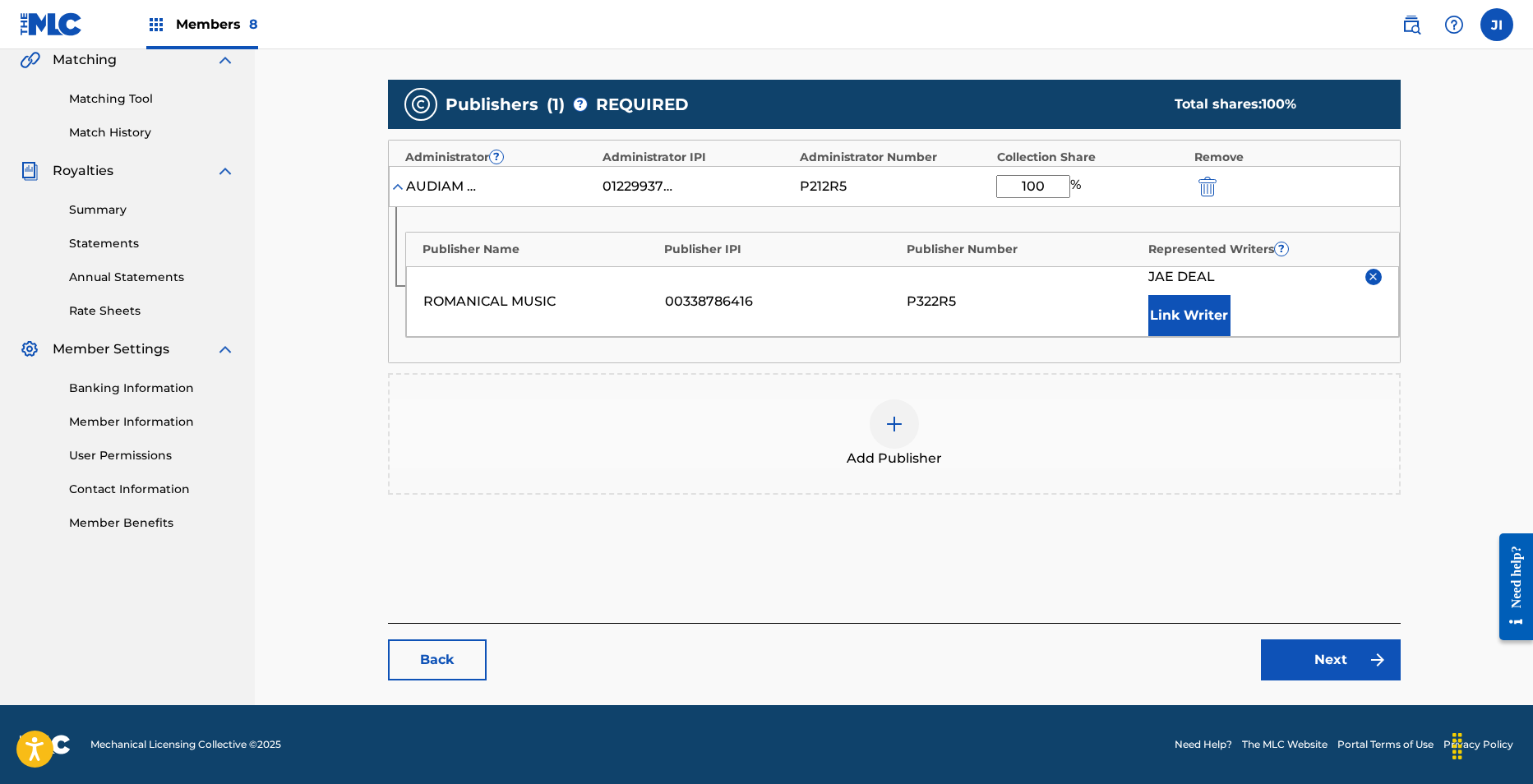click on "Next" at bounding box center (1331, 660) 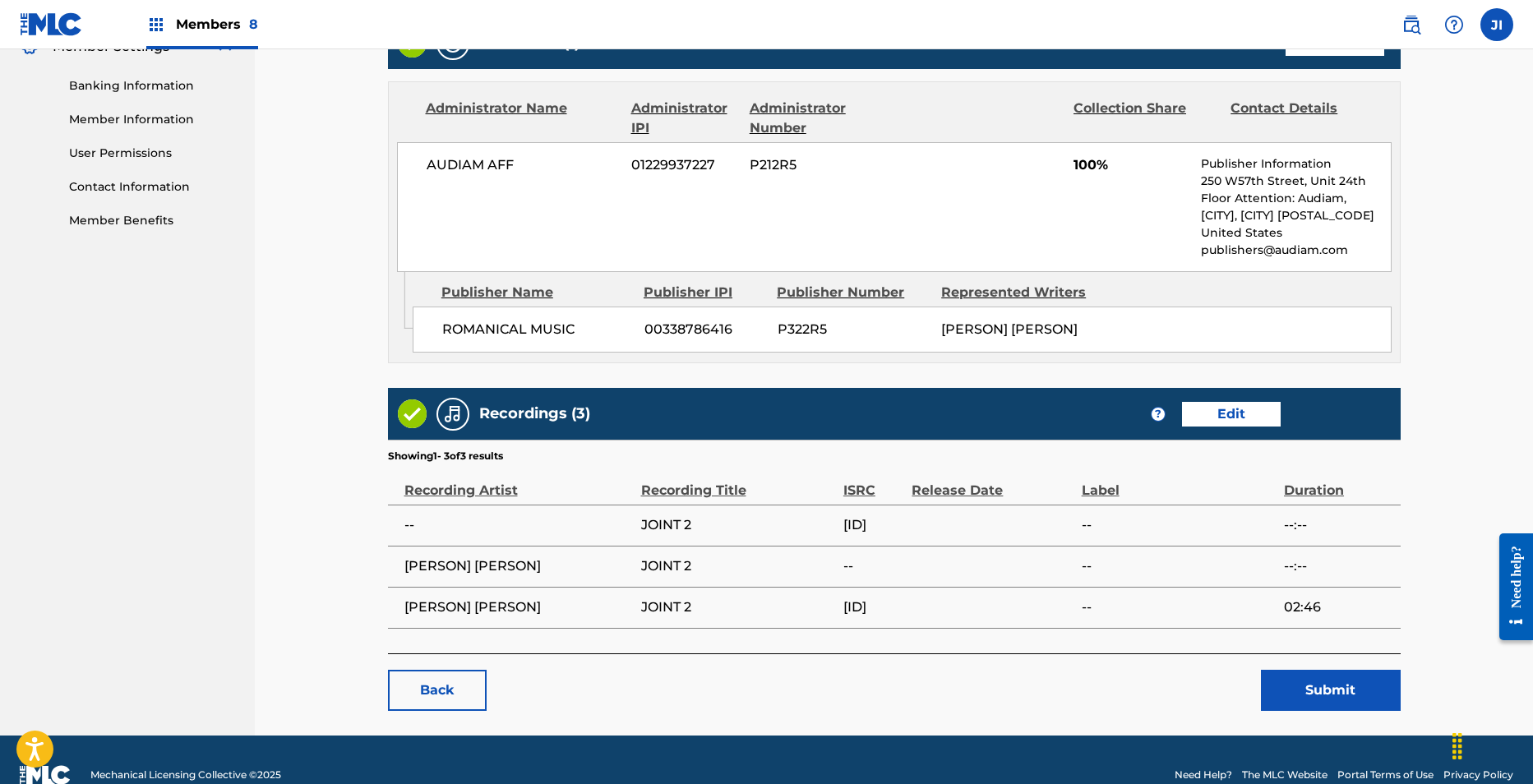 scroll, scrollTop: 722, scrollLeft: 0, axis: vertical 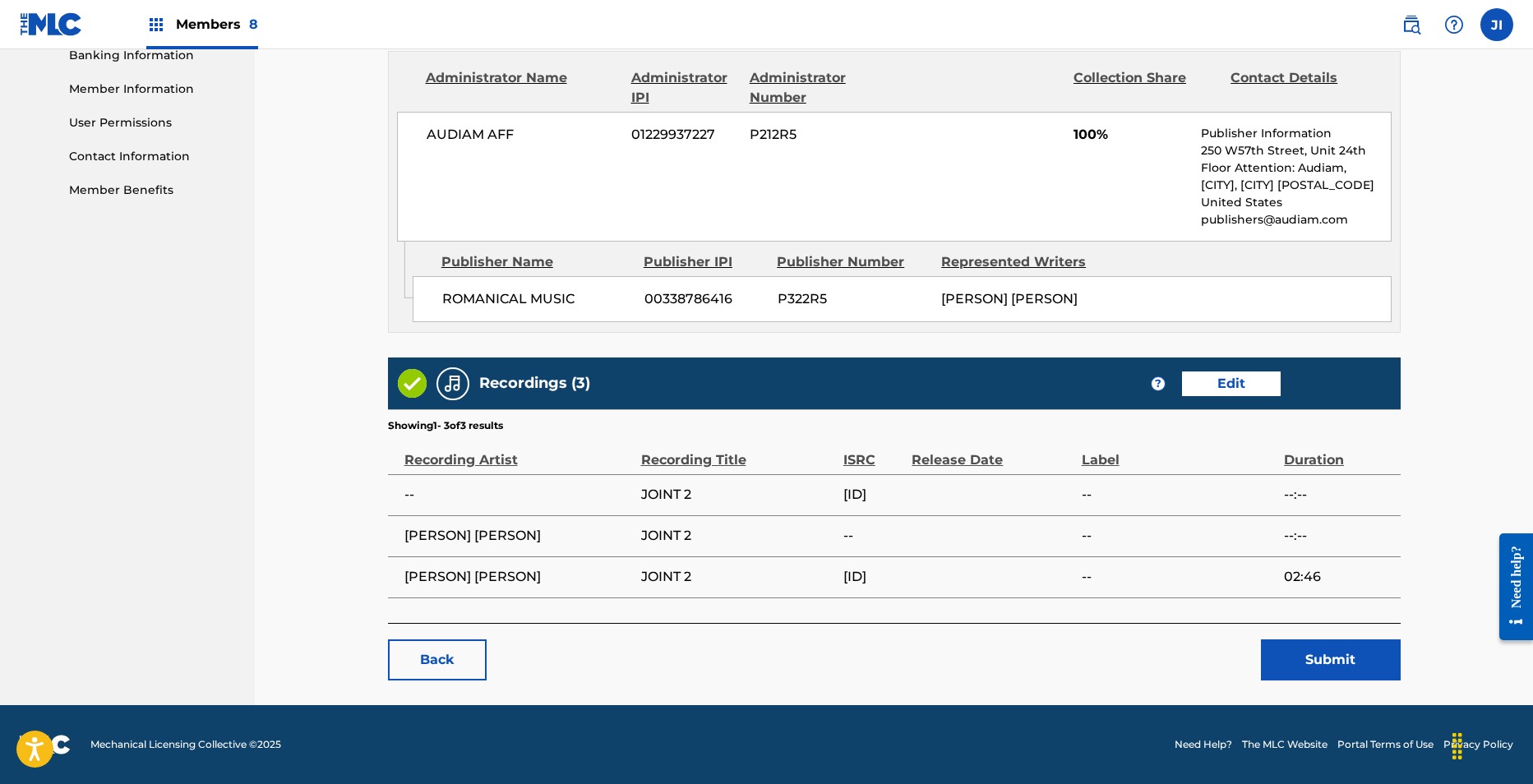click on "Submit" at bounding box center [1331, 660] 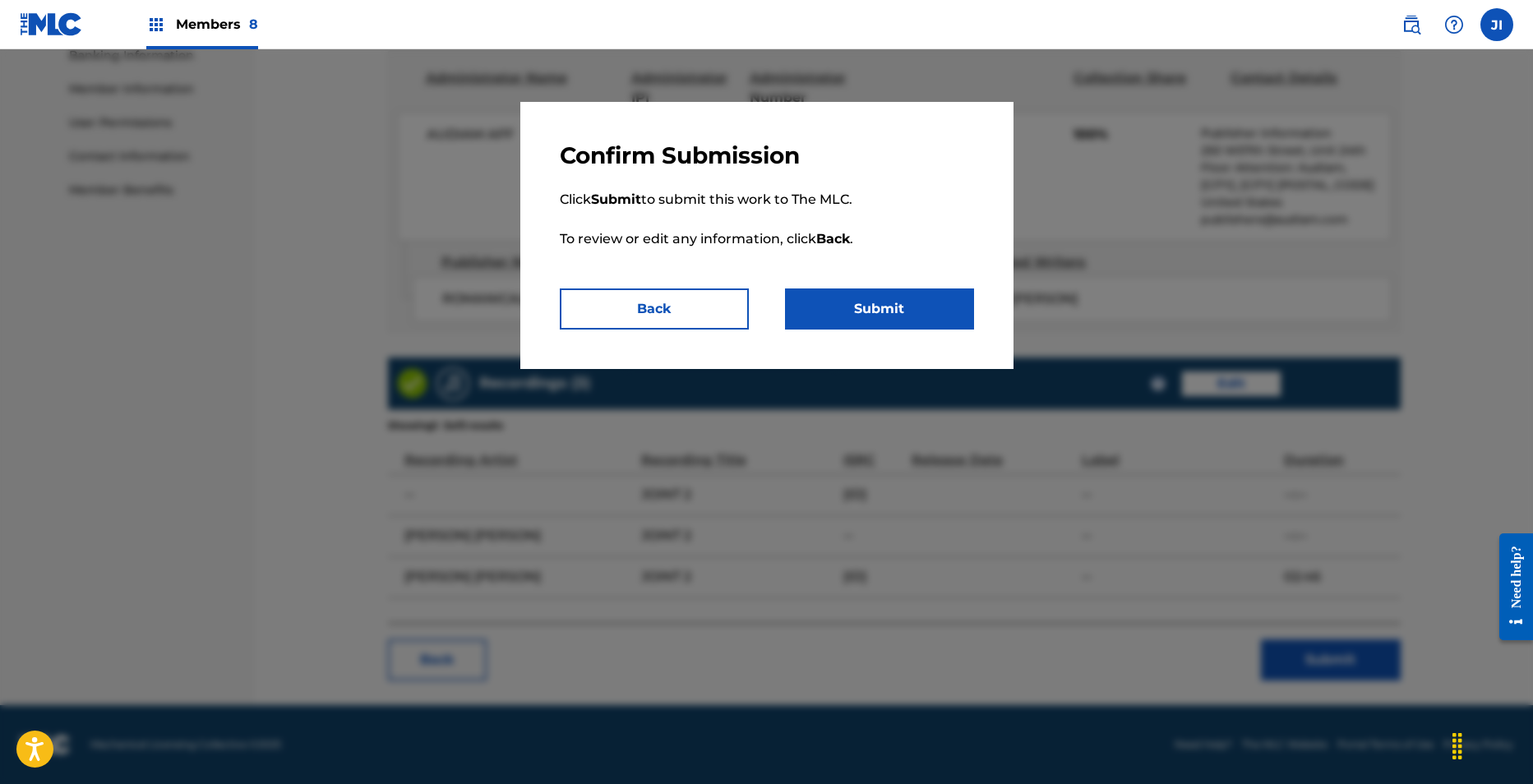 click on "Submit" at bounding box center [880, 309] 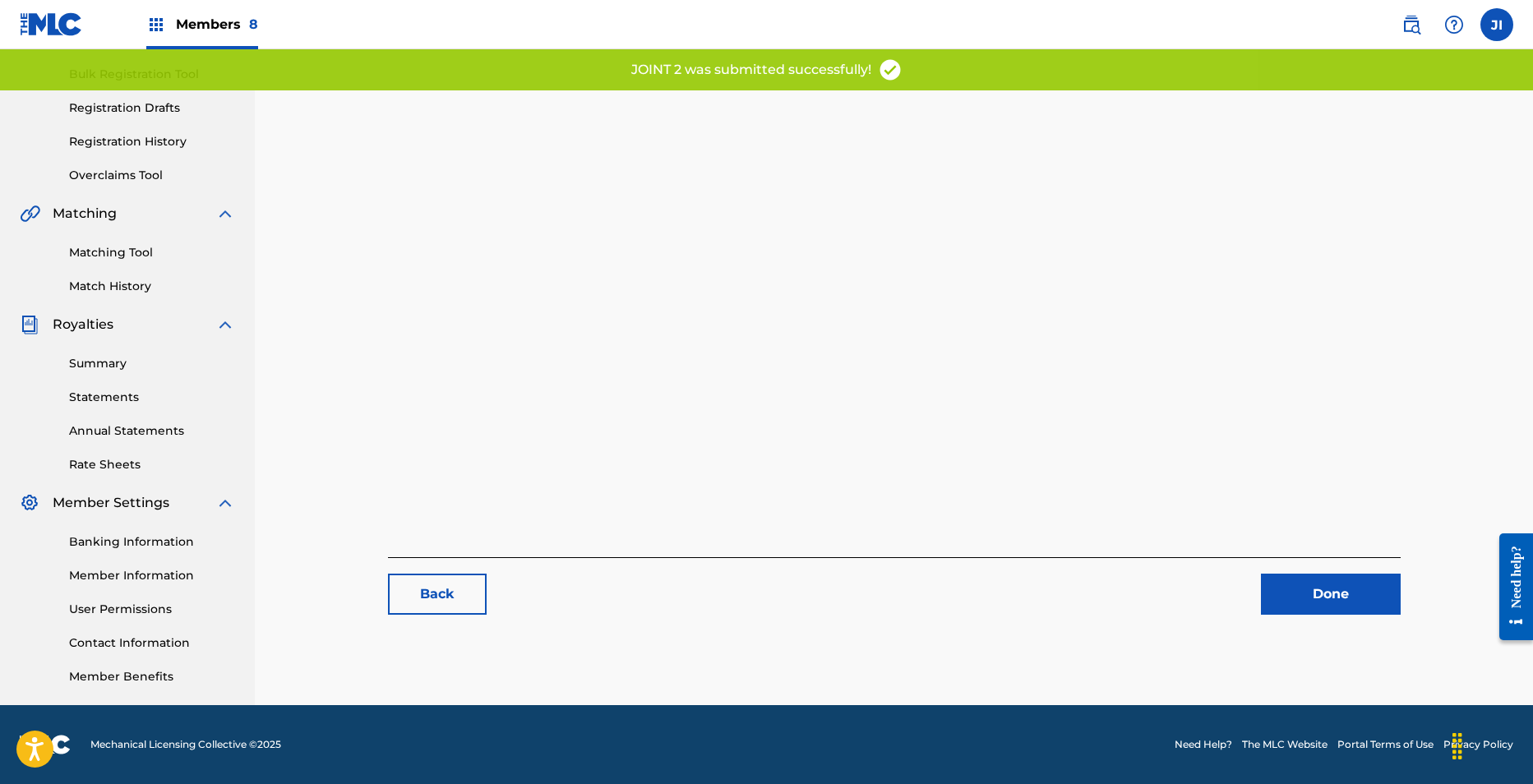 scroll, scrollTop: 0, scrollLeft: 0, axis: both 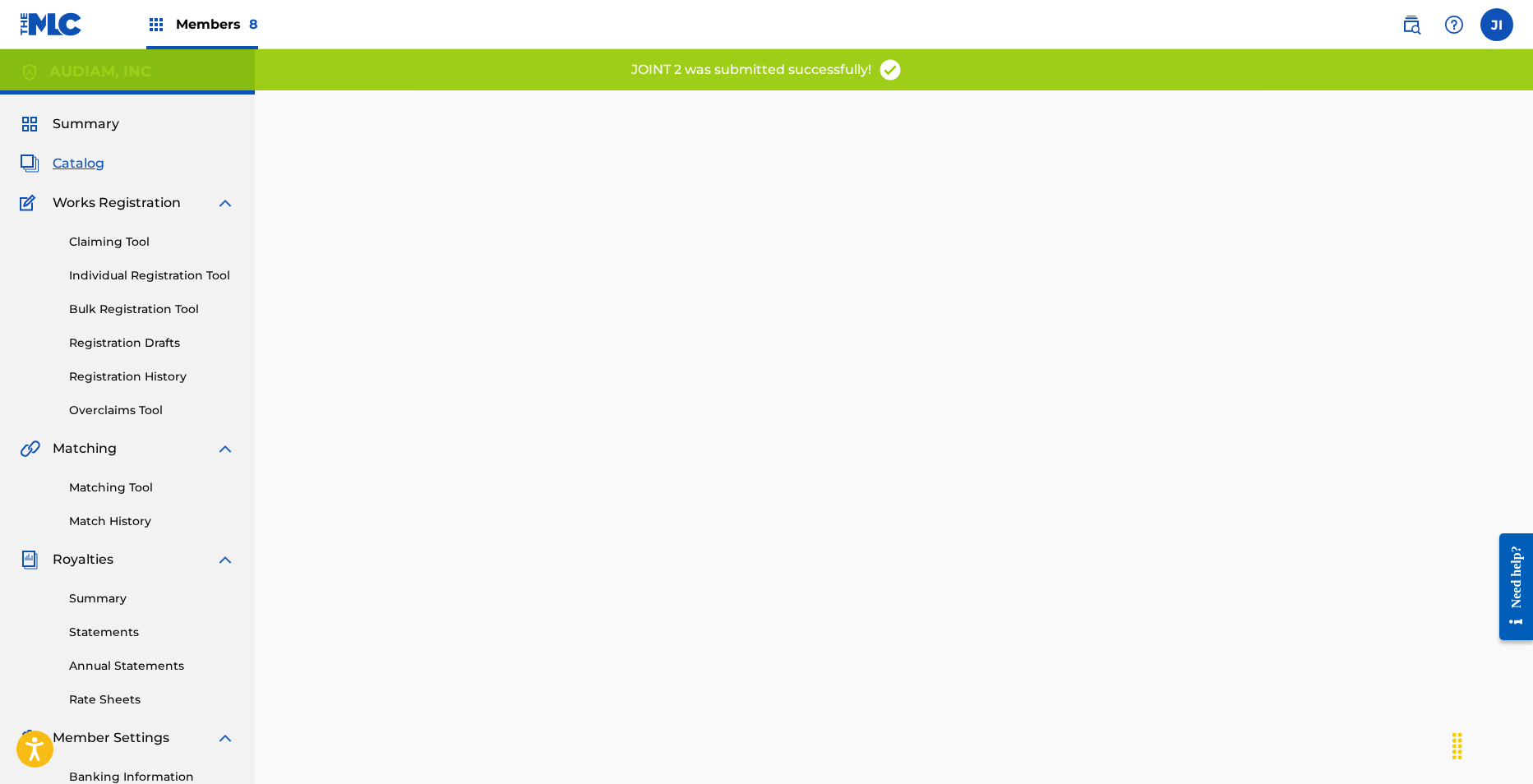 click on "Individual Registration Tool" at bounding box center [152, 275] 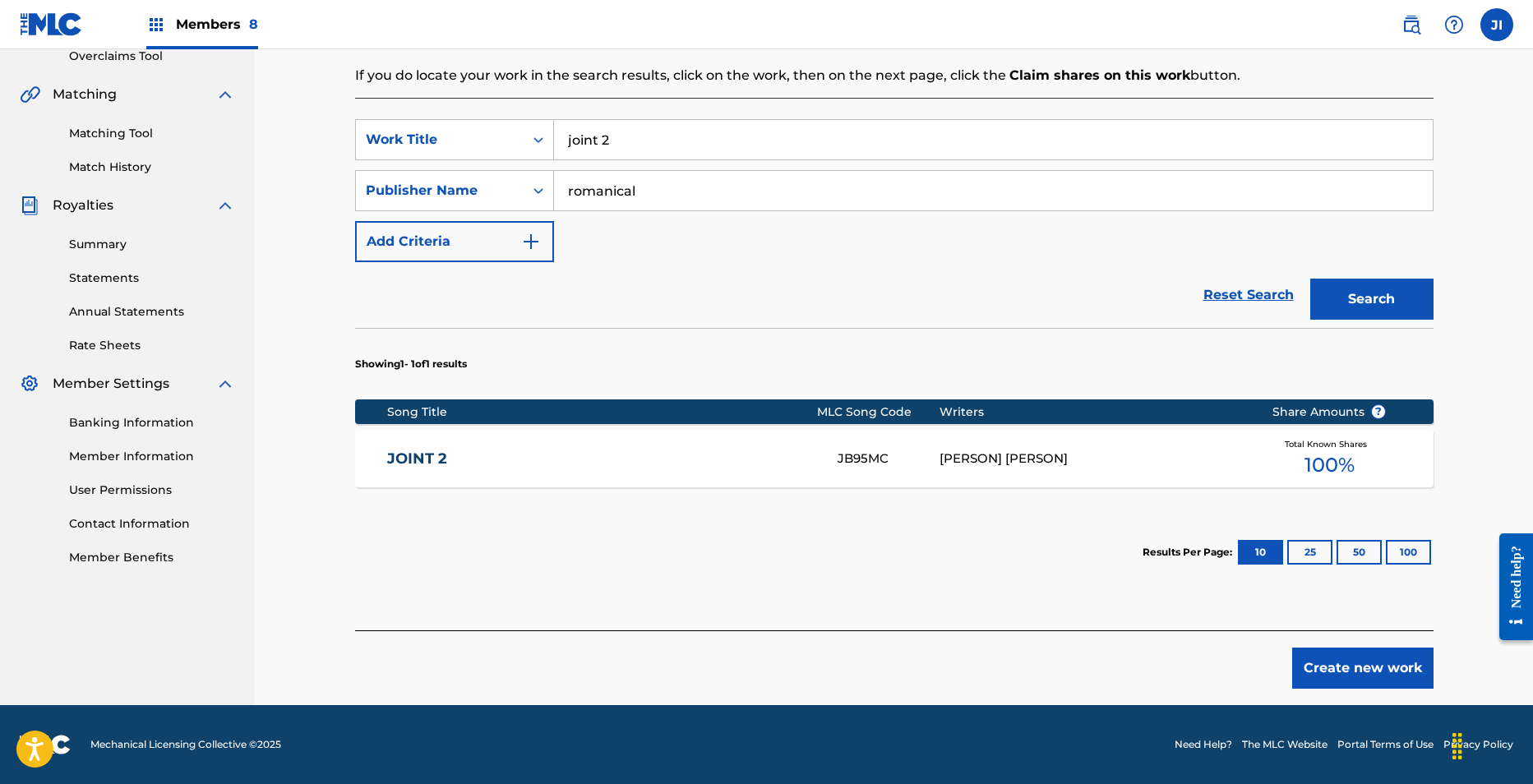scroll, scrollTop: 0, scrollLeft: 0, axis: both 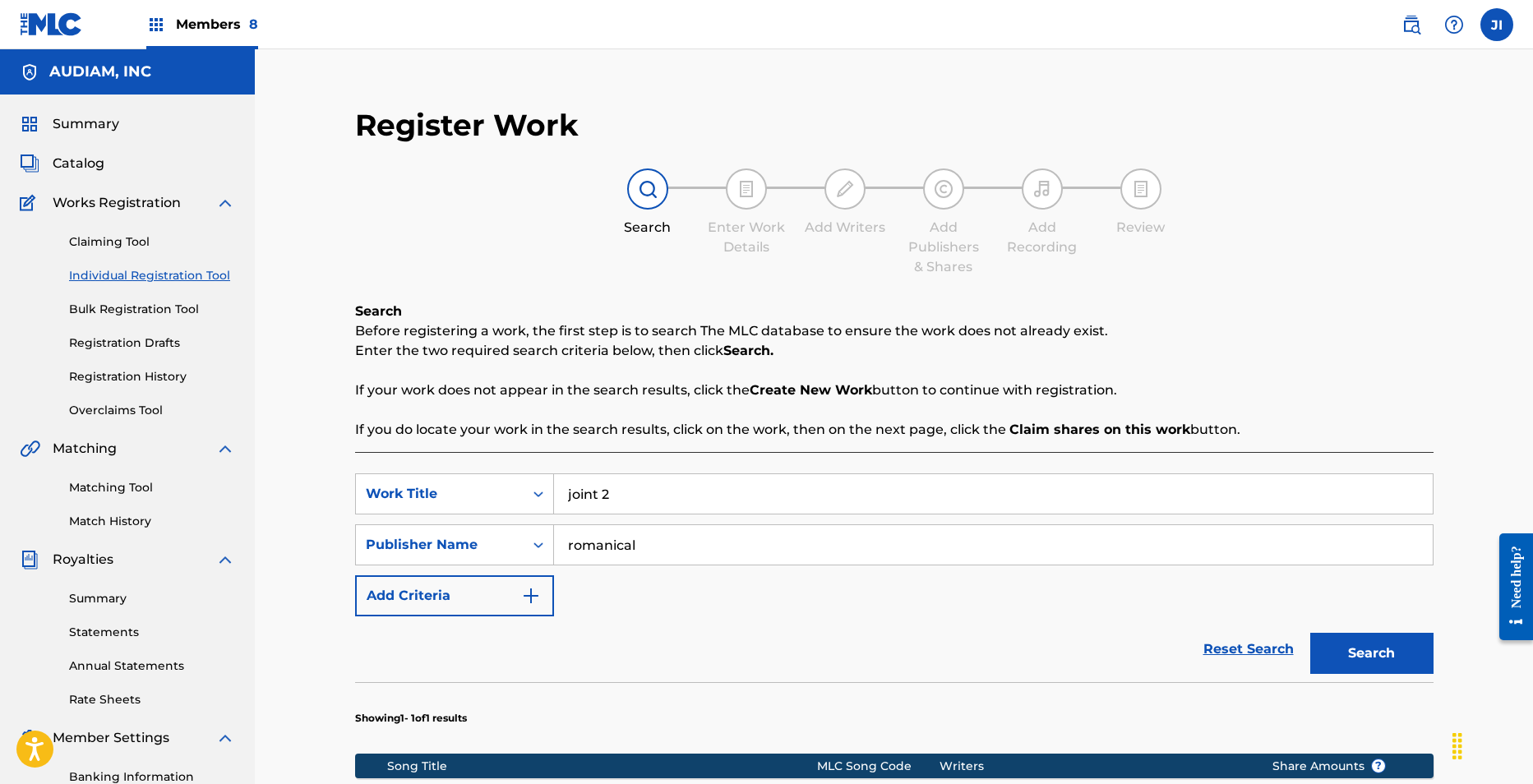 drag, startPoint x: 635, startPoint y: 491, endPoint x: 463, endPoint y: 470, distance: 173.2772 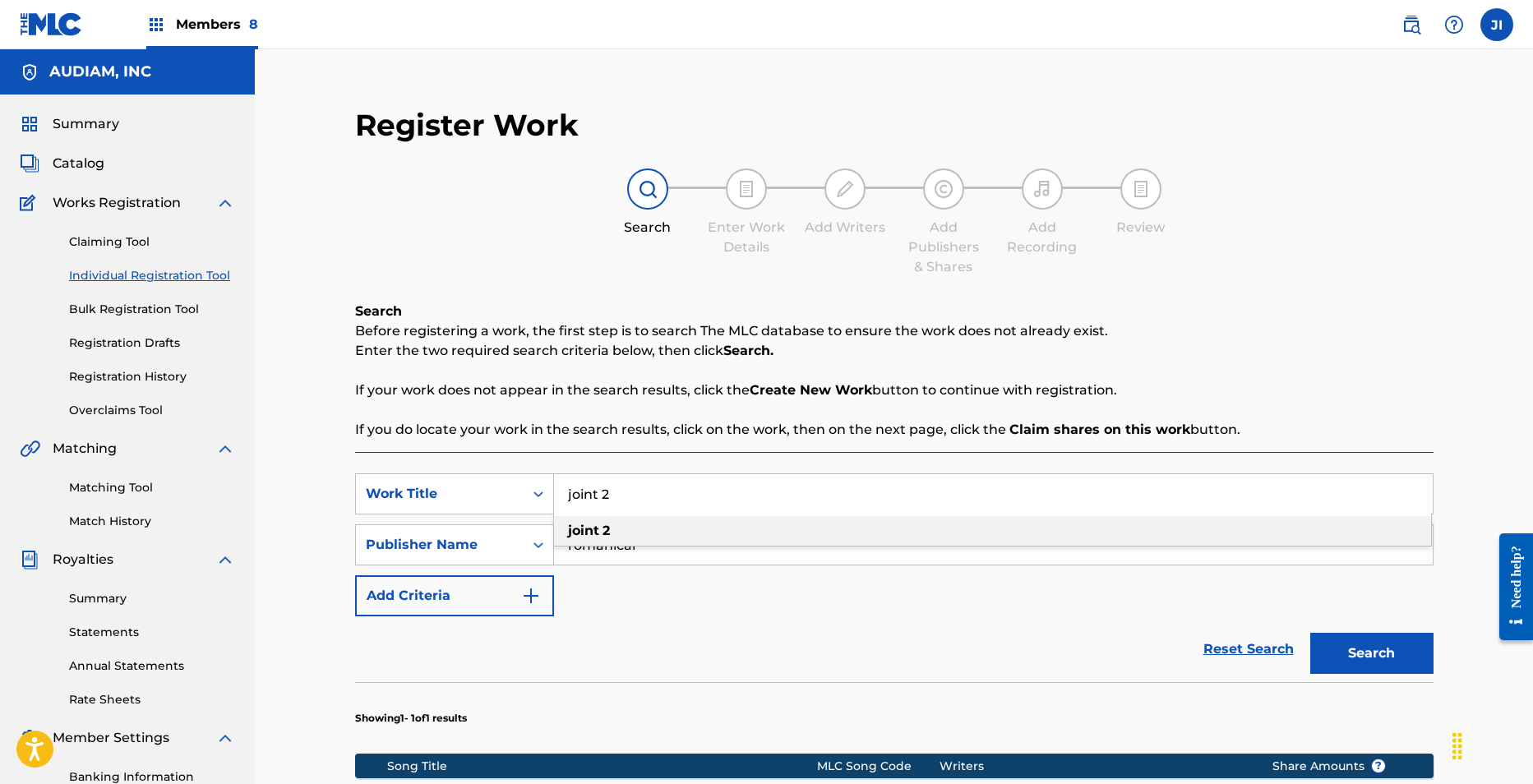 type on "h" 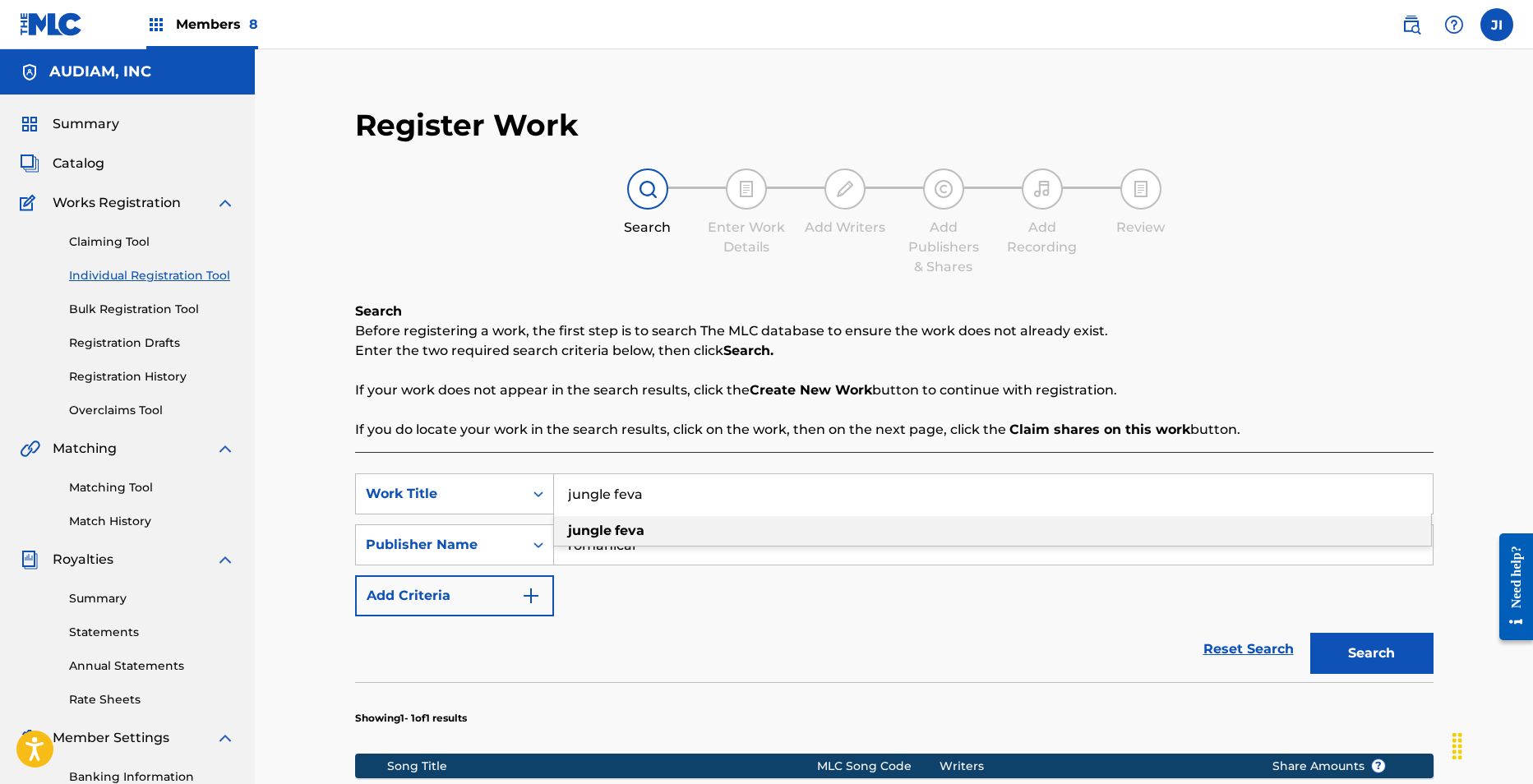 type on "jungle feva" 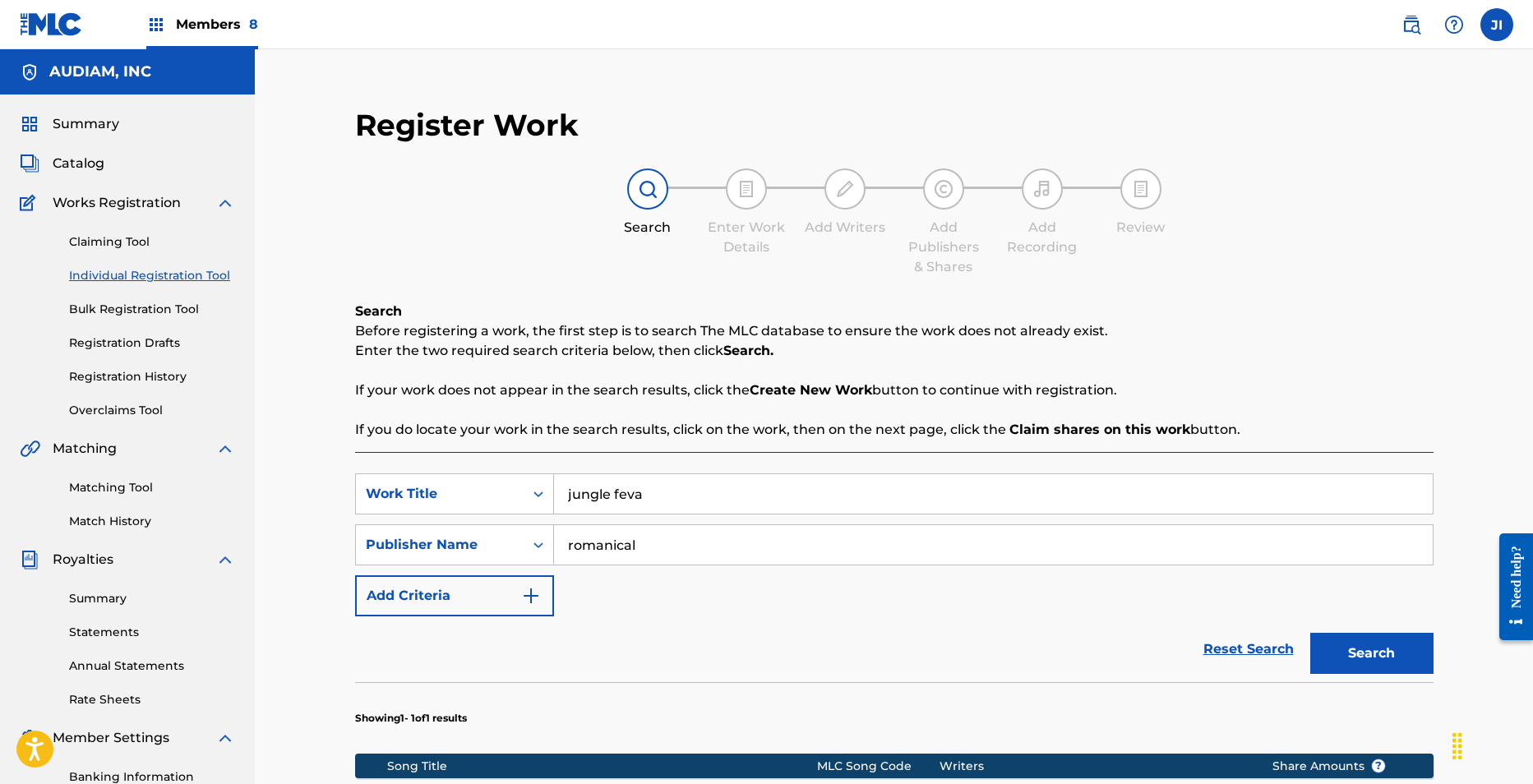click on "Search" at bounding box center [1372, 653] 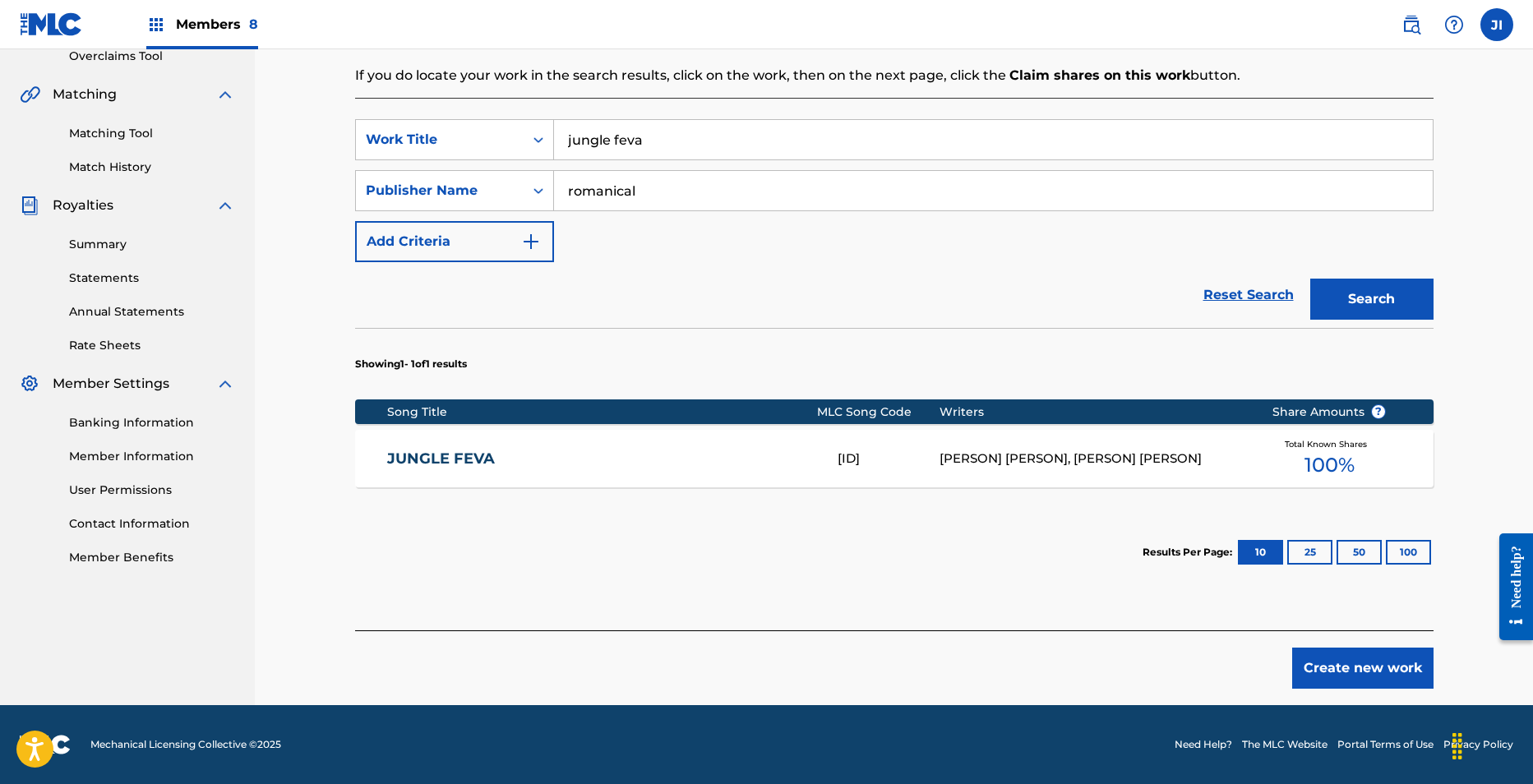 click on "JUNGLE FEVA" at bounding box center (601, 459) 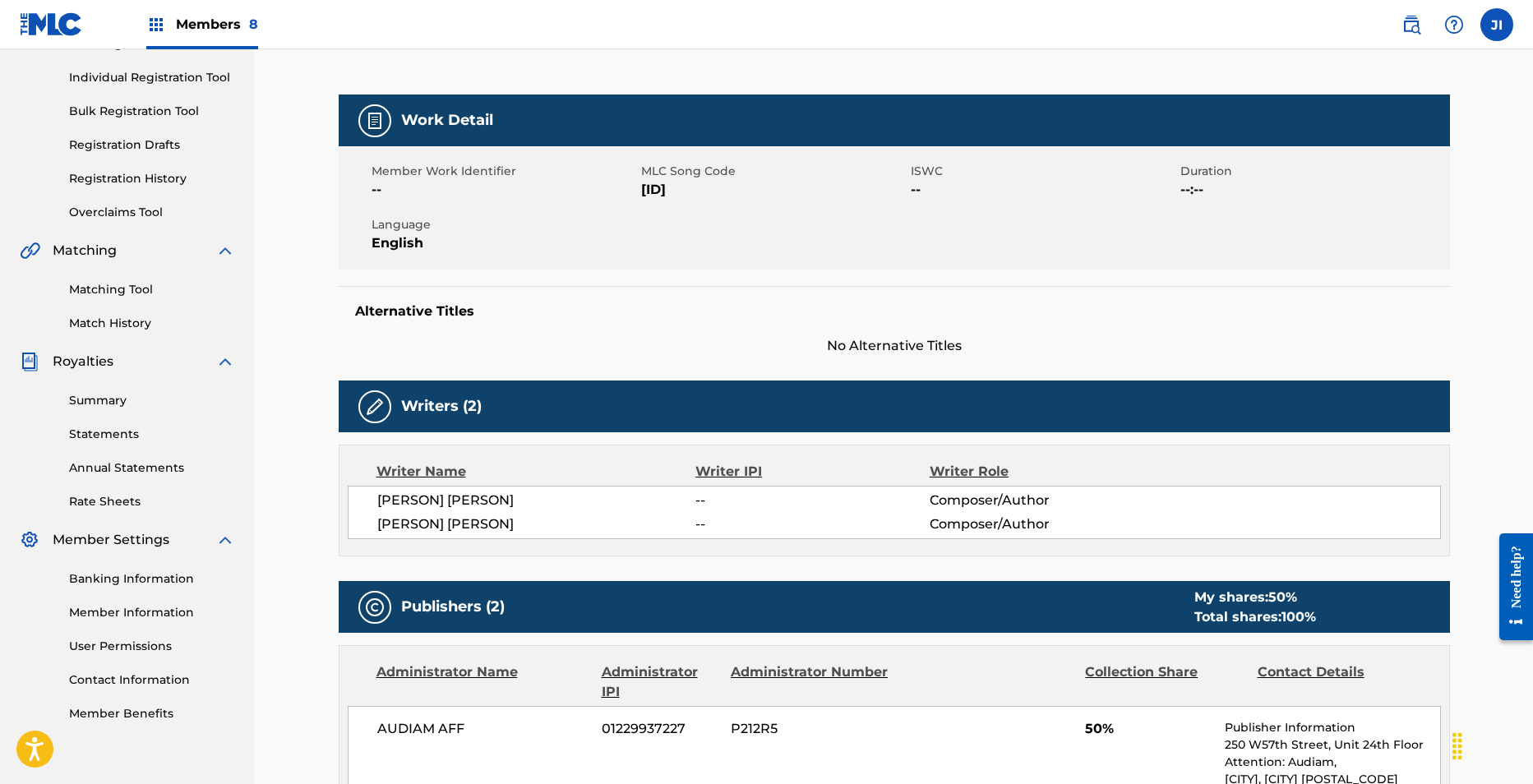 scroll, scrollTop: 0, scrollLeft: 0, axis: both 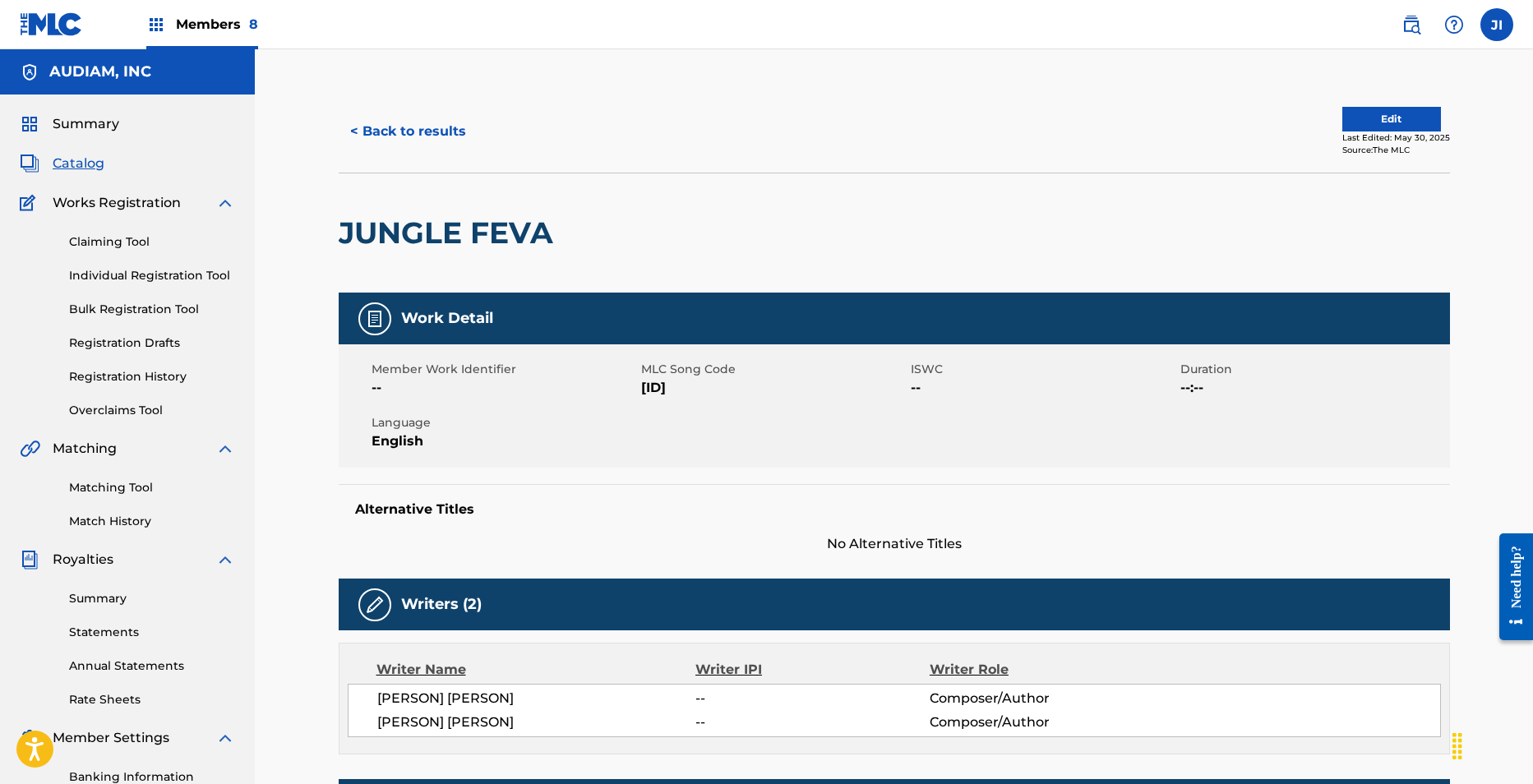 click on "Edit" at bounding box center [1392, 119] 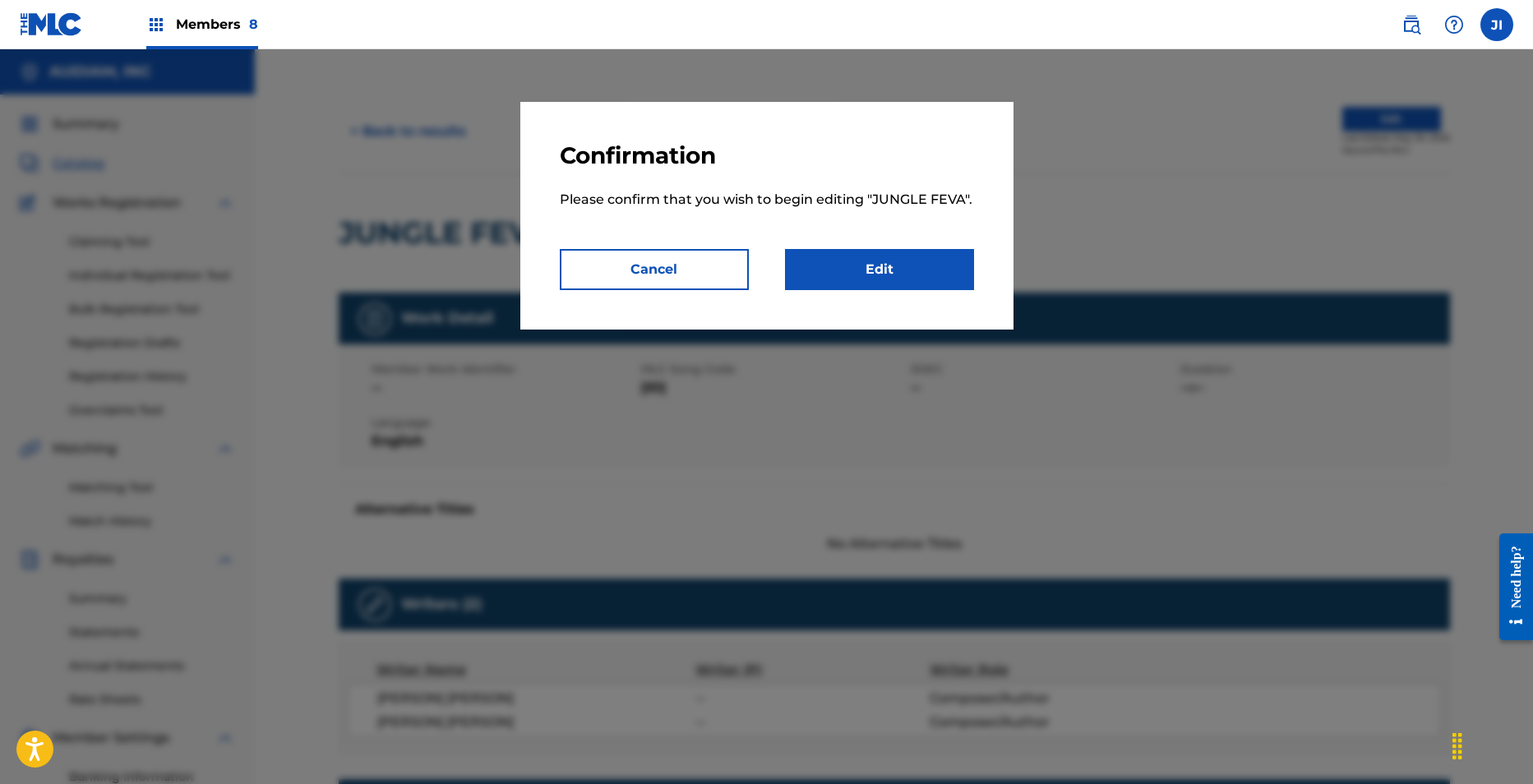 click on "Edit" at bounding box center [880, 270] 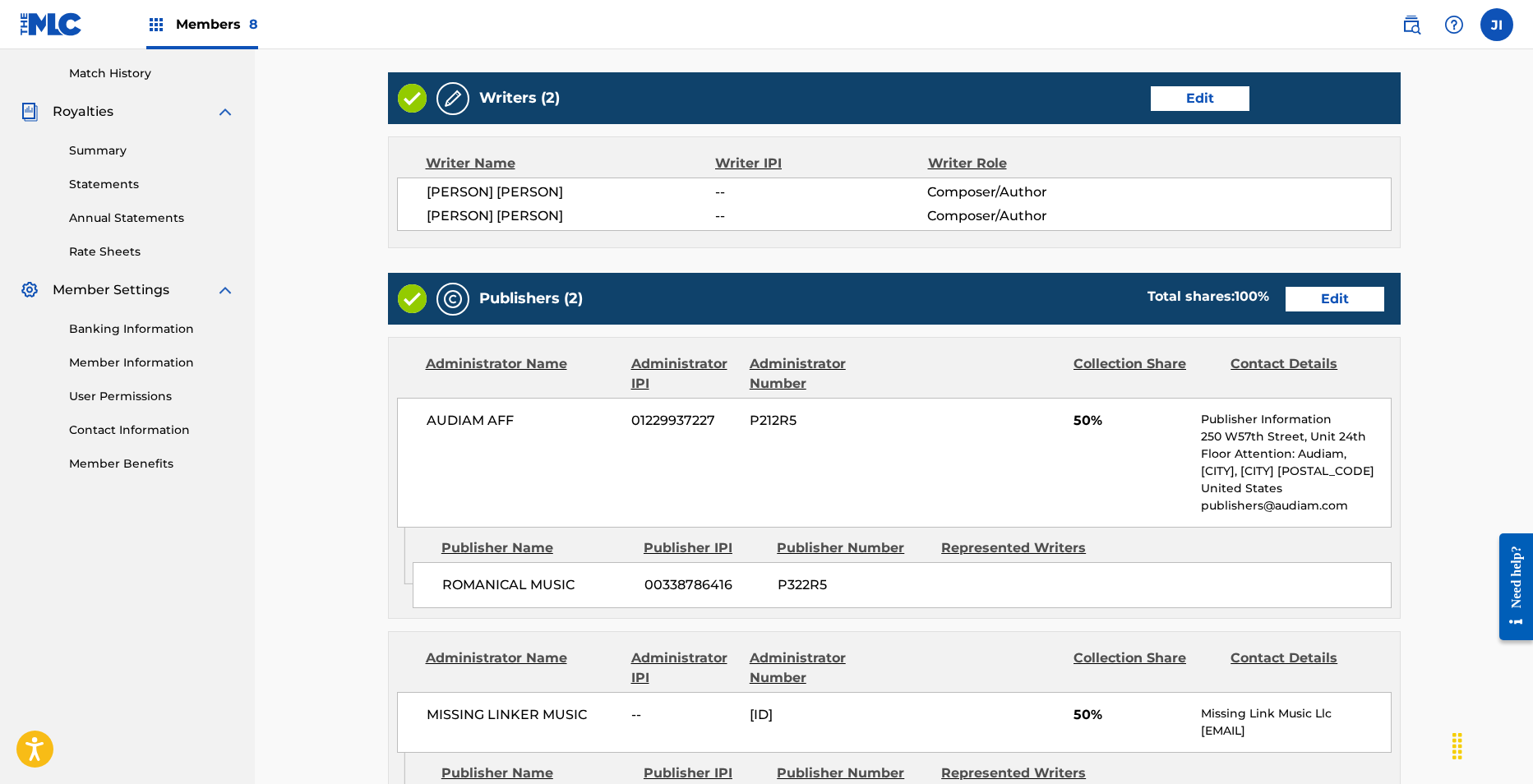 scroll, scrollTop: 447, scrollLeft: 0, axis: vertical 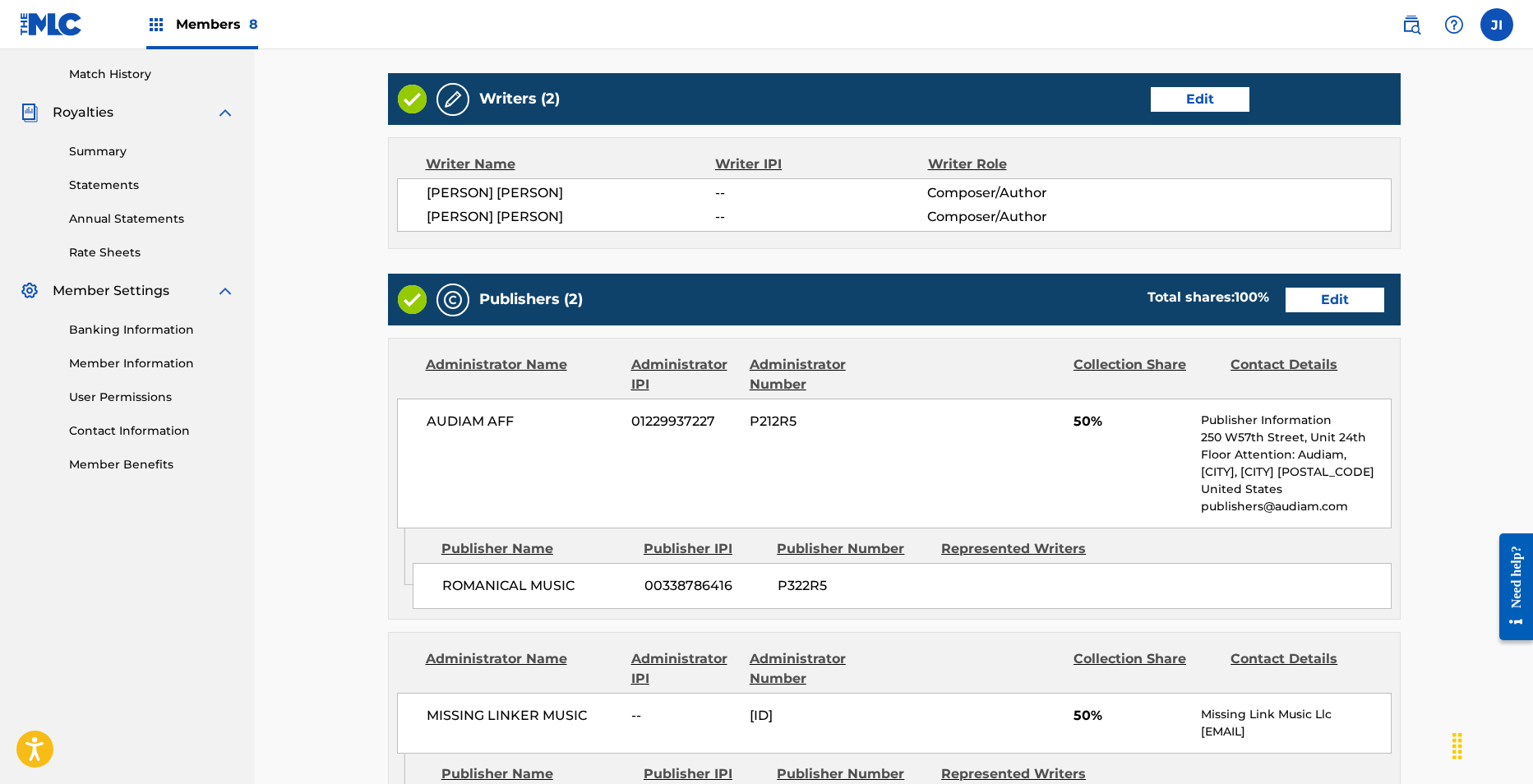 click on "Edit" at bounding box center (1335, 300) 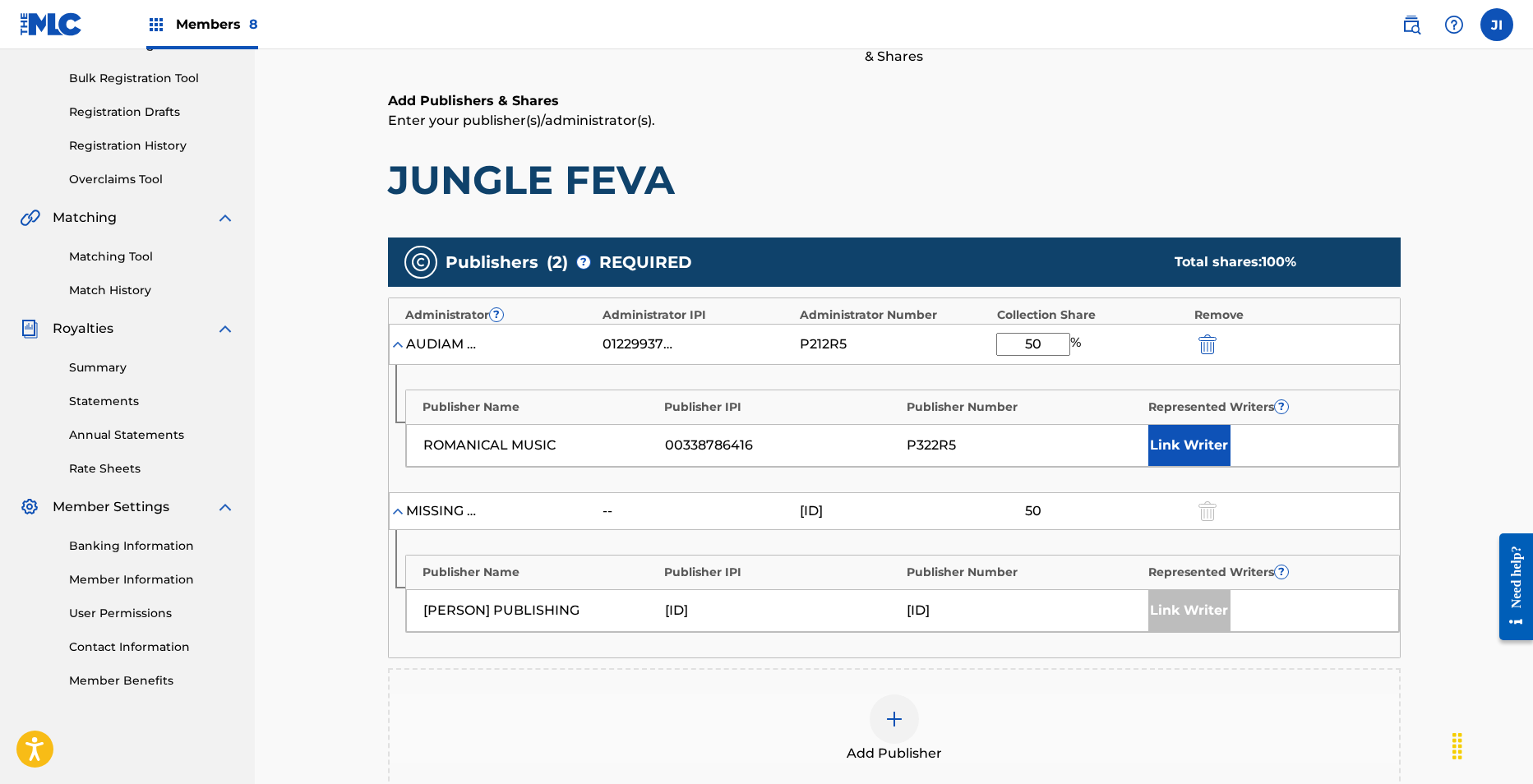 scroll, scrollTop: 234, scrollLeft: 0, axis: vertical 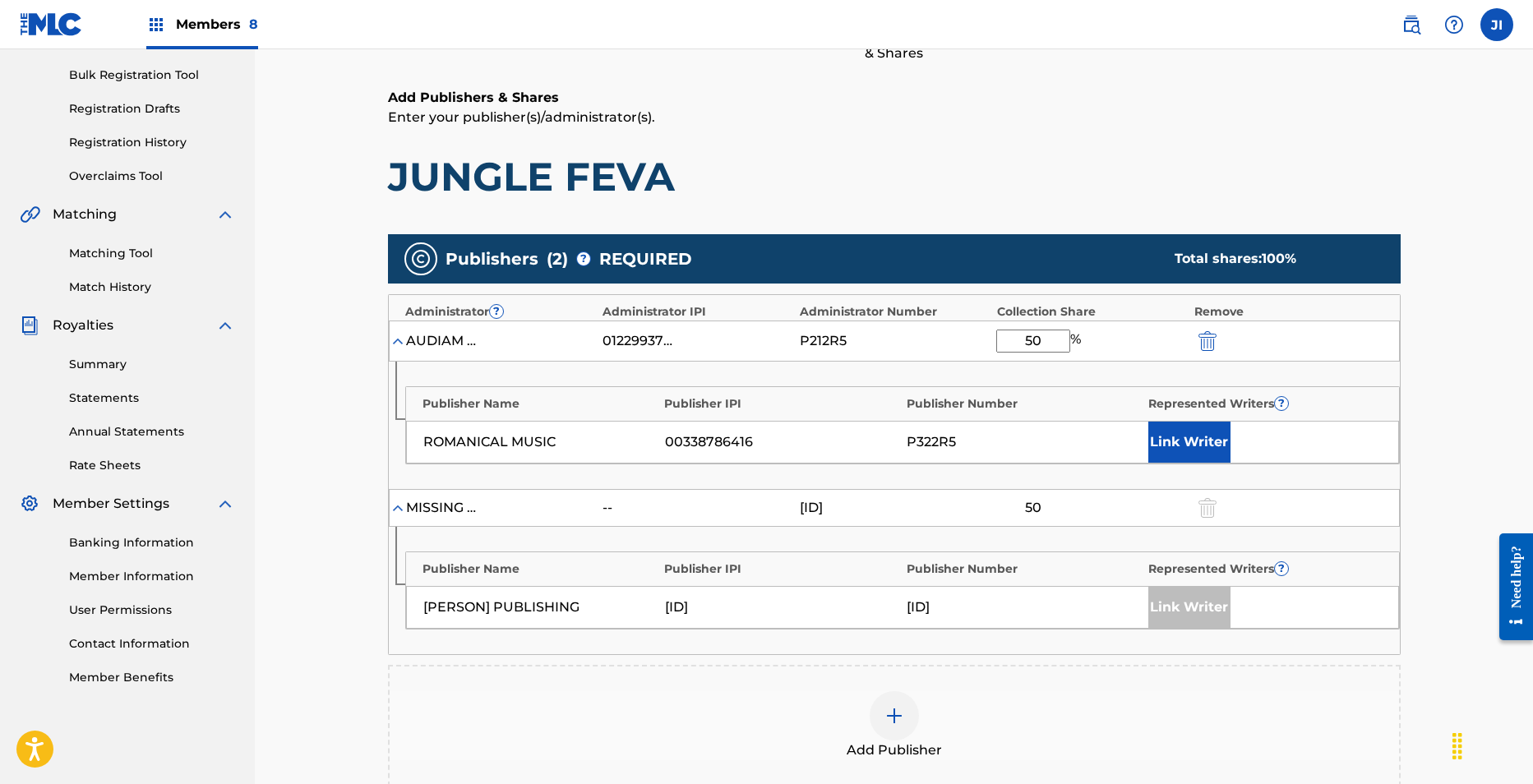 click on "Link Writer" at bounding box center [1189, 442] 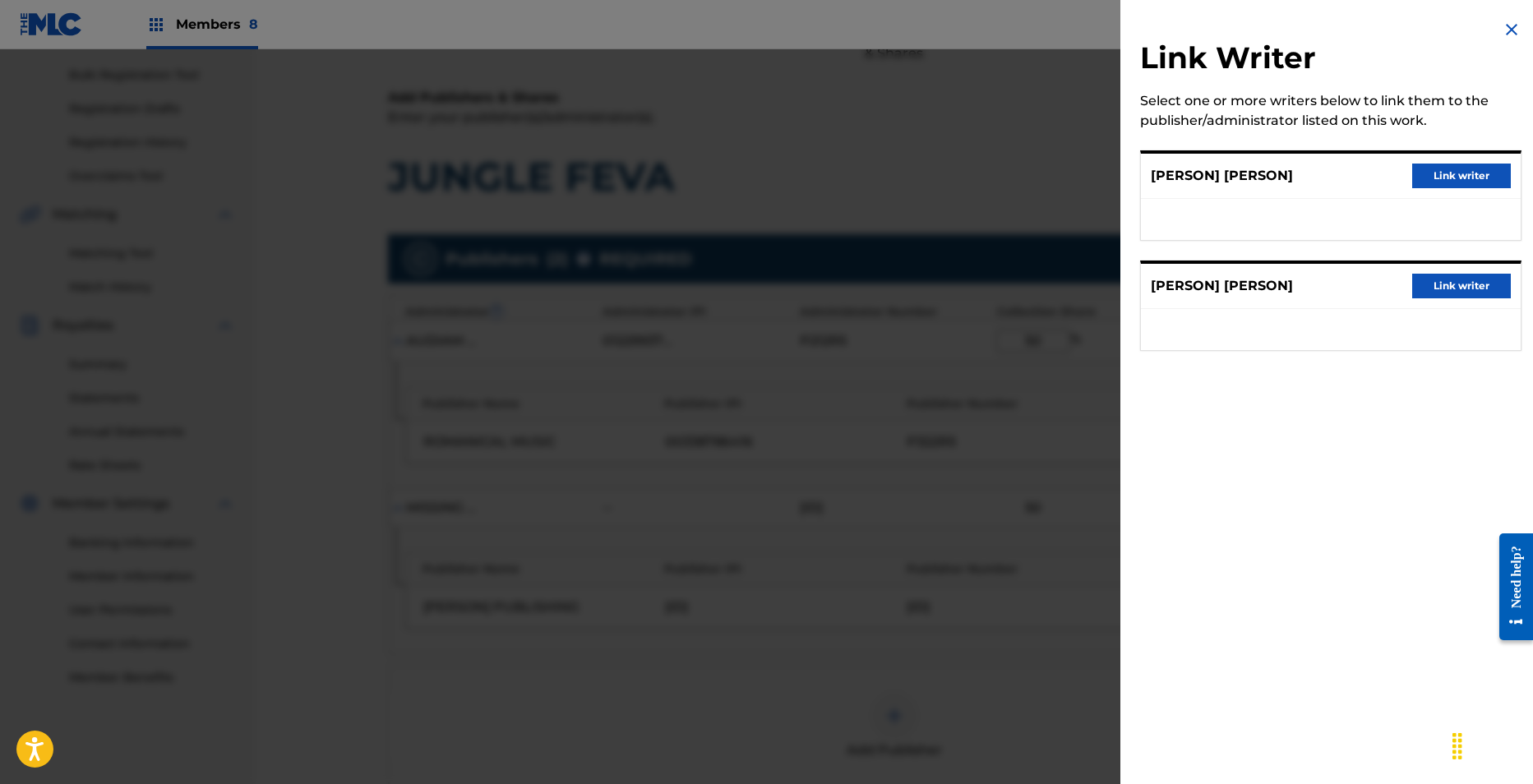 click on "Link writer" at bounding box center (1461, 286) 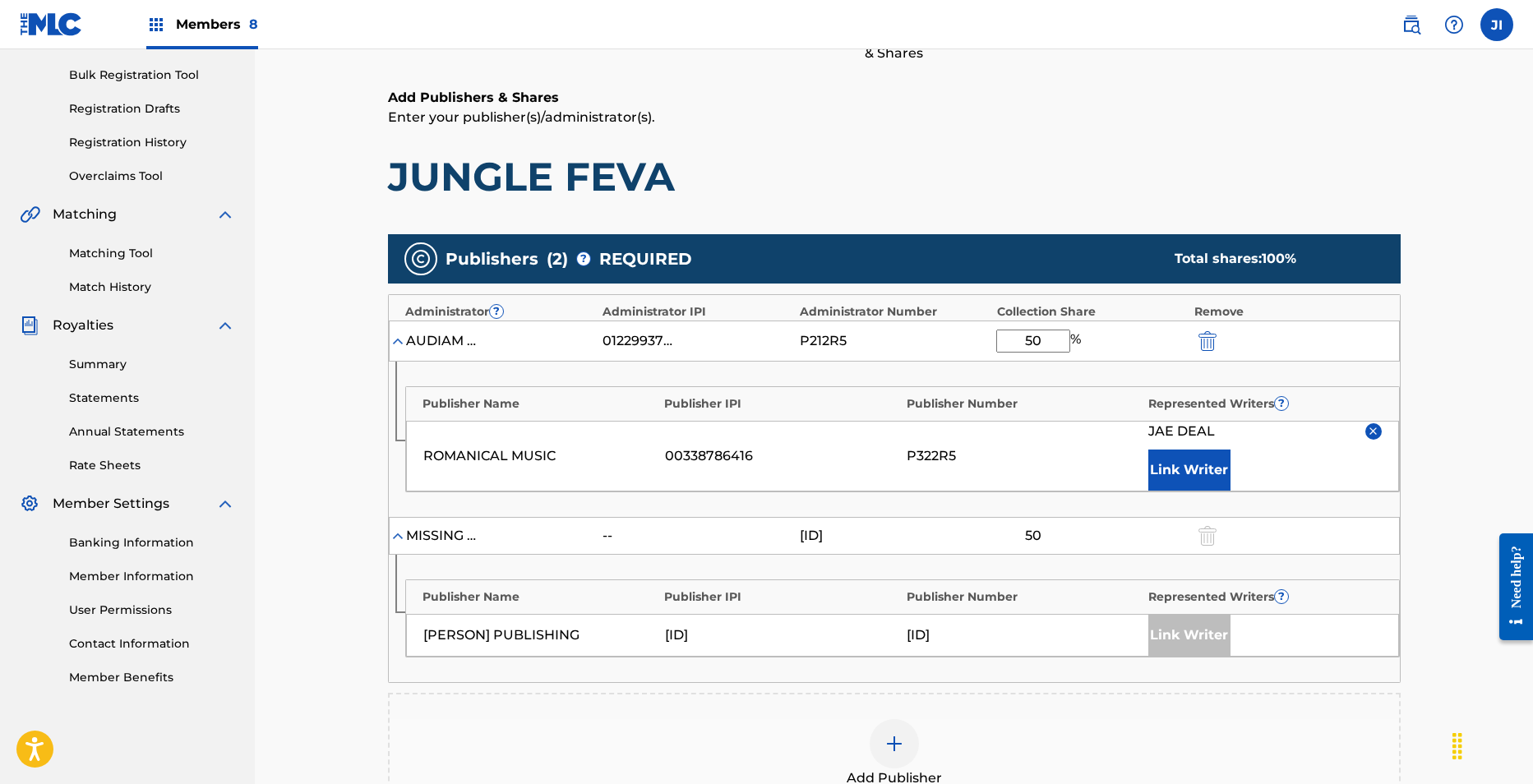 scroll, scrollTop: 554, scrollLeft: 0, axis: vertical 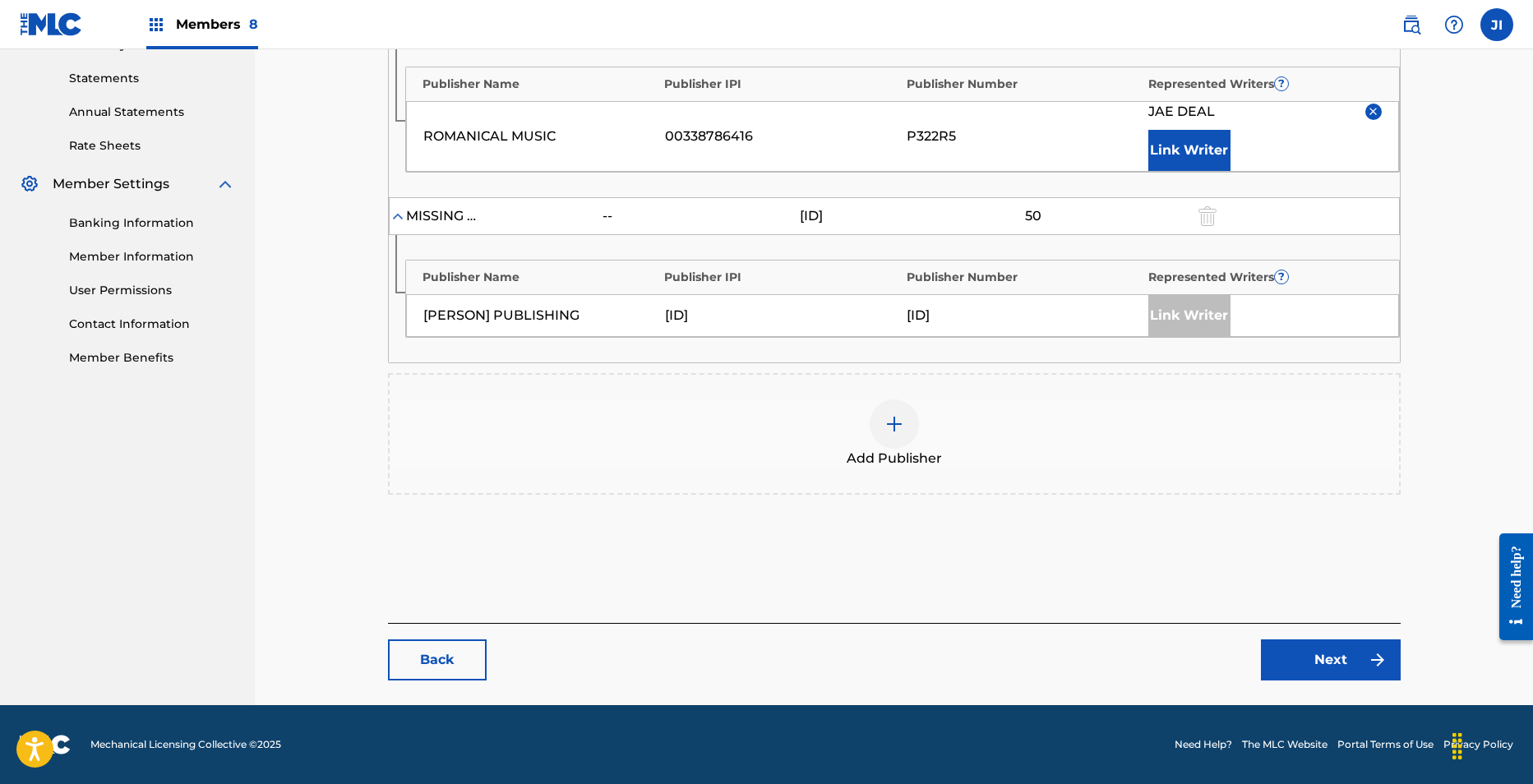 click at bounding box center [1378, 660] 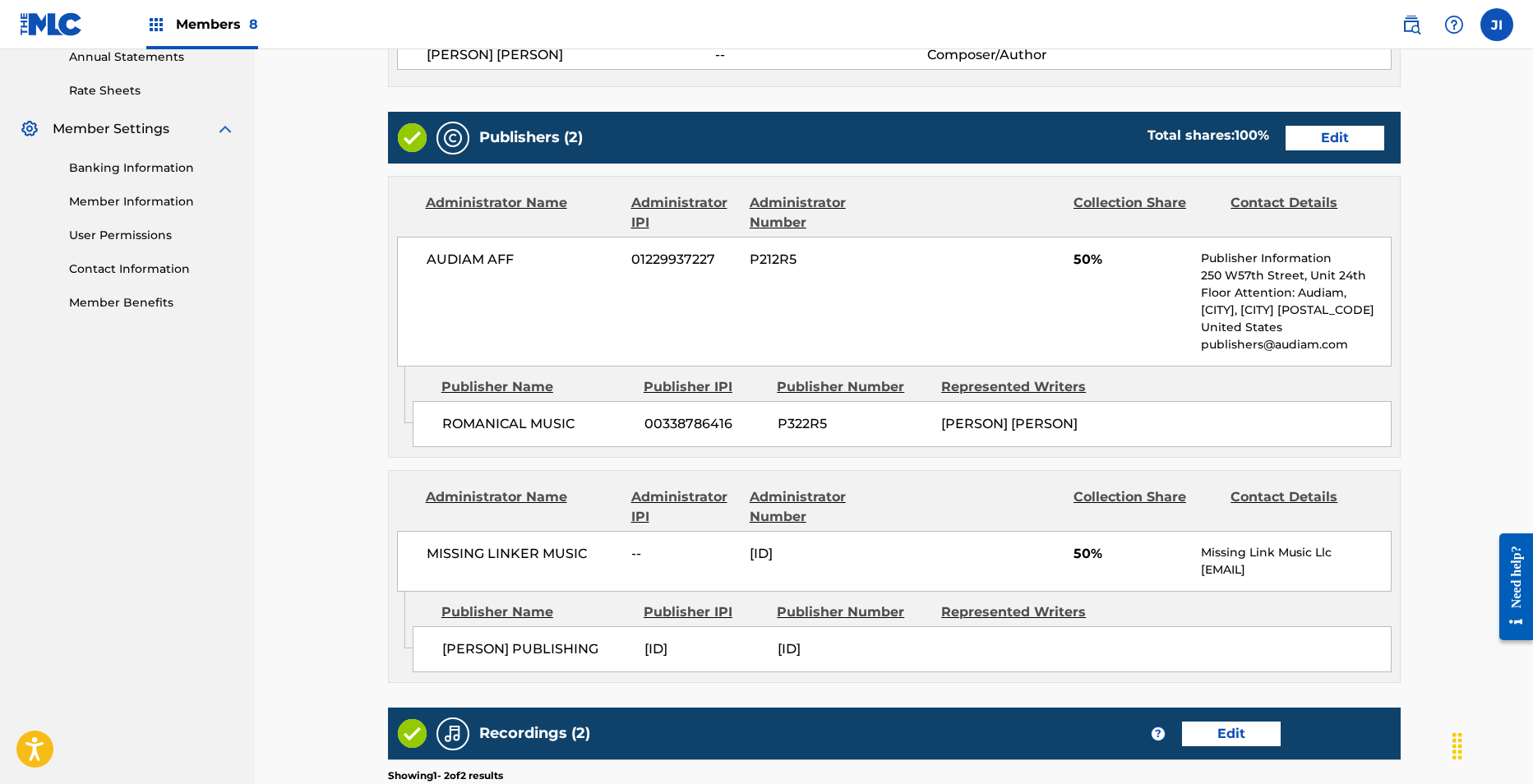 scroll, scrollTop: 934, scrollLeft: 0, axis: vertical 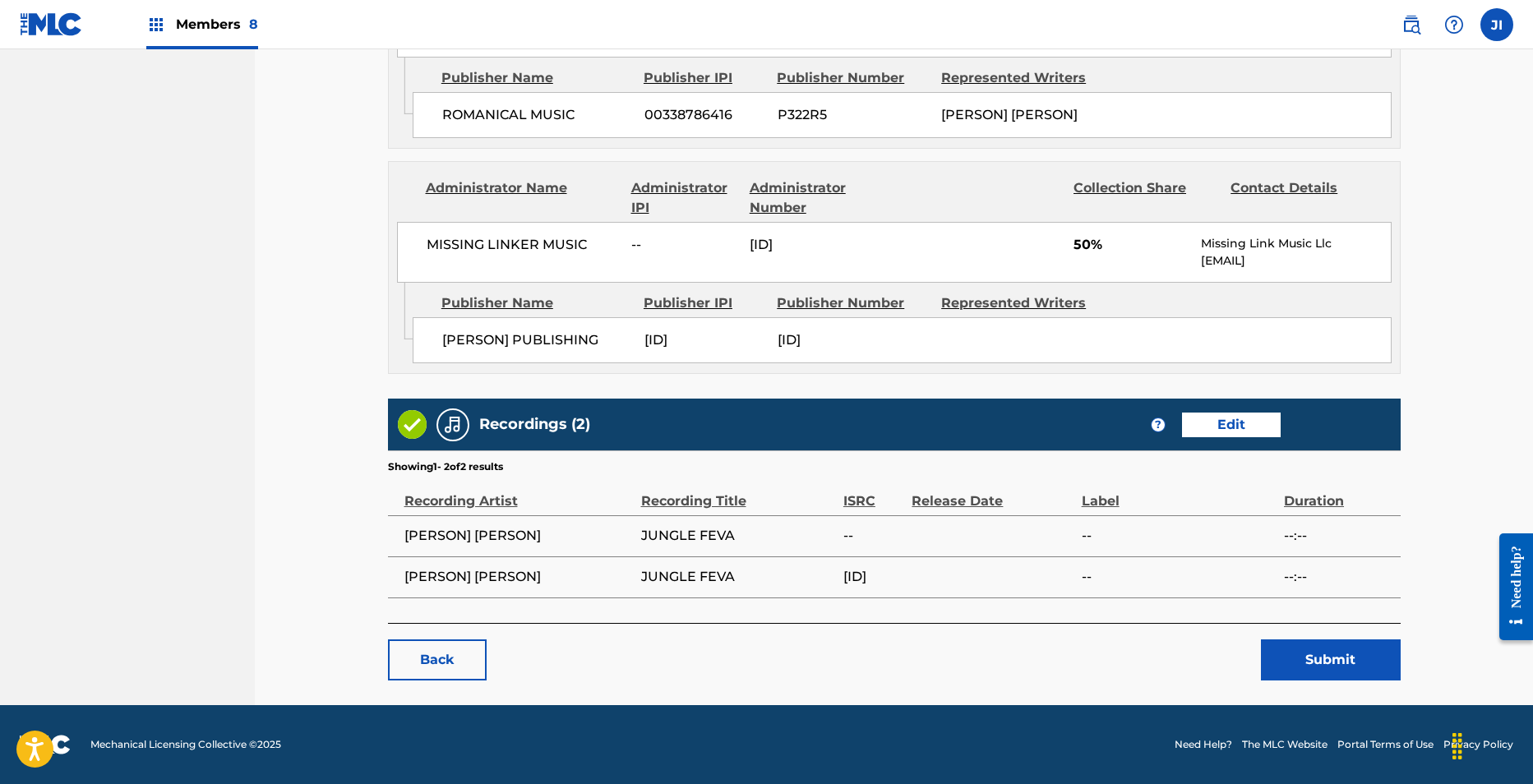 click on "Submit" at bounding box center (1331, 660) 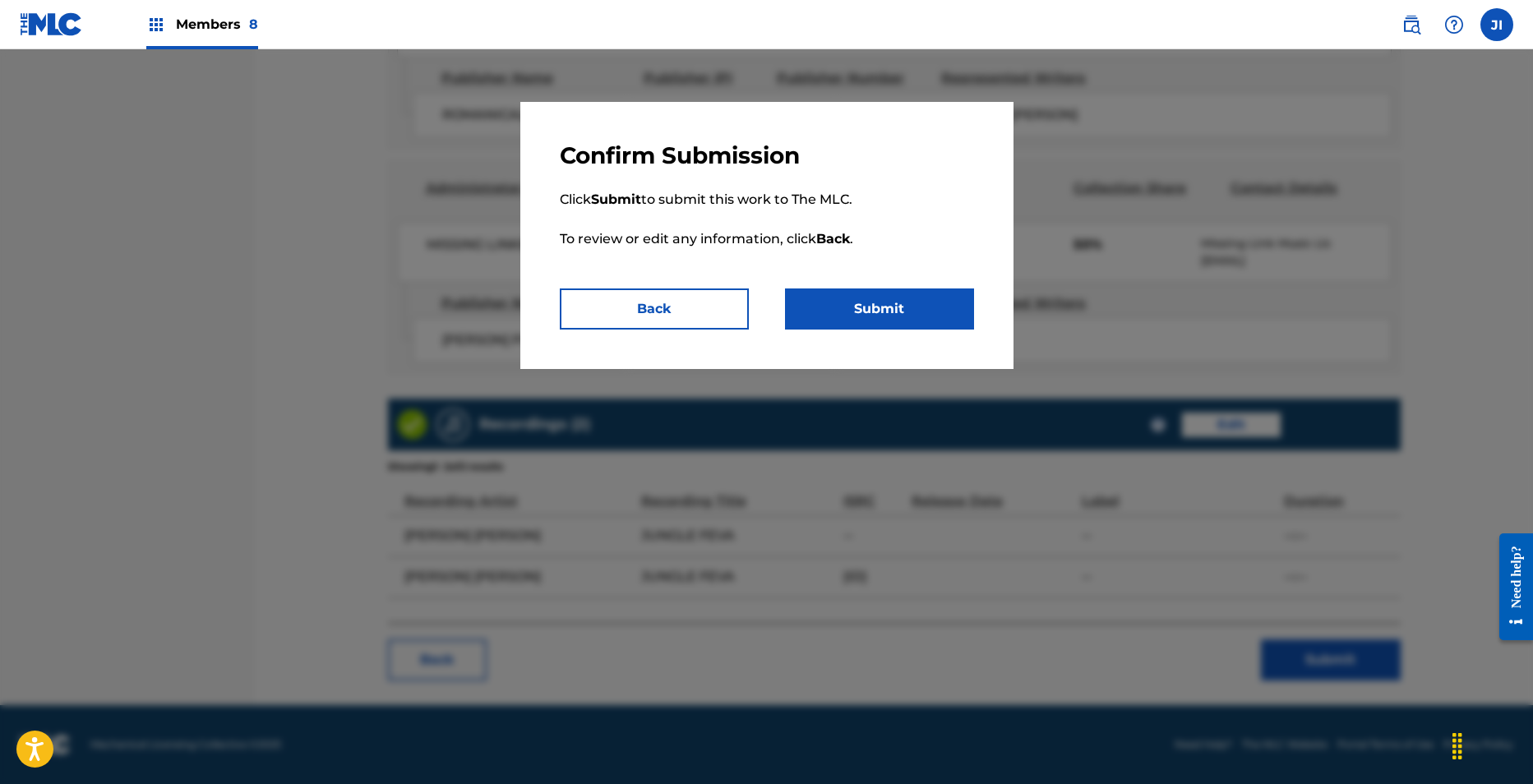 click on "Submit" at bounding box center [880, 309] 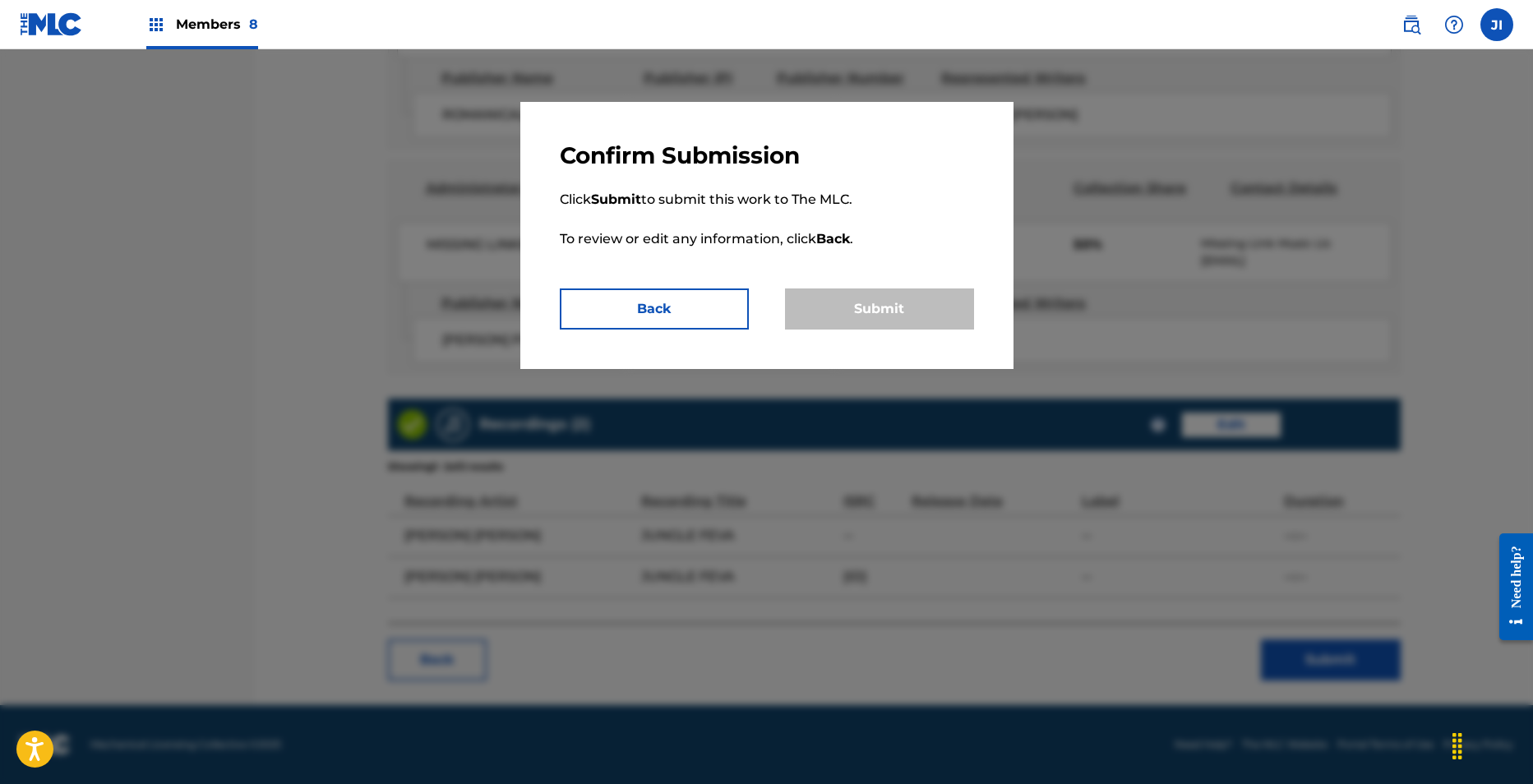 scroll, scrollTop: 0, scrollLeft: 0, axis: both 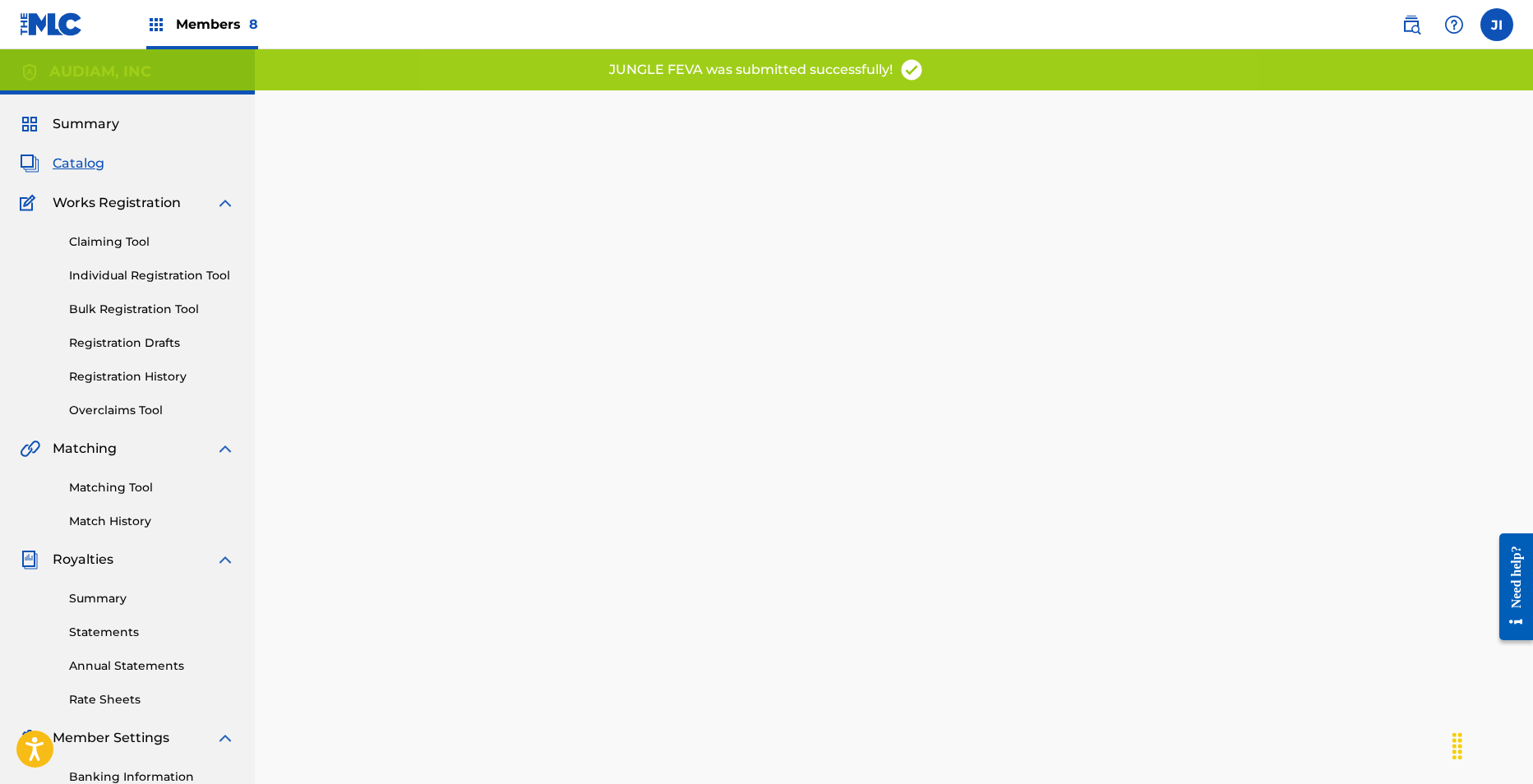 click on "Back Done" at bounding box center (894, 482) 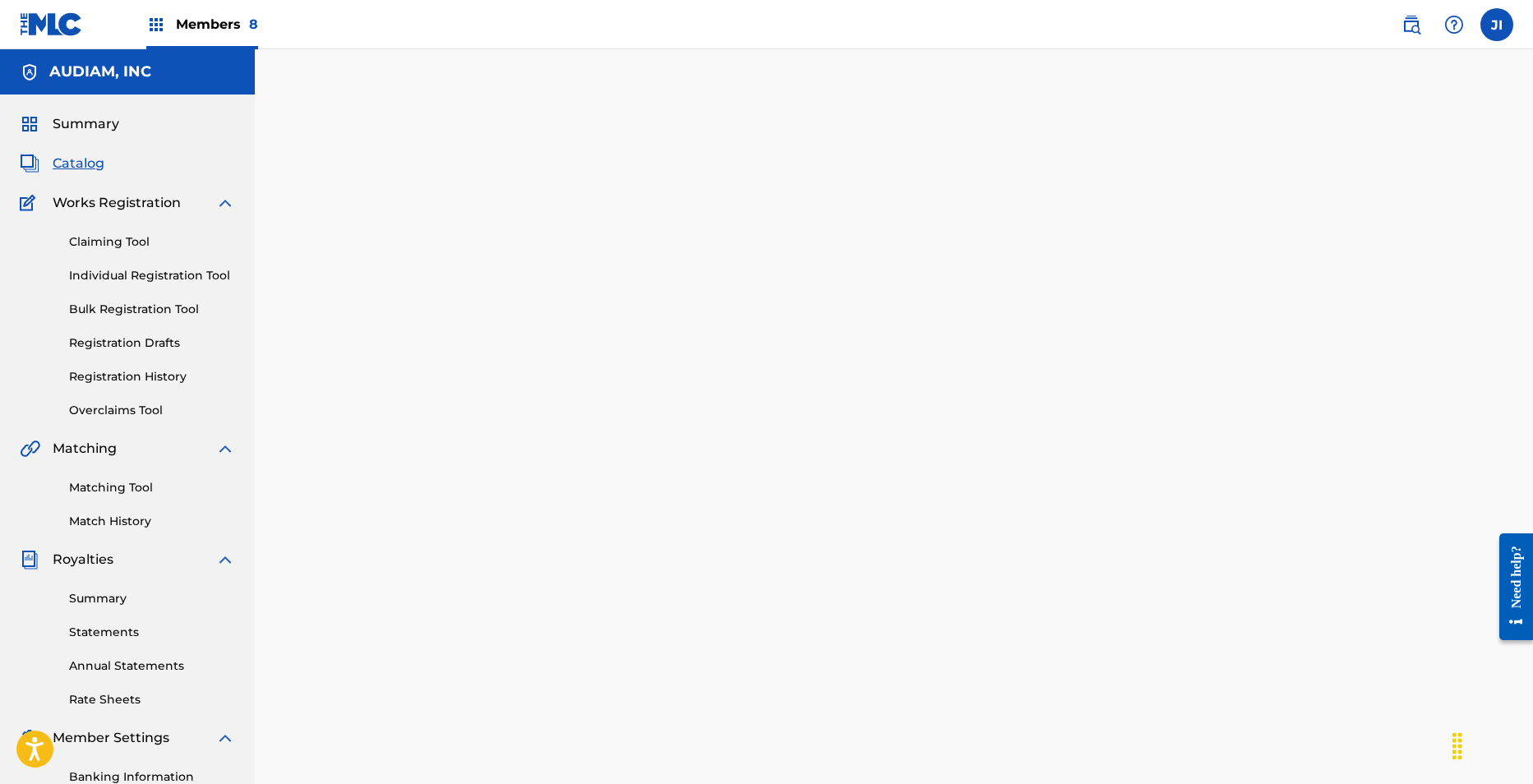 click on "Claiming Tool Individual Registration Tool Bulk Registration Tool Registration Drafts Registration History Overclaims Tool" at bounding box center [127, 316] 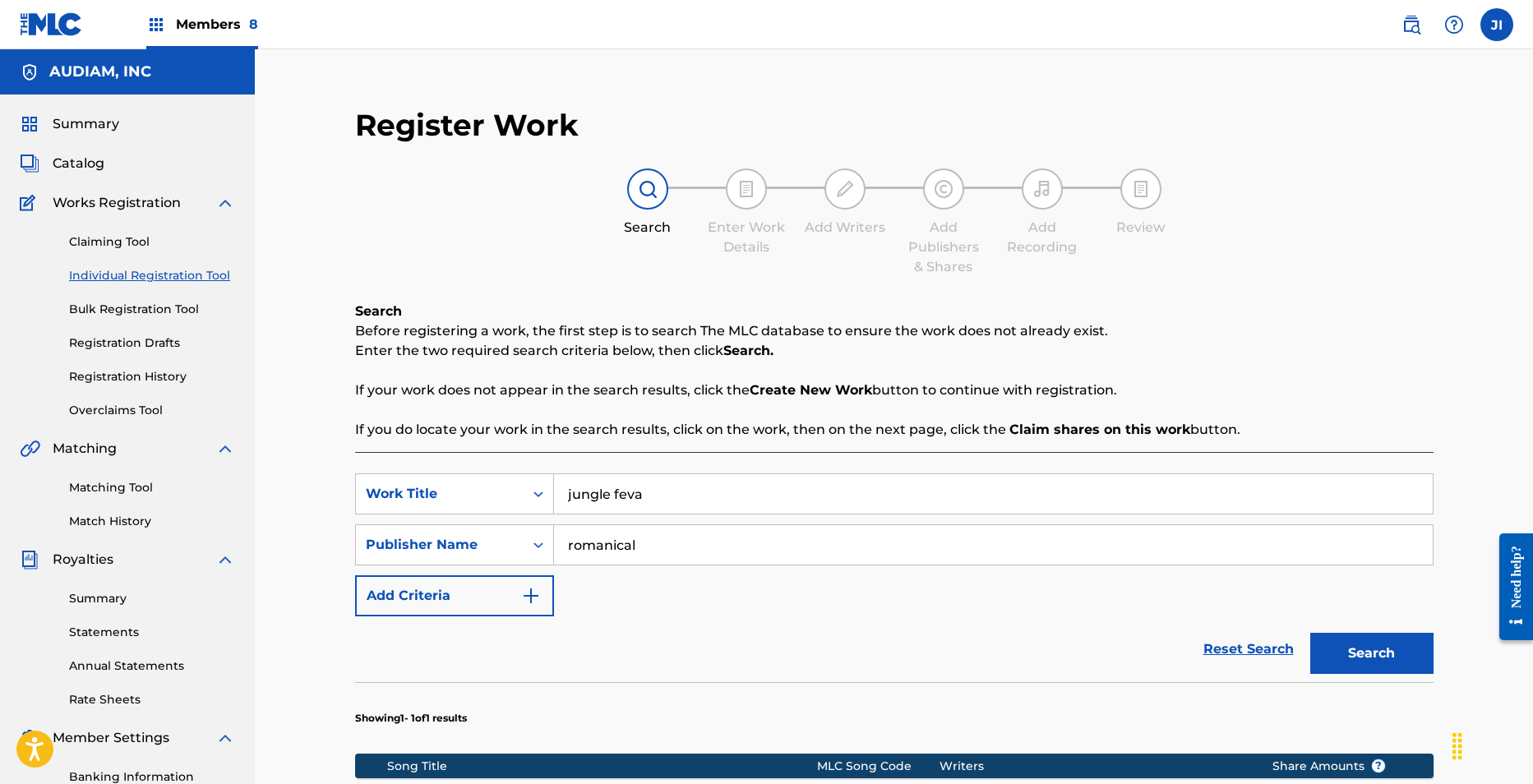 scroll, scrollTop: 354, scrollLeft: 0, axis: vertical 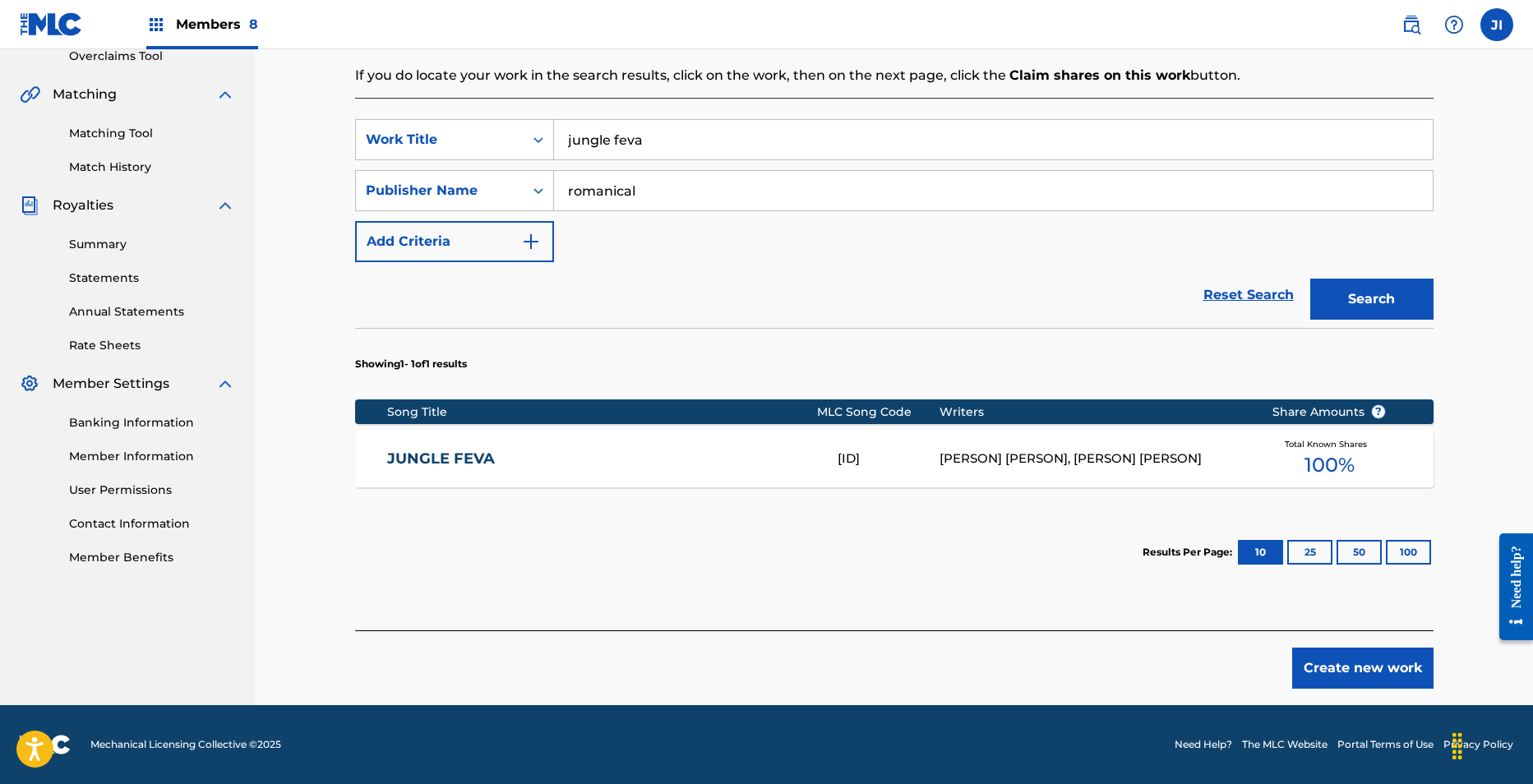 click on "JUNGLE FEVA" at bounding box center [601, 459] 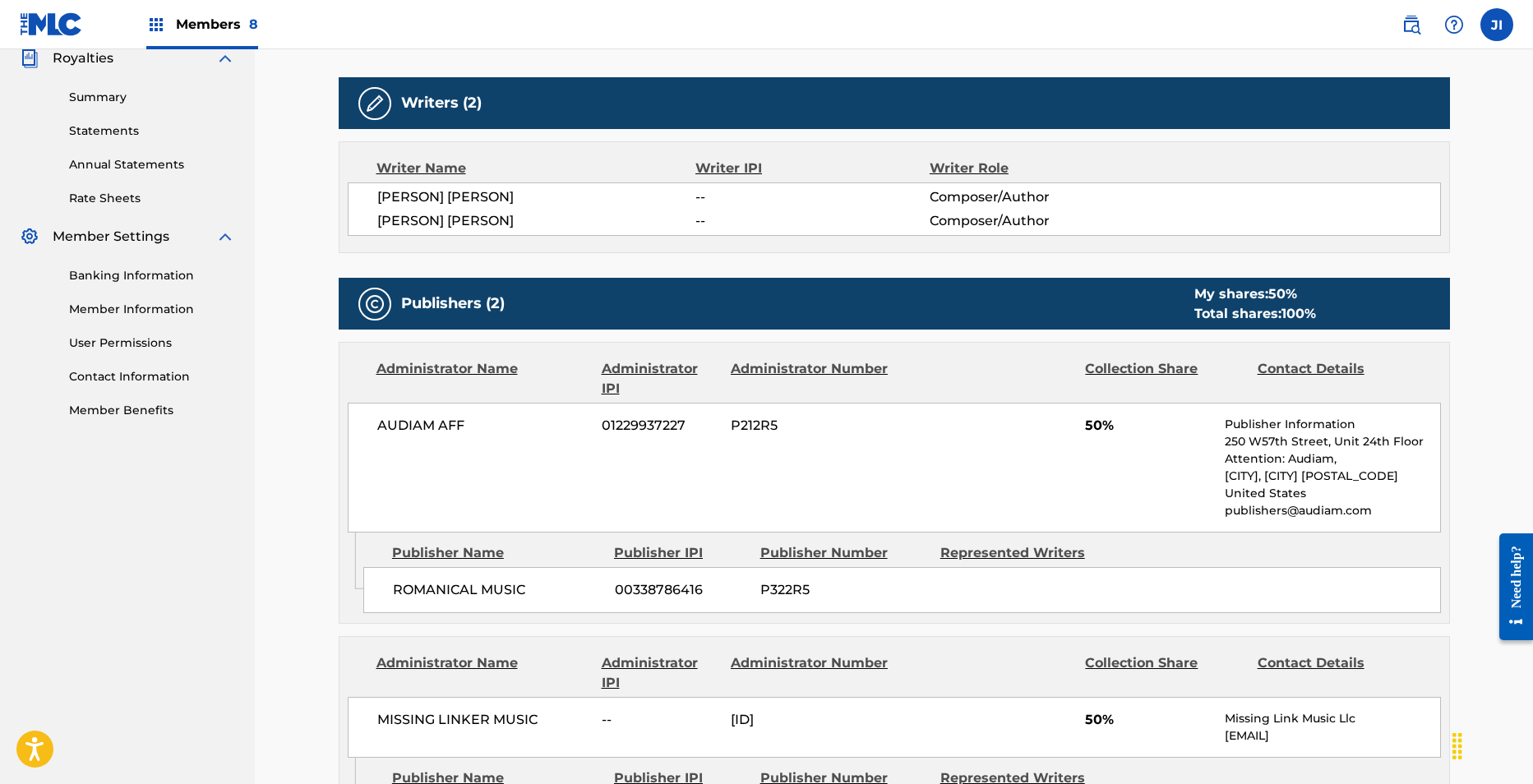 scroll, scrollTop: 500, scrollLeft: 0, axis: vertical 